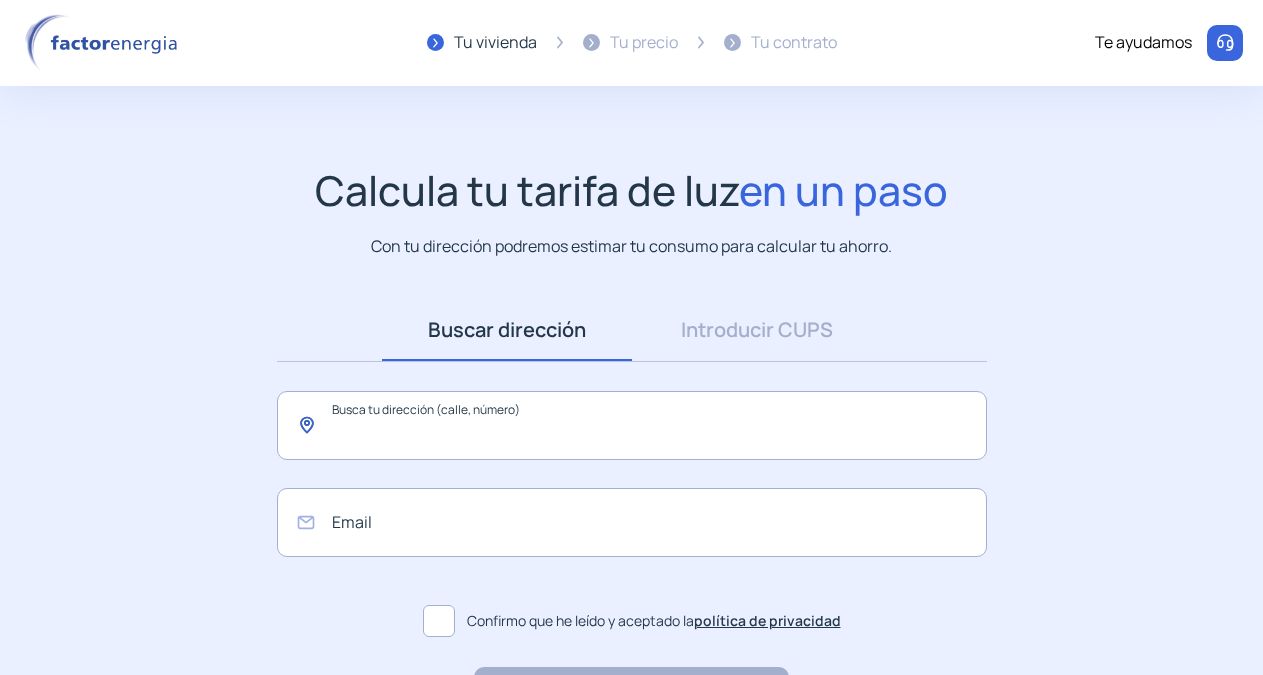 scroll, scrollTop: 0, scrollLeft: 0, axis: both 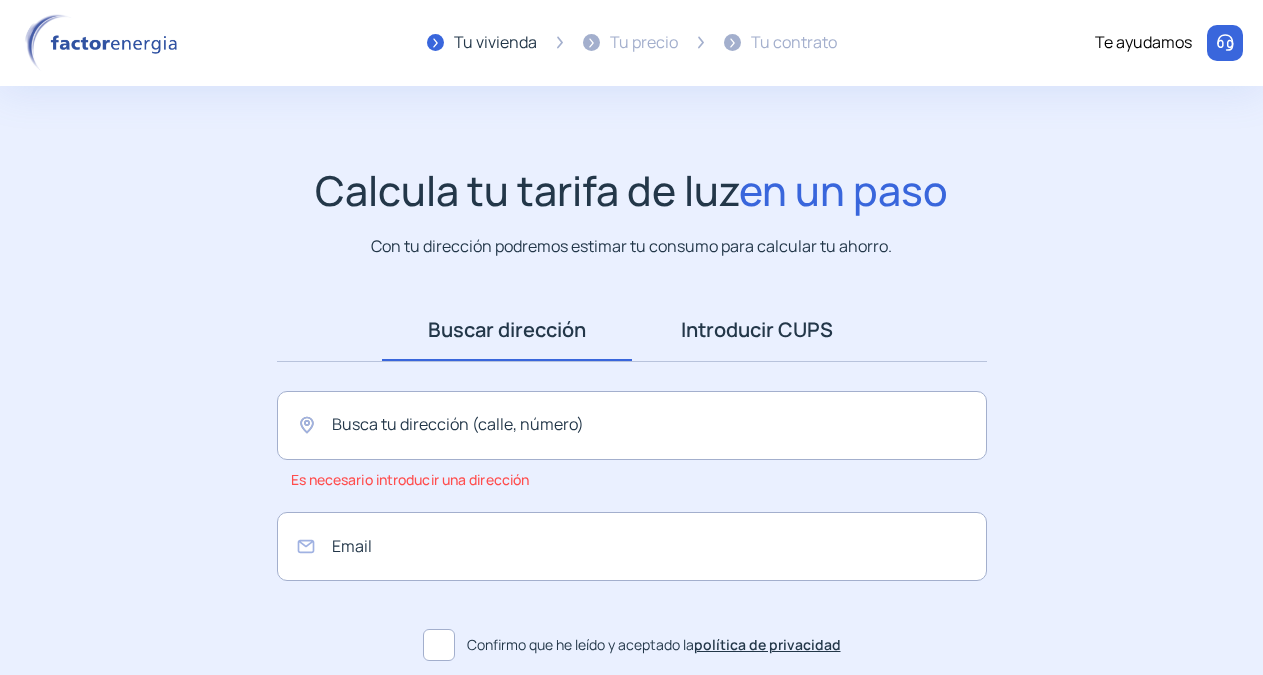 click on "Introducir CUPS" at bounding box center [757, 330] 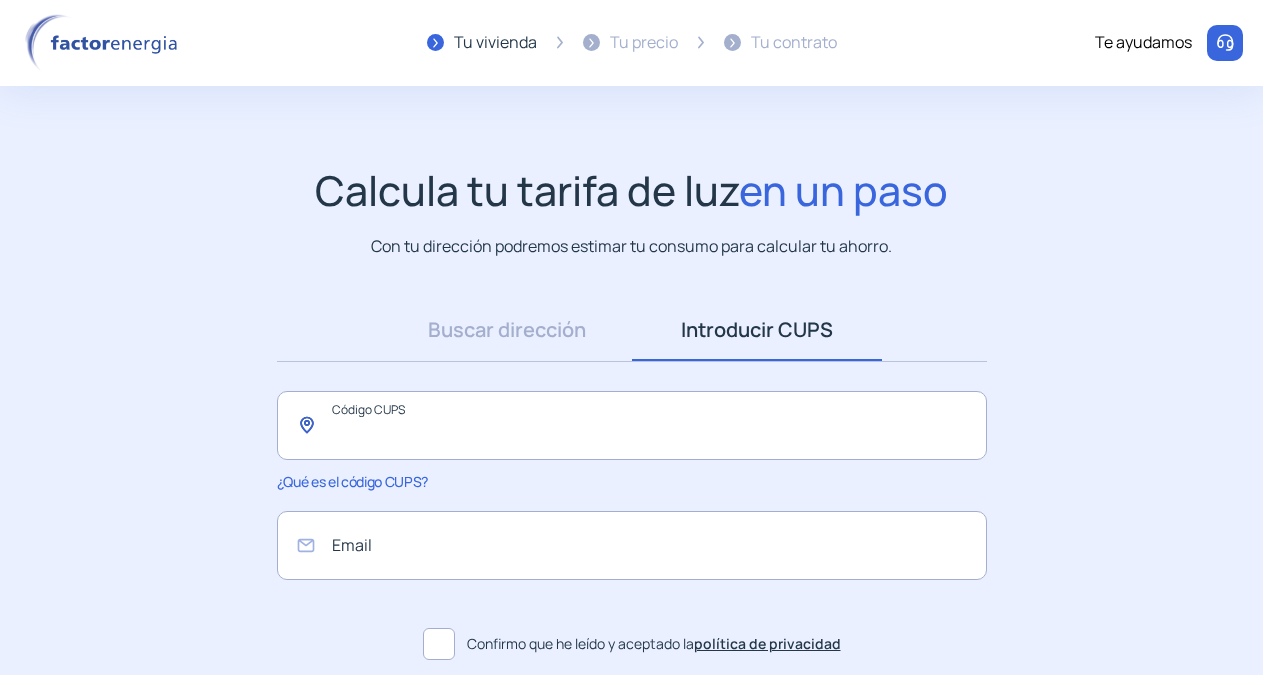 click 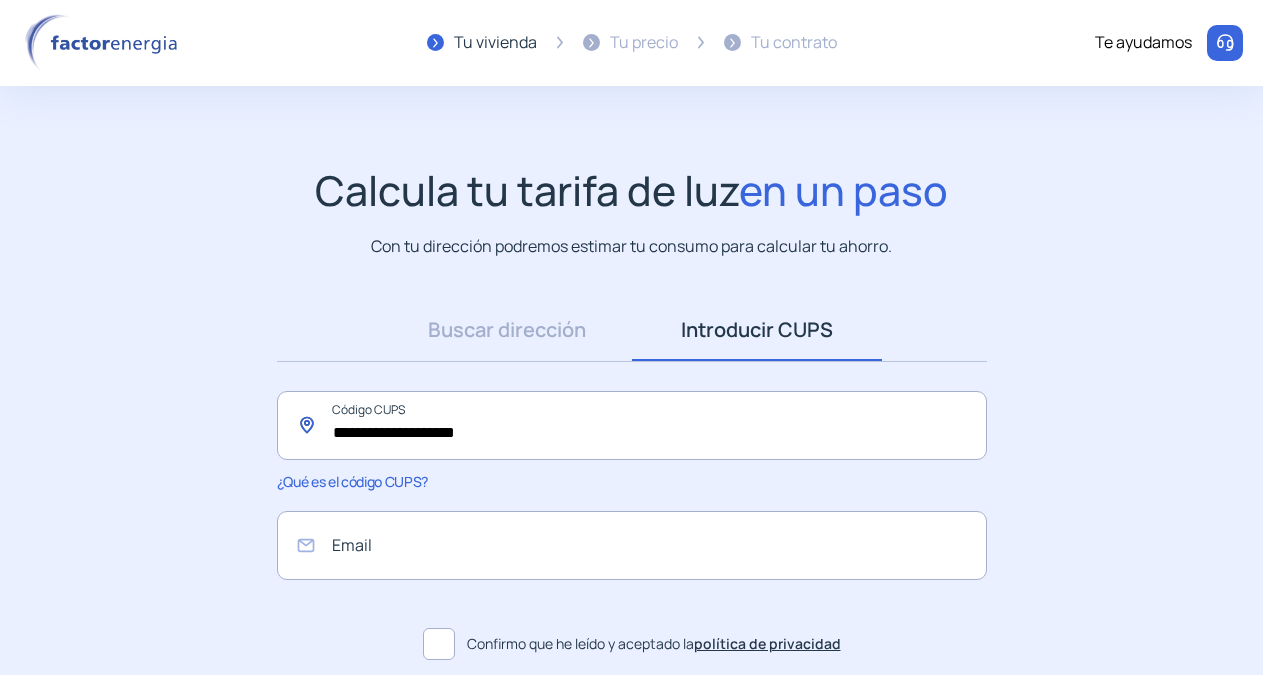 click on "**********" 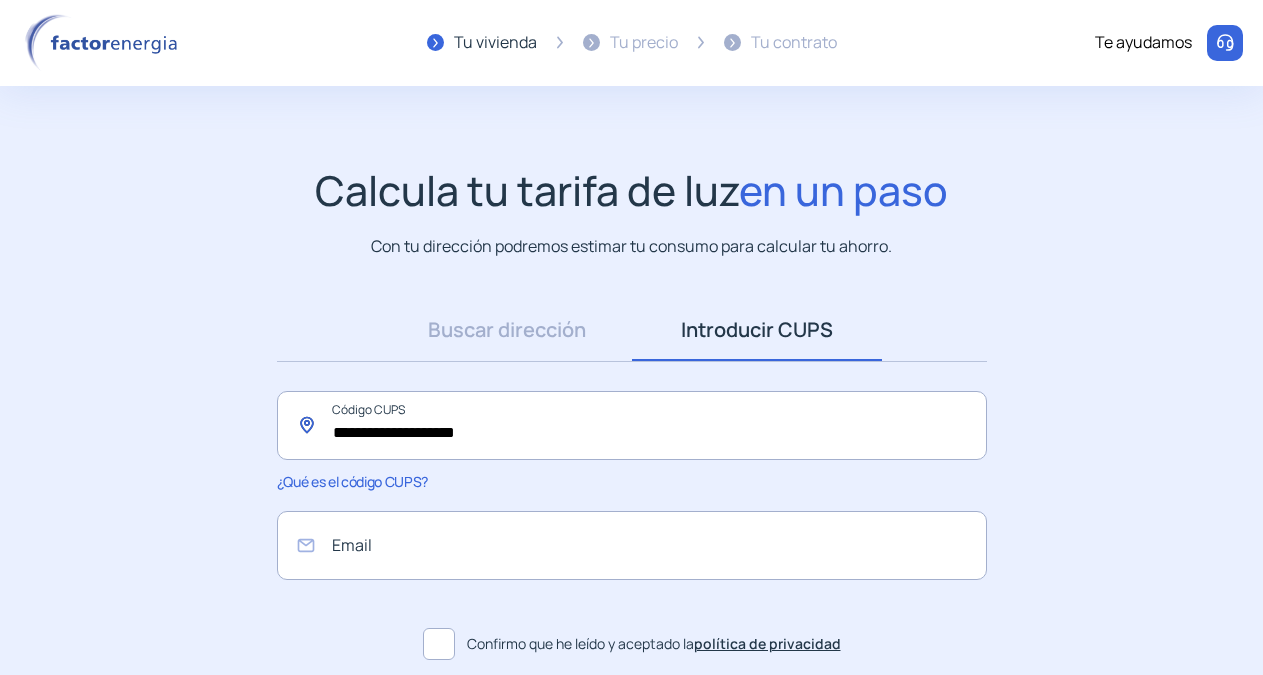 click on "**********" 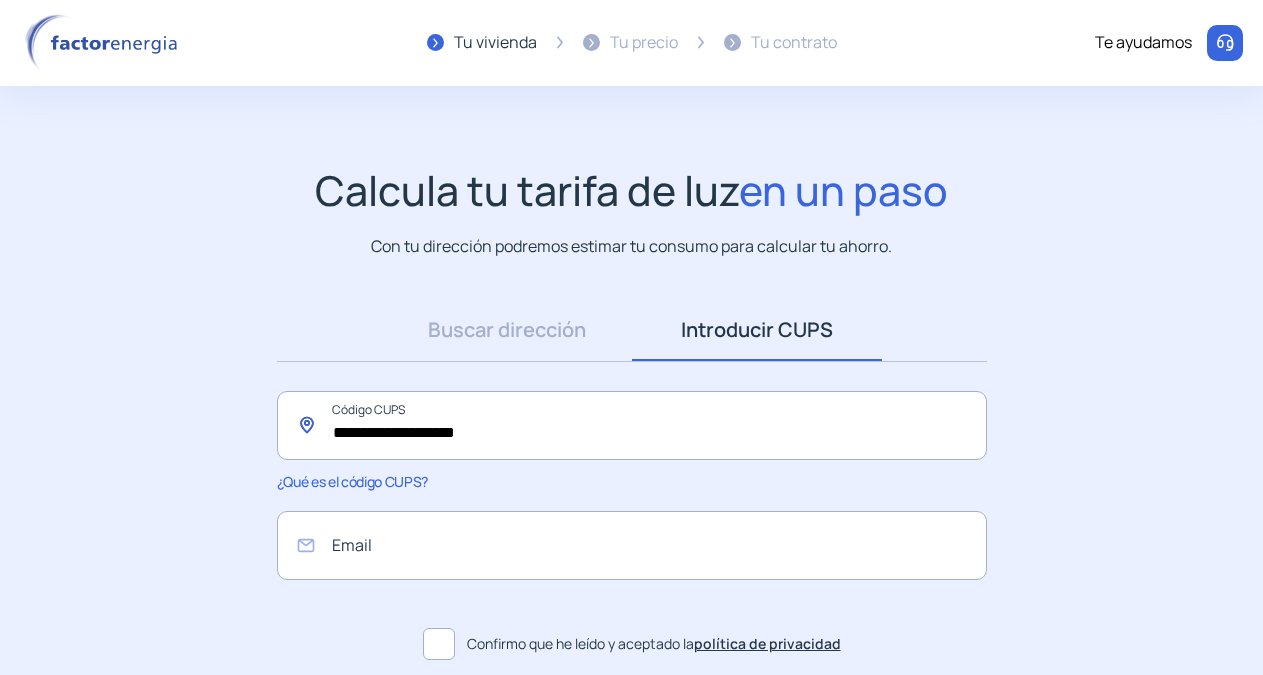 click on "**********" 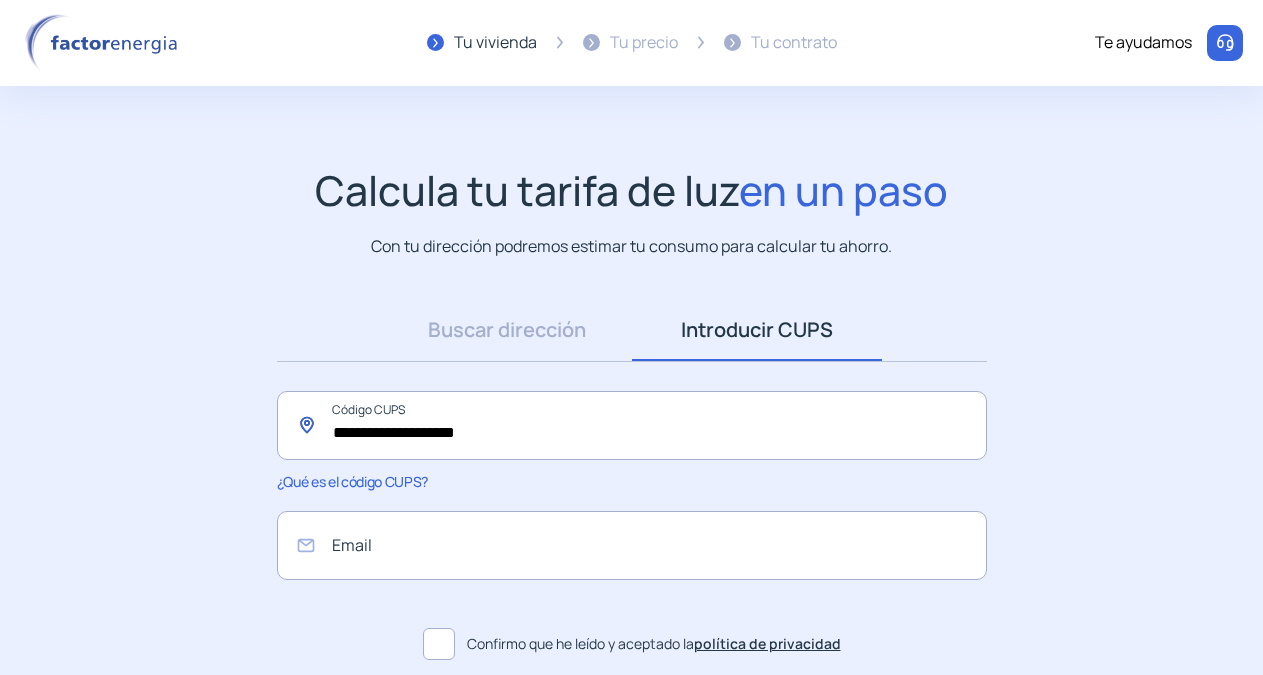 type on "**********" 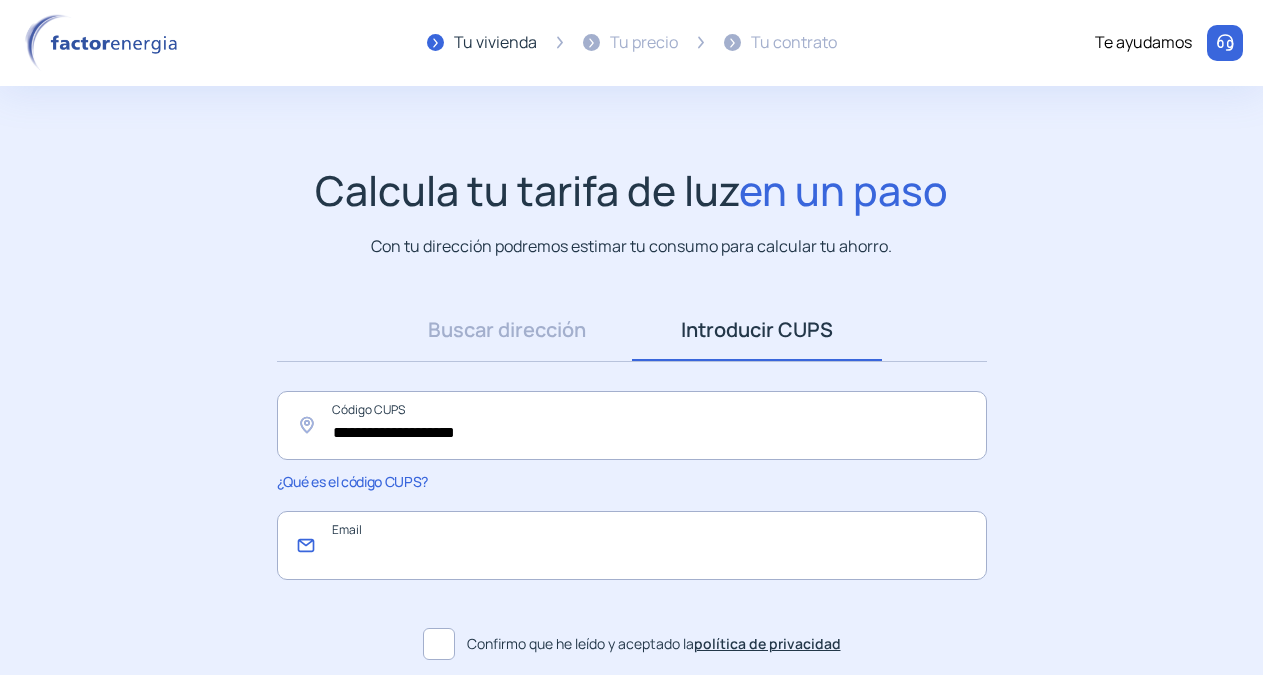 click 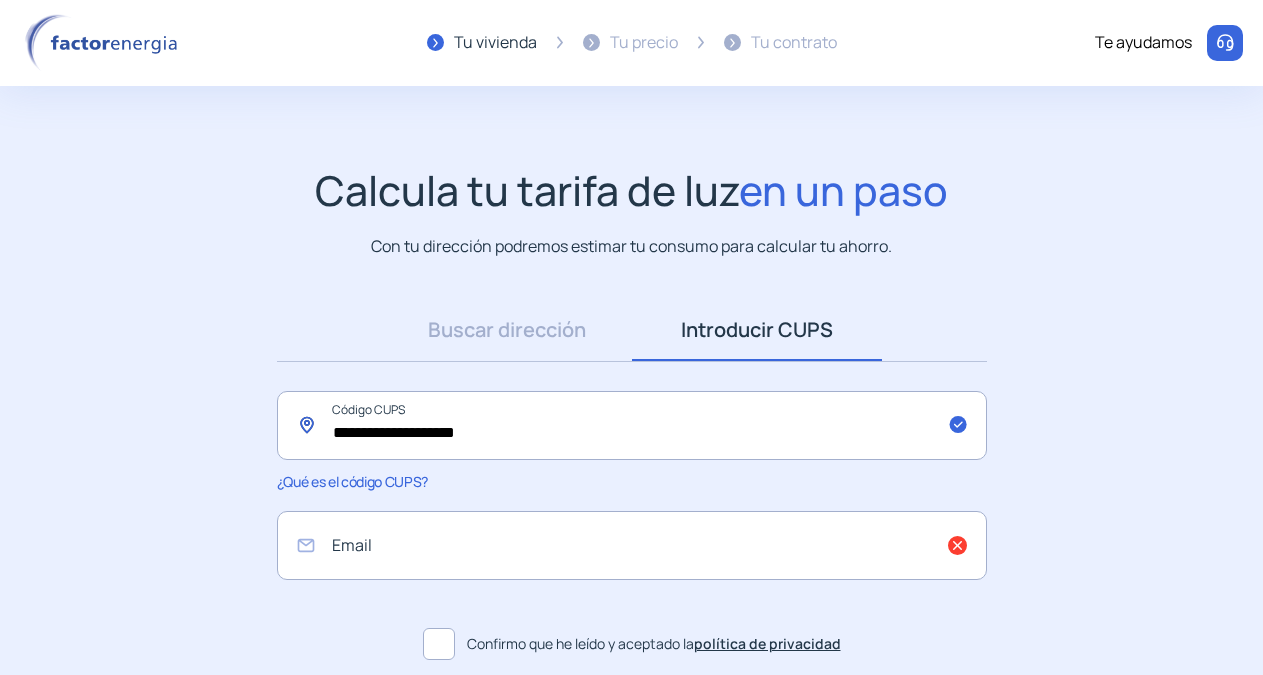 click on "**********" 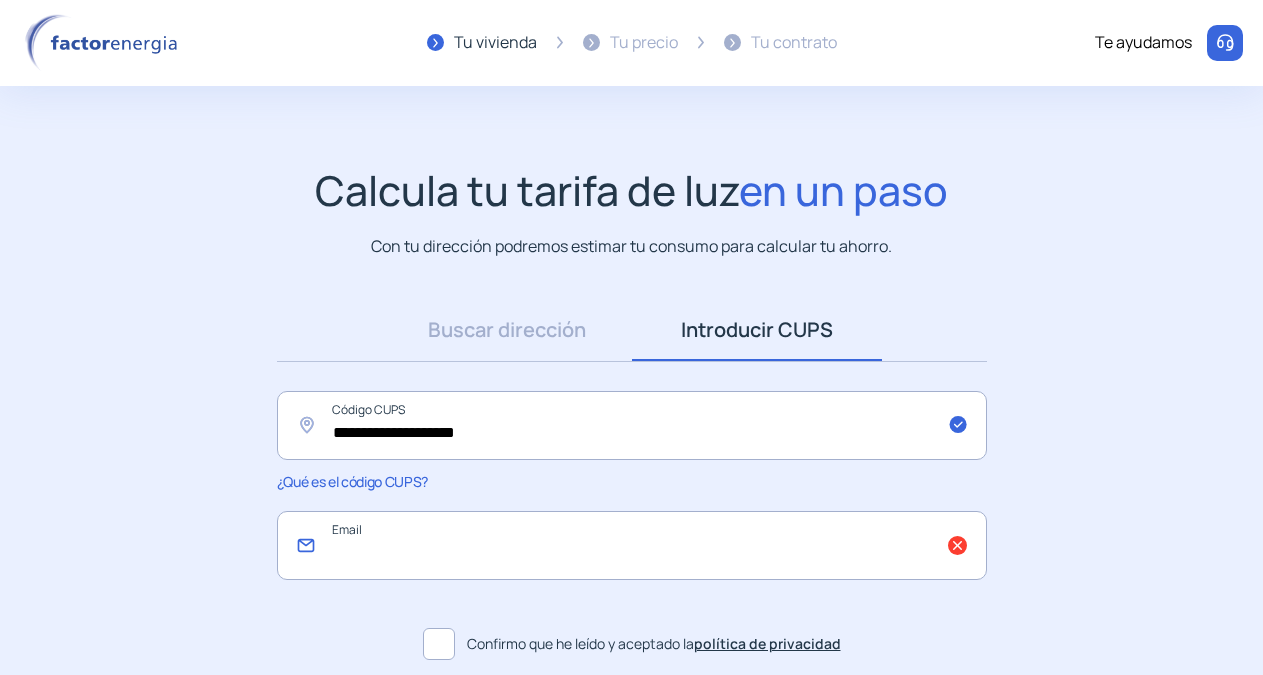 click 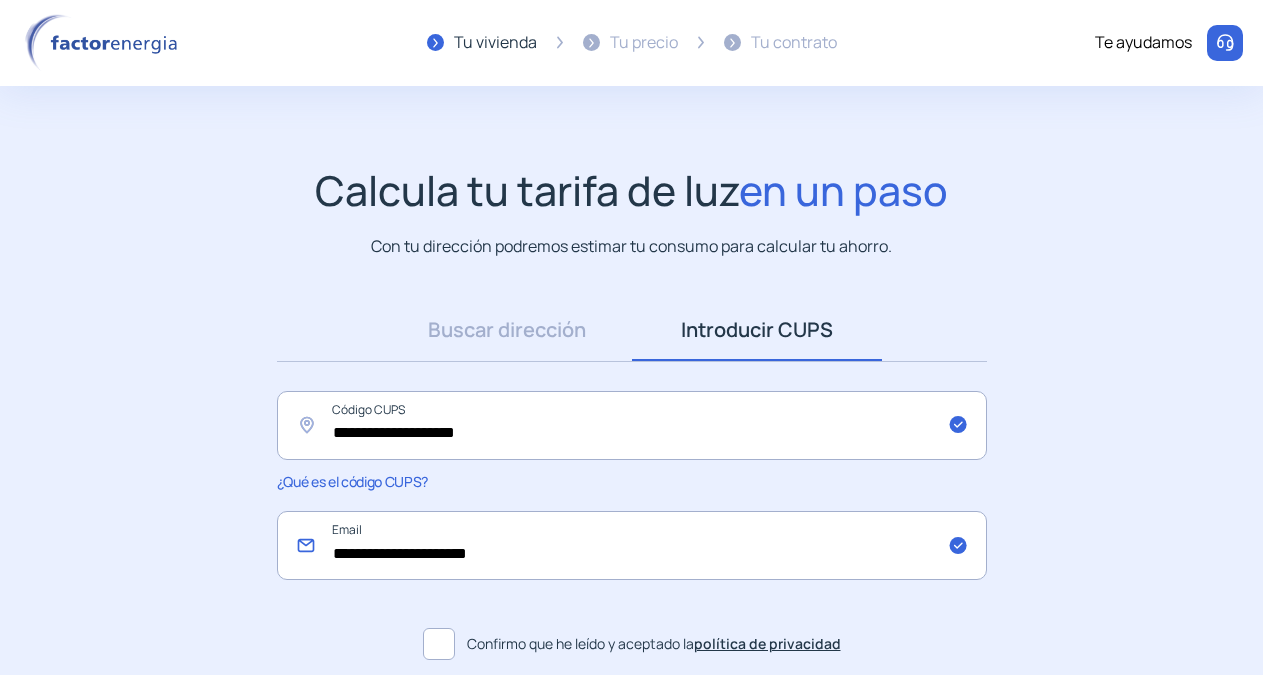 type on "**********" 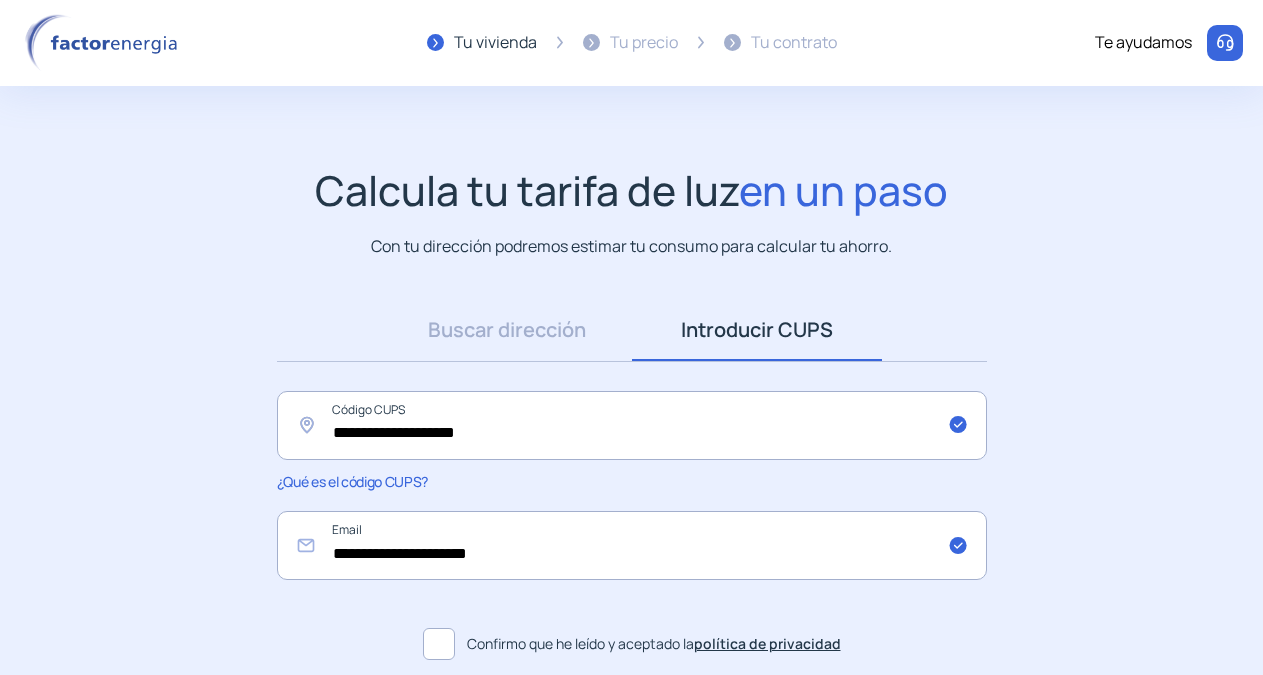 click 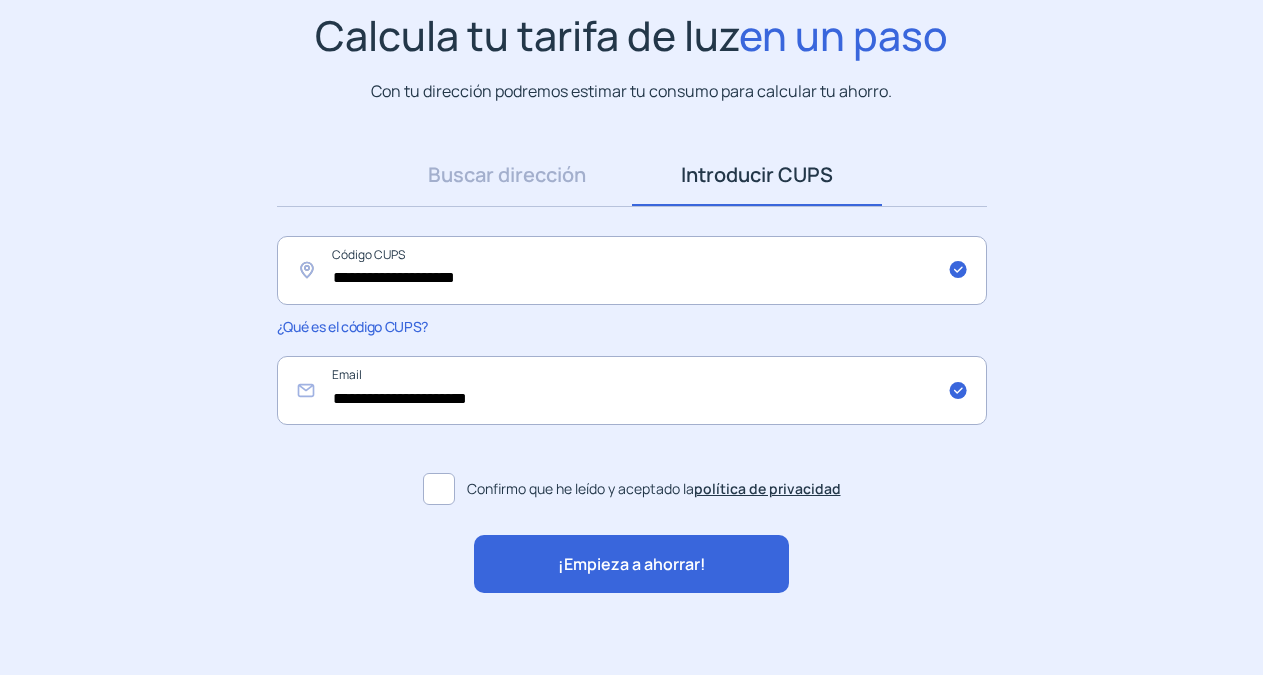 scroll, scrollTop: 174, scrollLeft: 0, axis: vertical 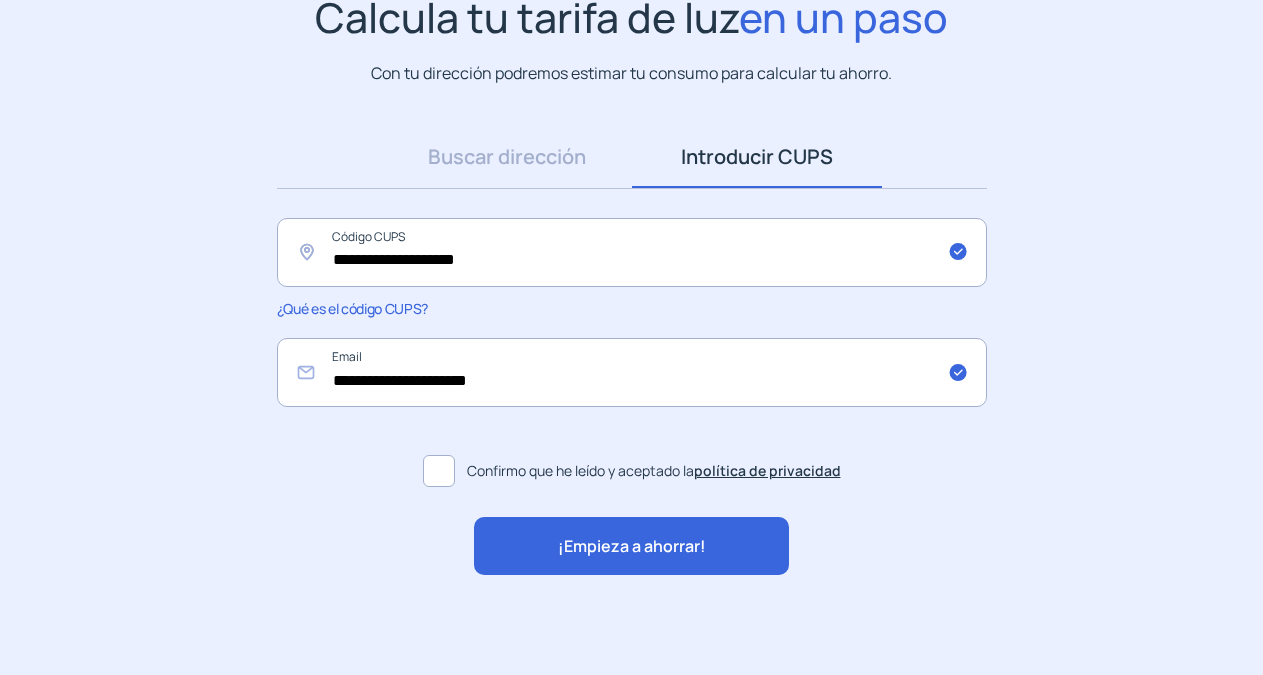 click on "¡Empieza a ahorrar!" 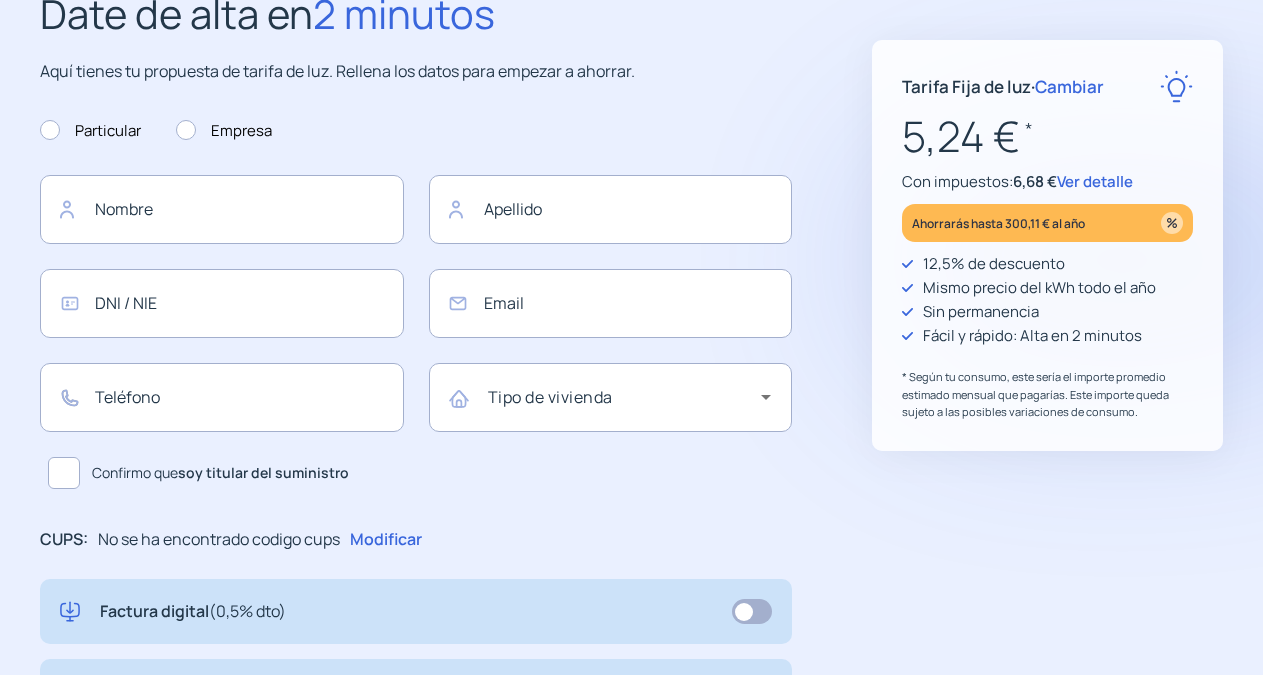 scroll, scrollTop: 0, scrollLeft: 0, axis: both 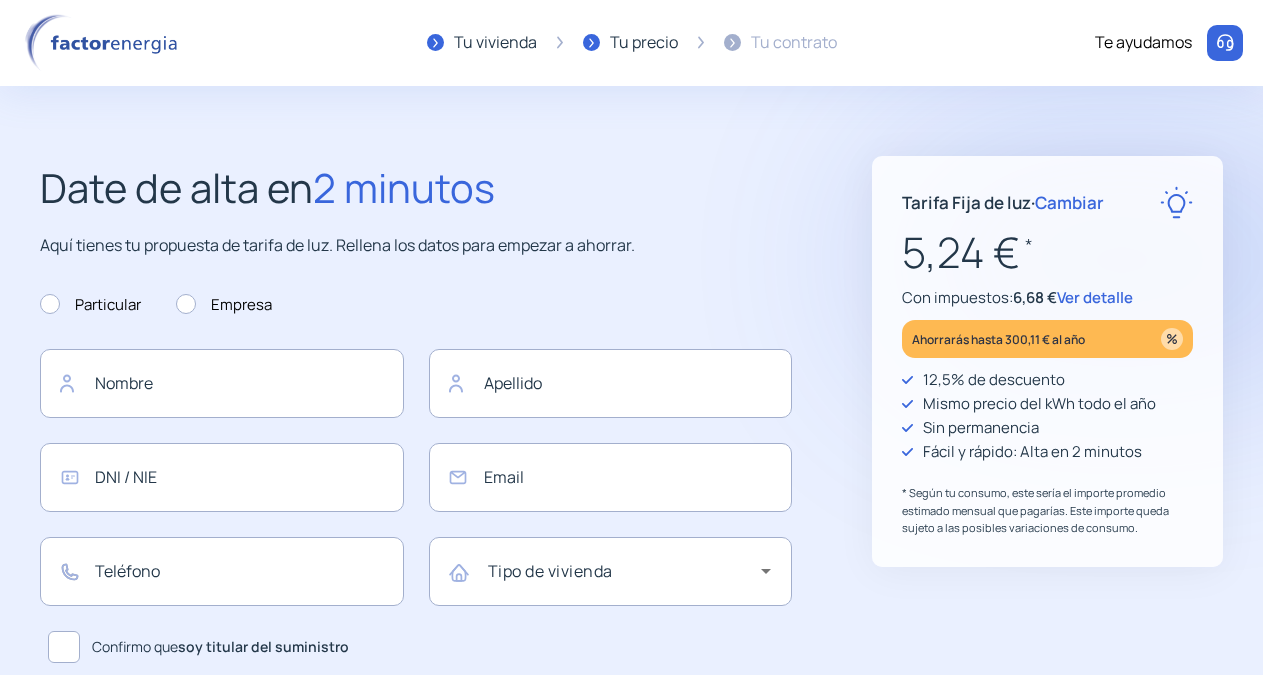 type on "**********" 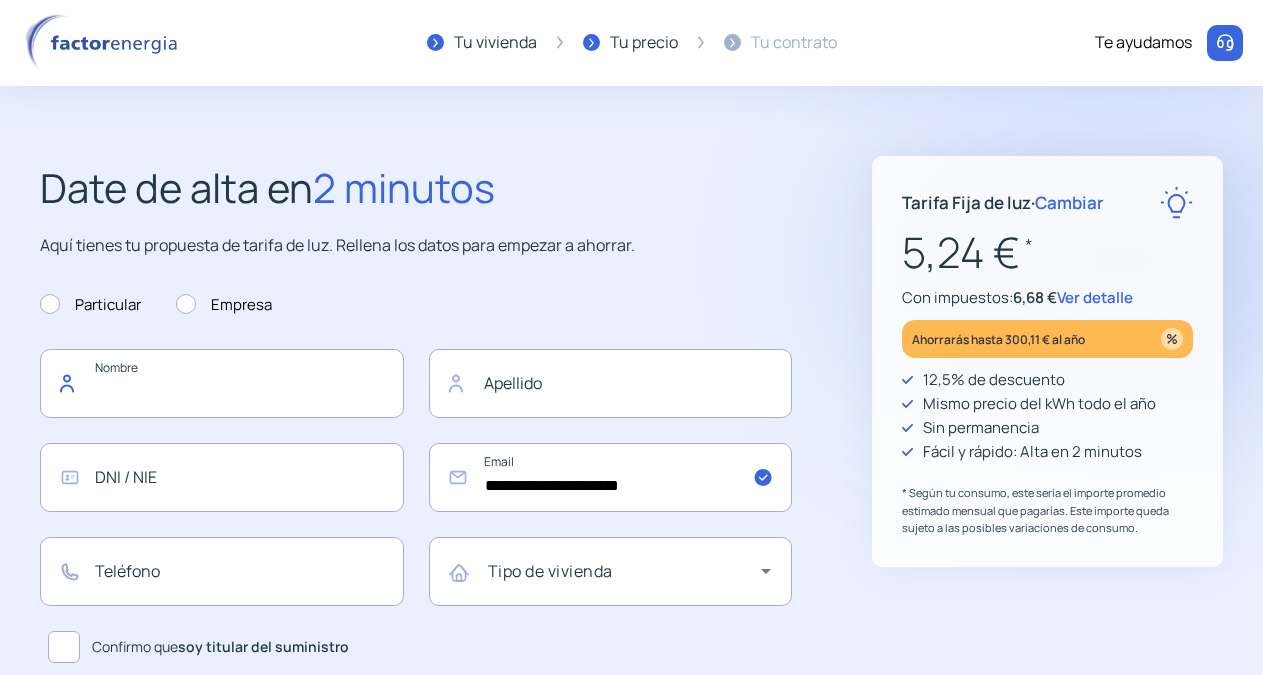 click 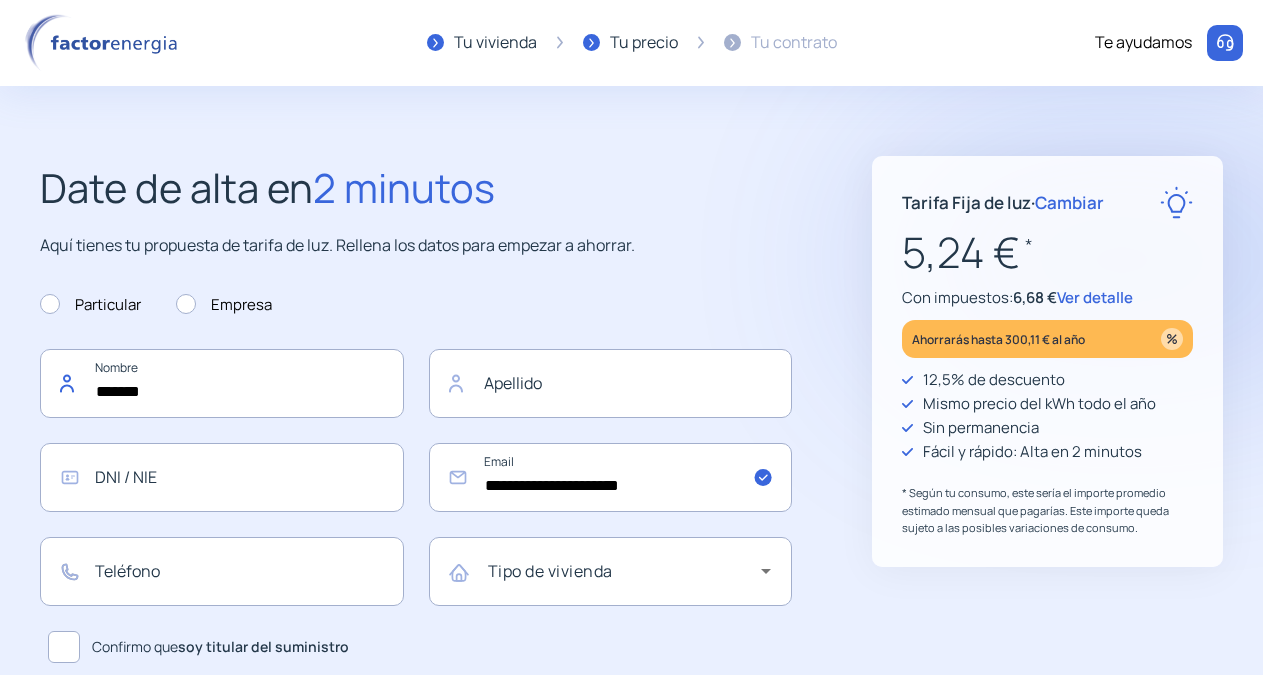 type on "*******" 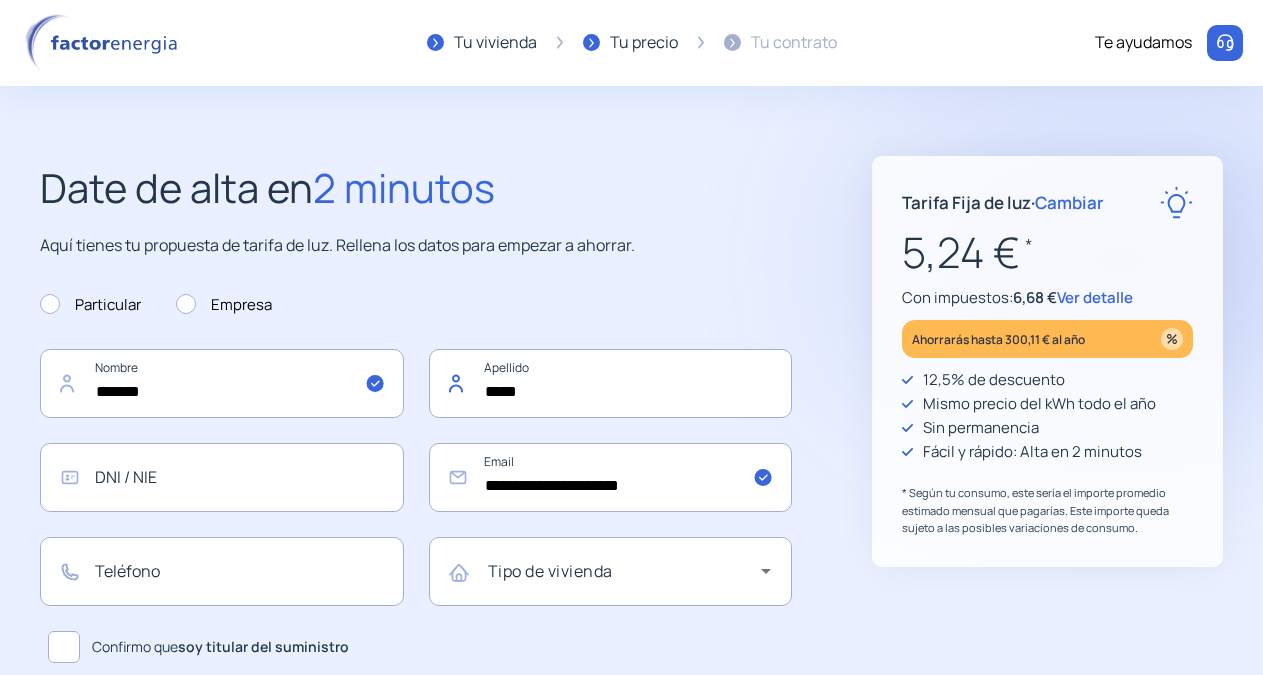 type on "*****" 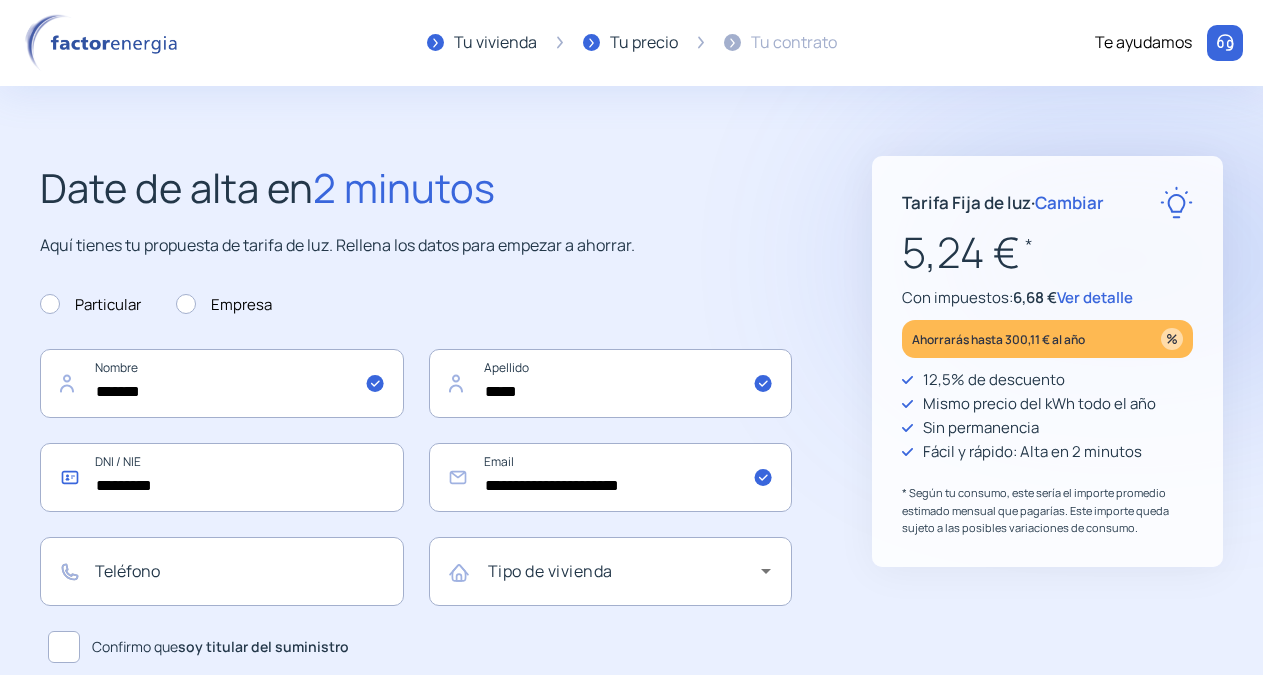 type on "*********" 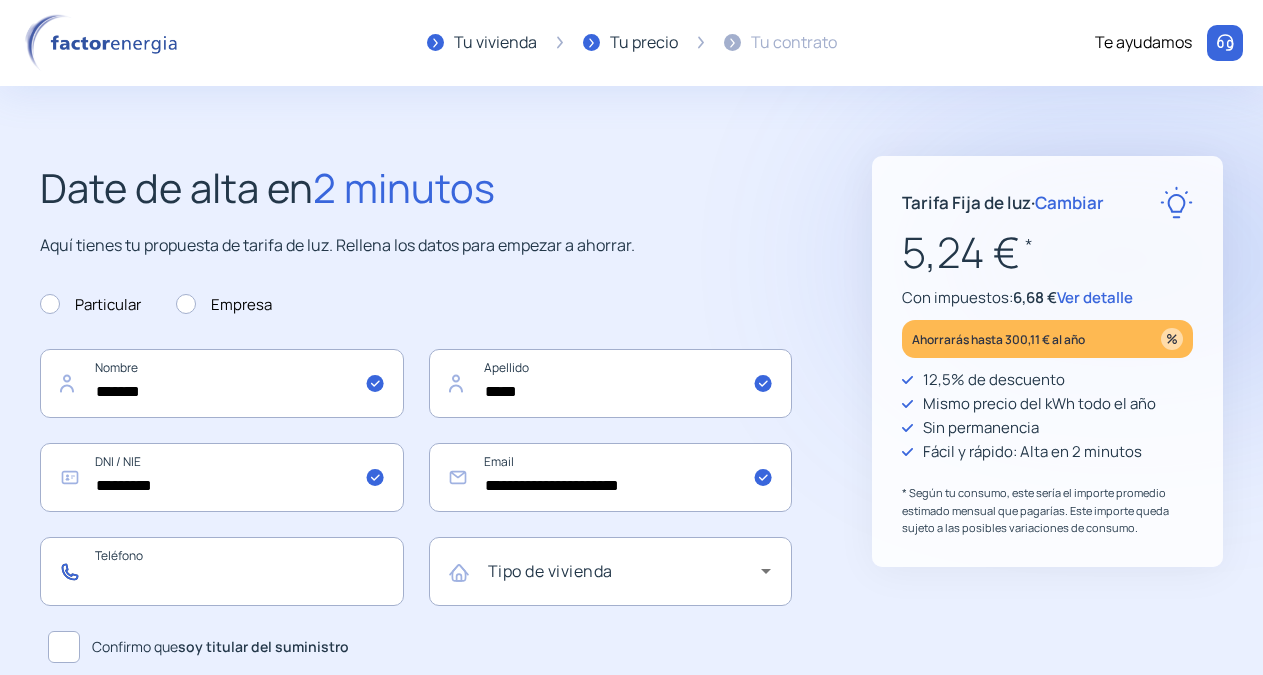 click 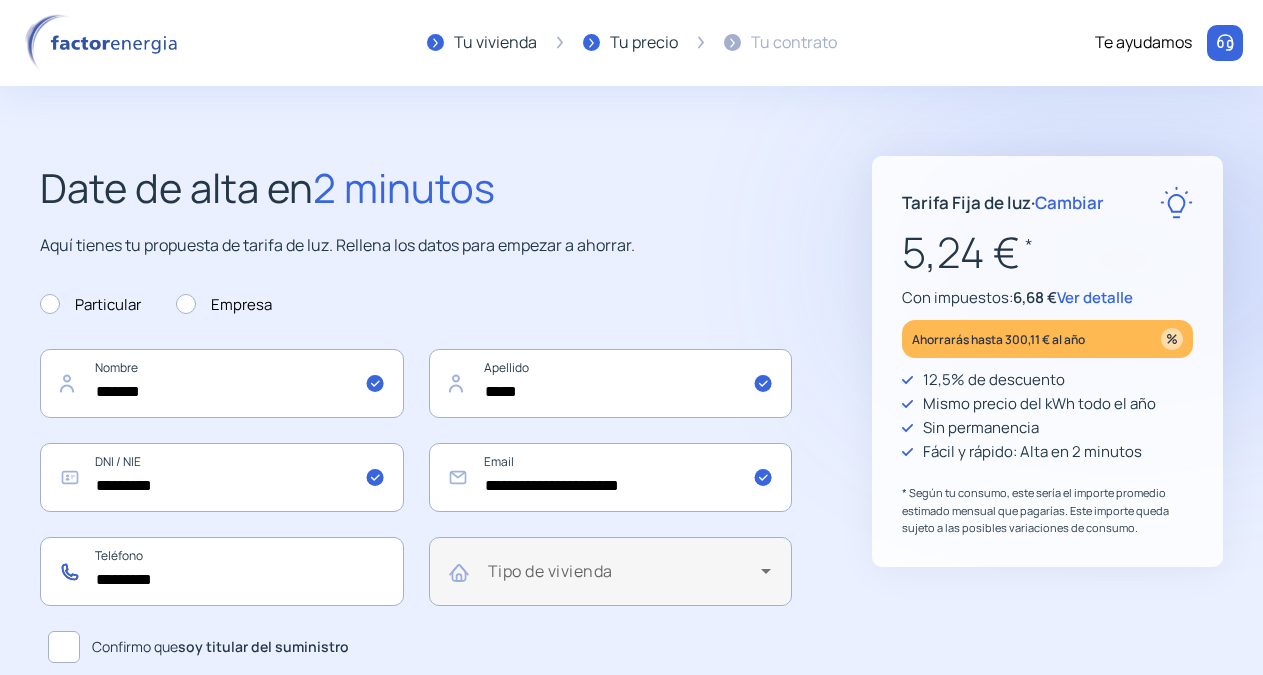 type on "*********" 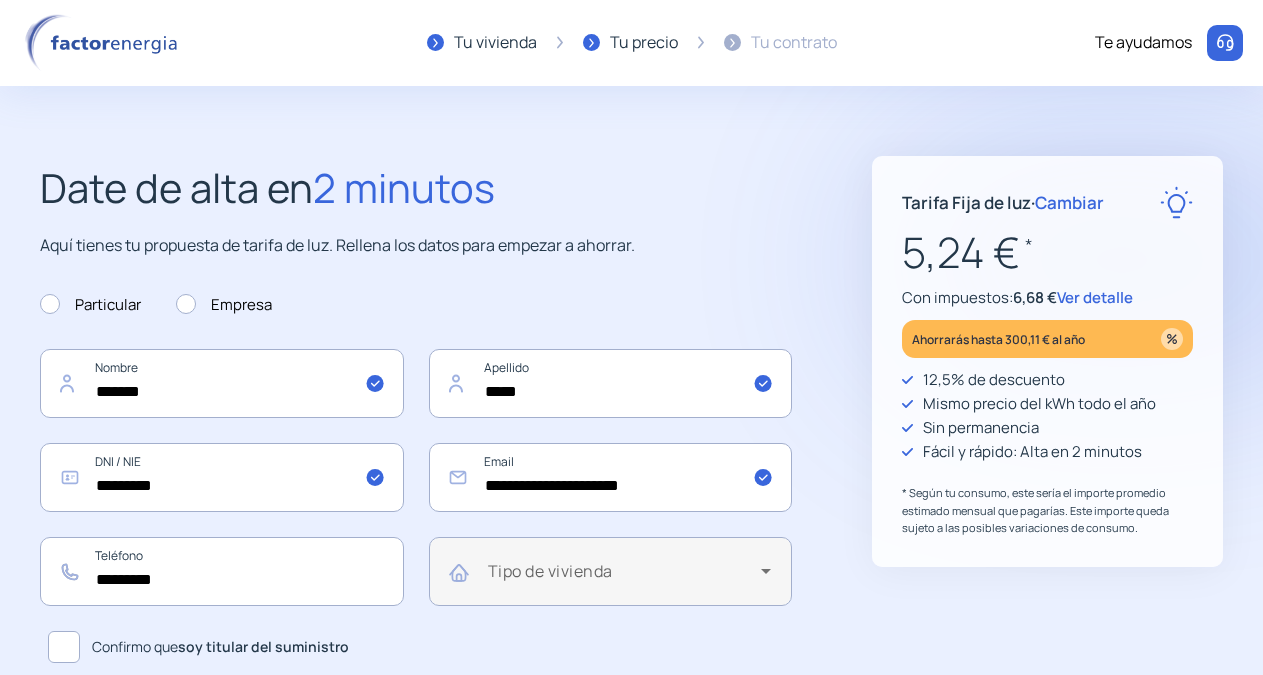 click on "Tipo de vivienda" 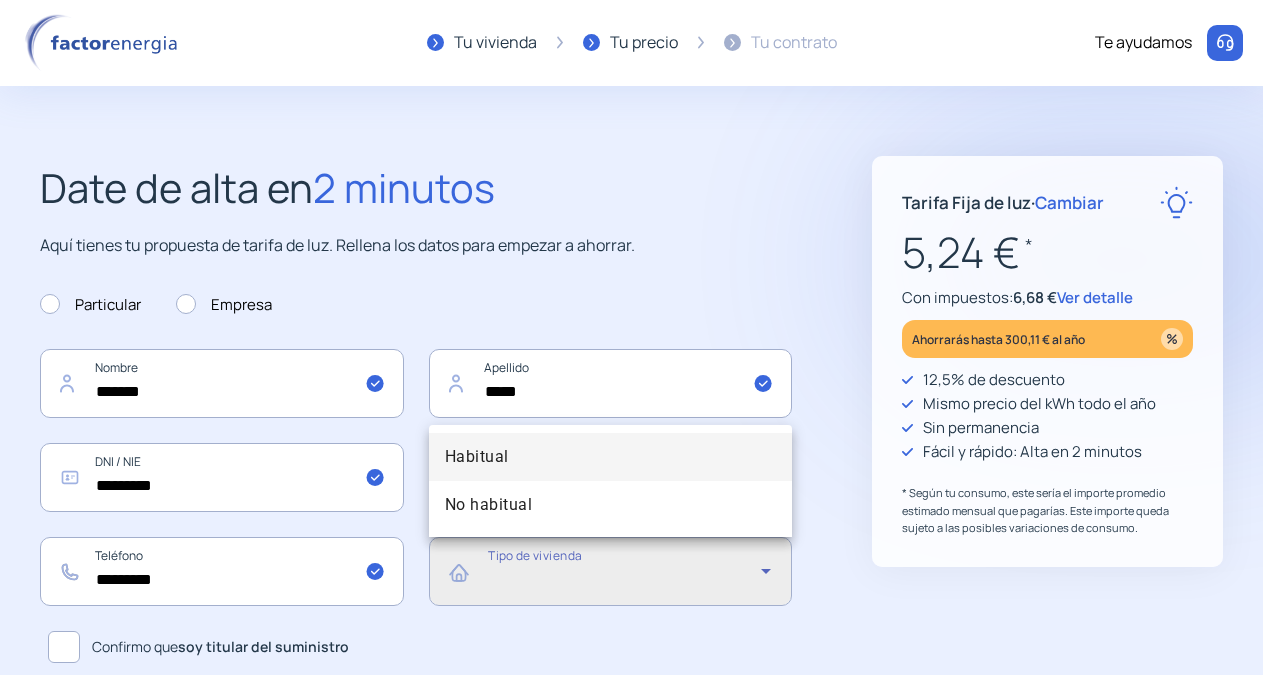 click on "Habitual" at bounding box center [611, 457] 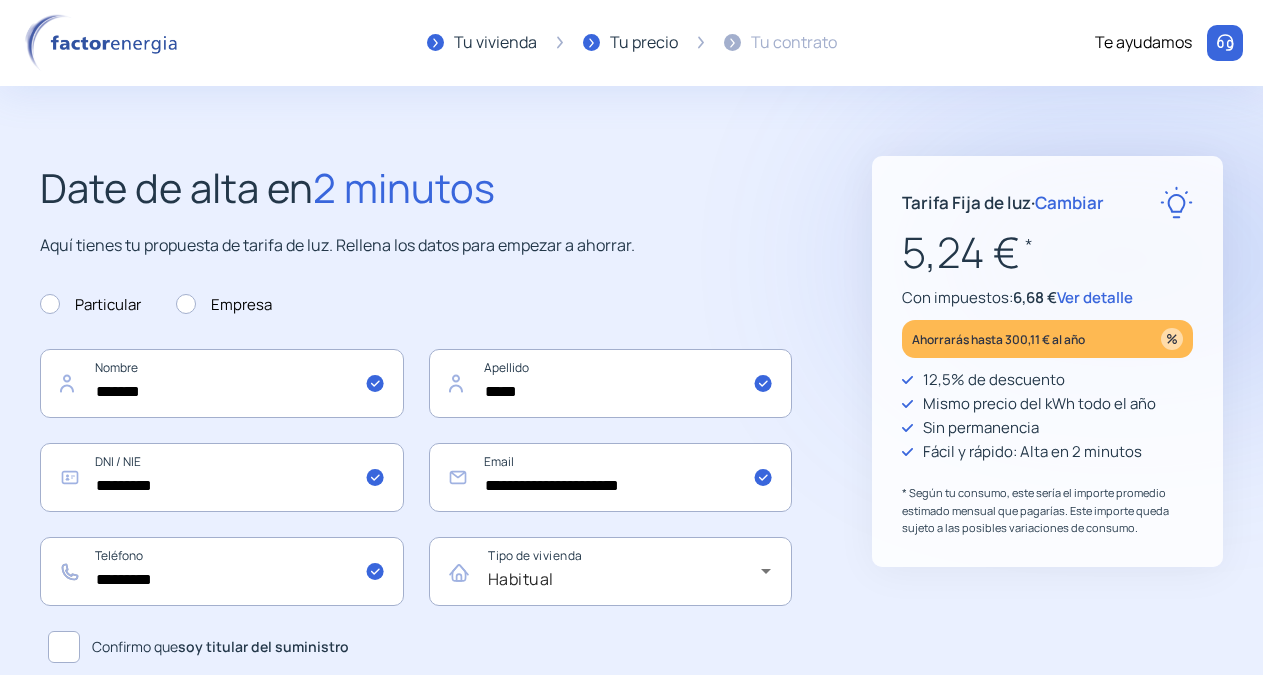 click 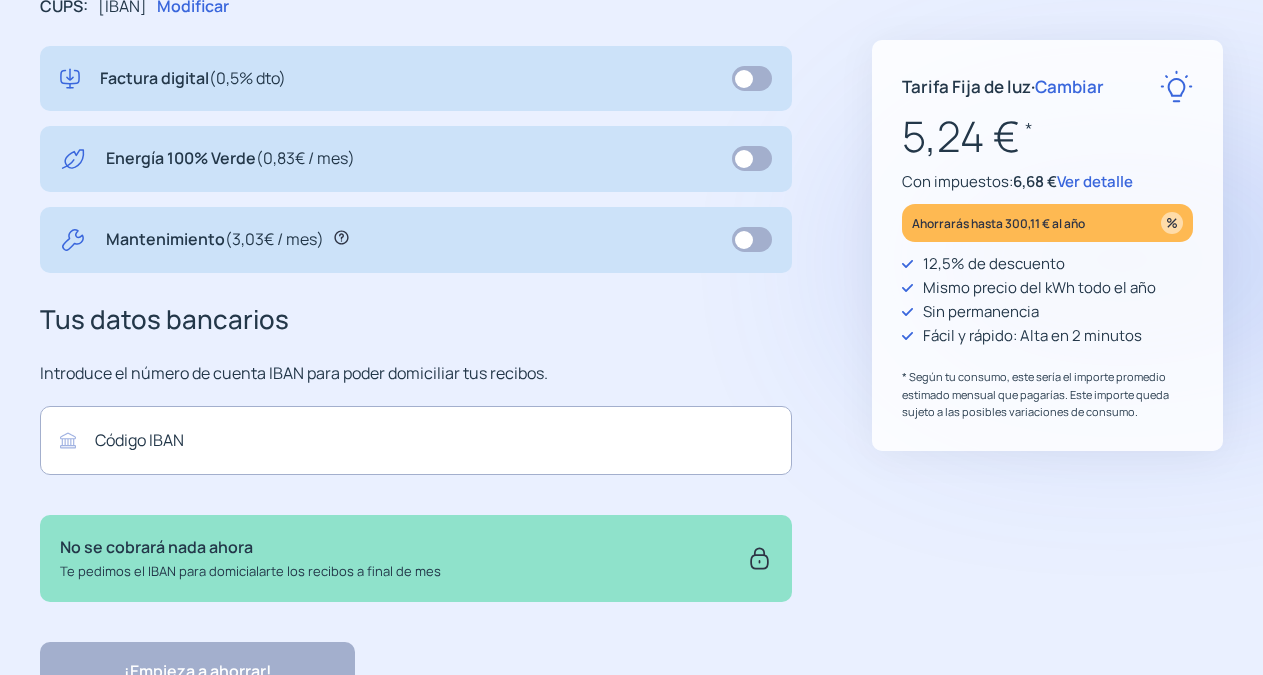 scroll, scrollTop: 714, scrollLeft: 0, axis: vertical 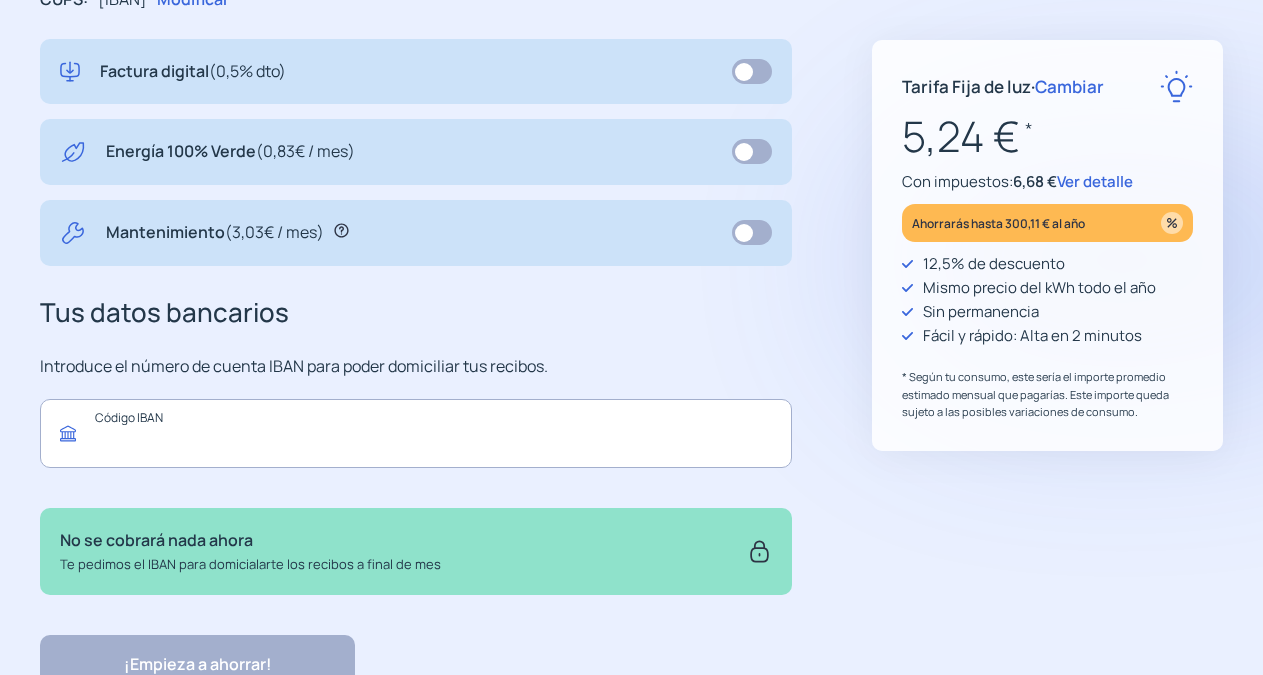 click 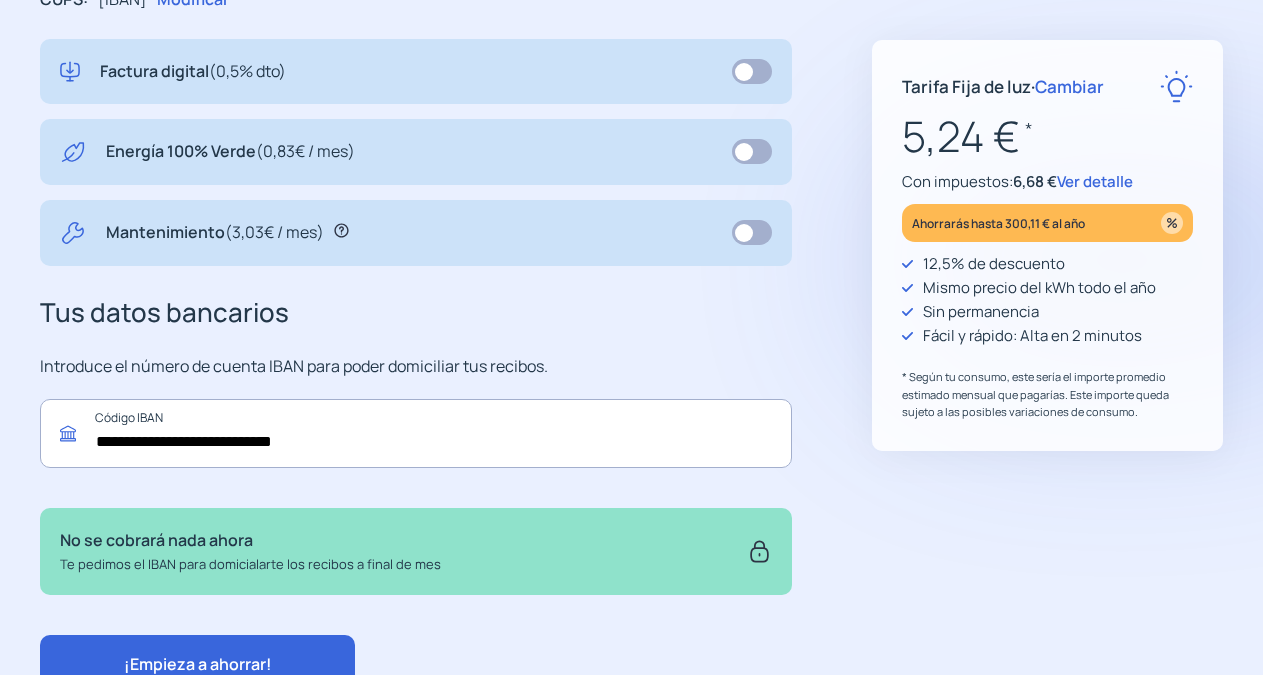 type on "**********" 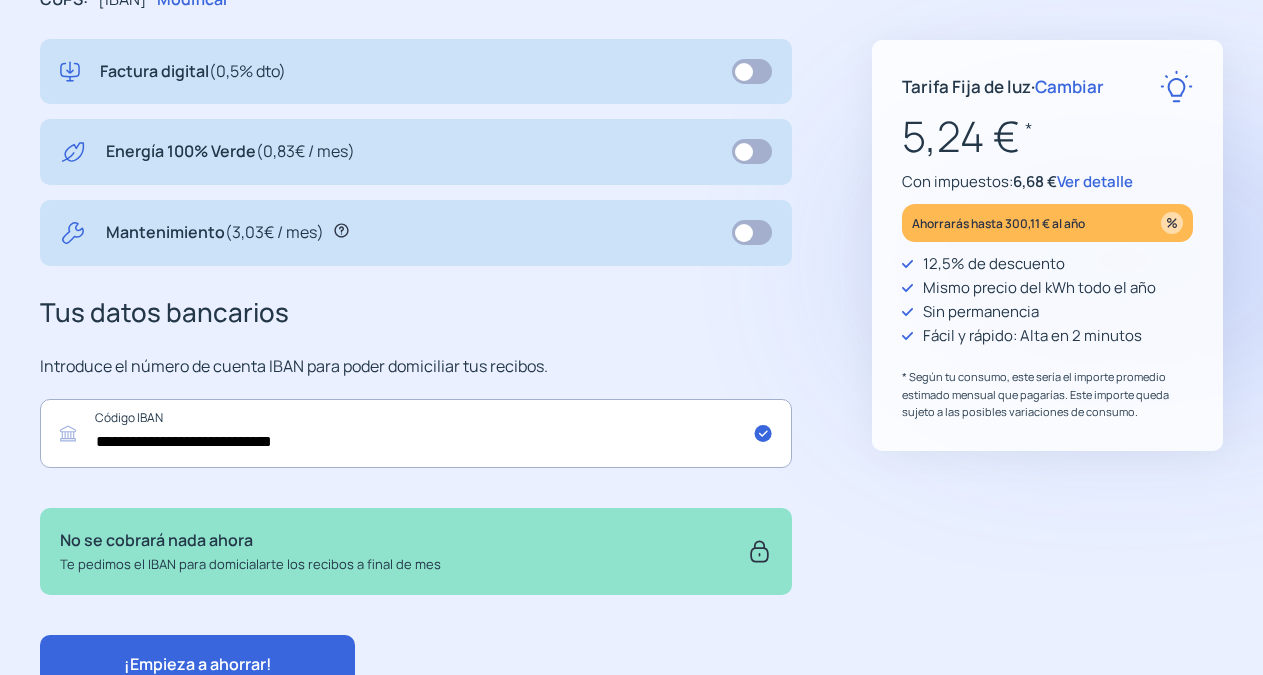 click on "¡Empieza a ahorrar!" 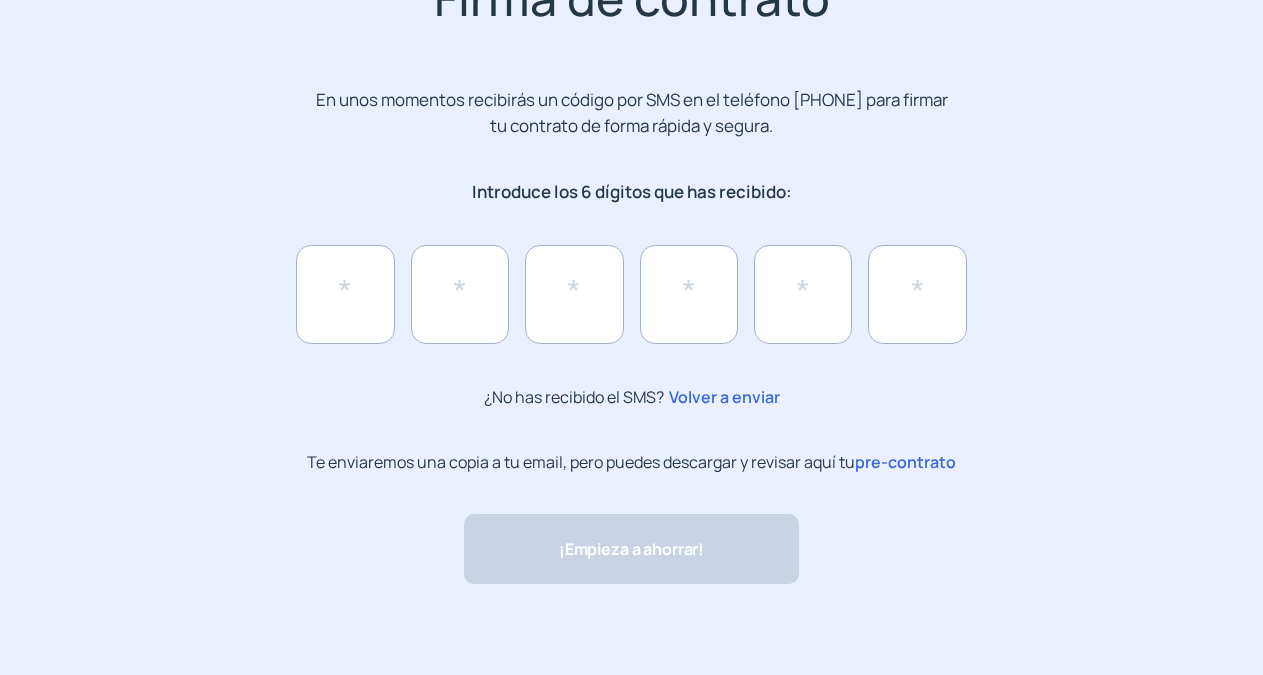 scroll, scrollTop: 0, scrollLeft: 0, axis: both 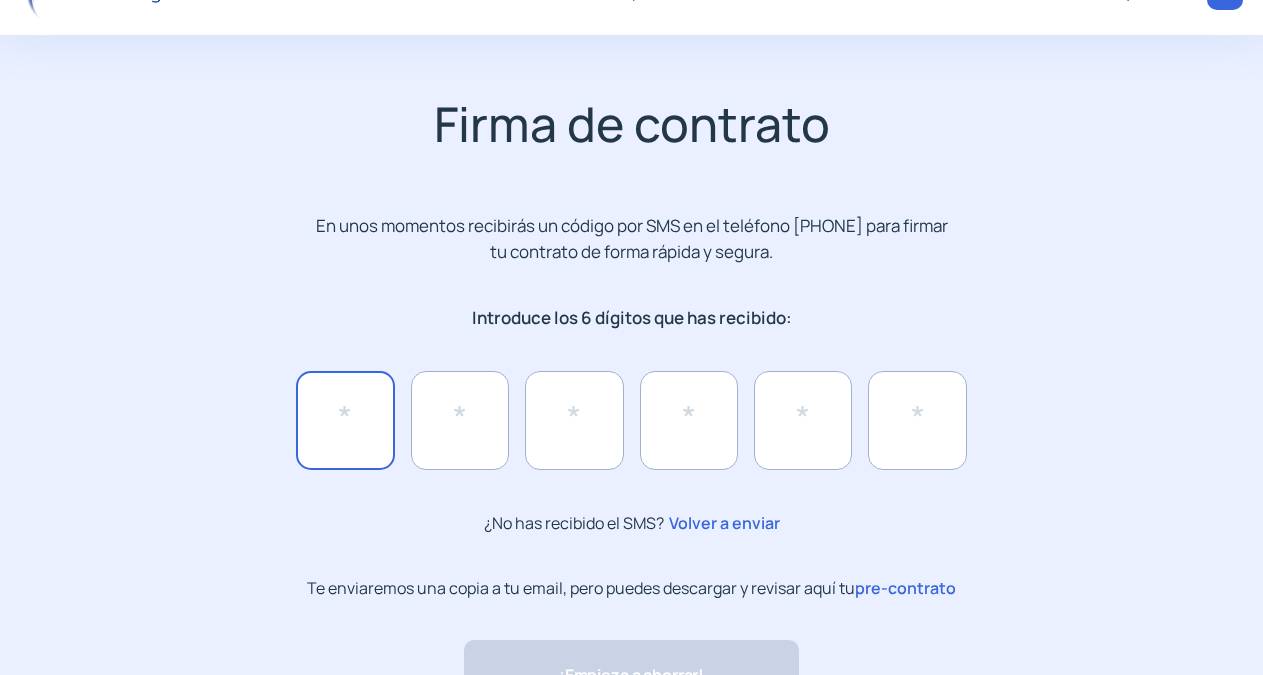 click 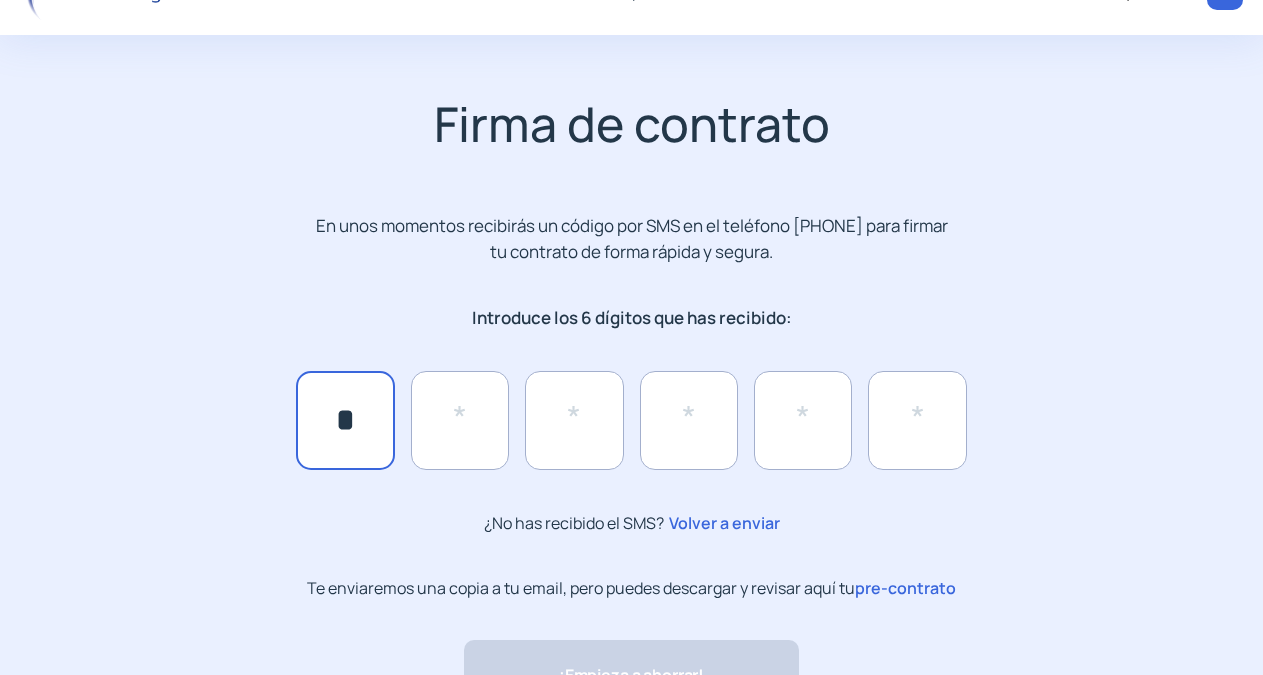 type on "*" 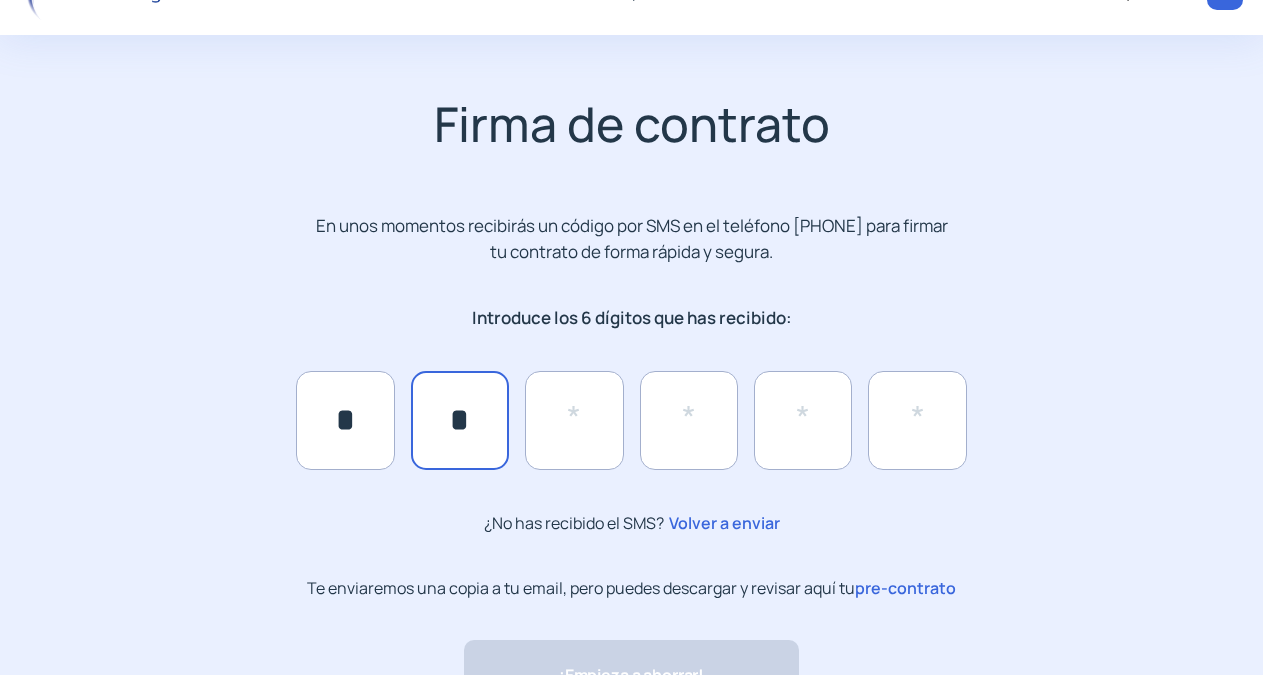type on "*" 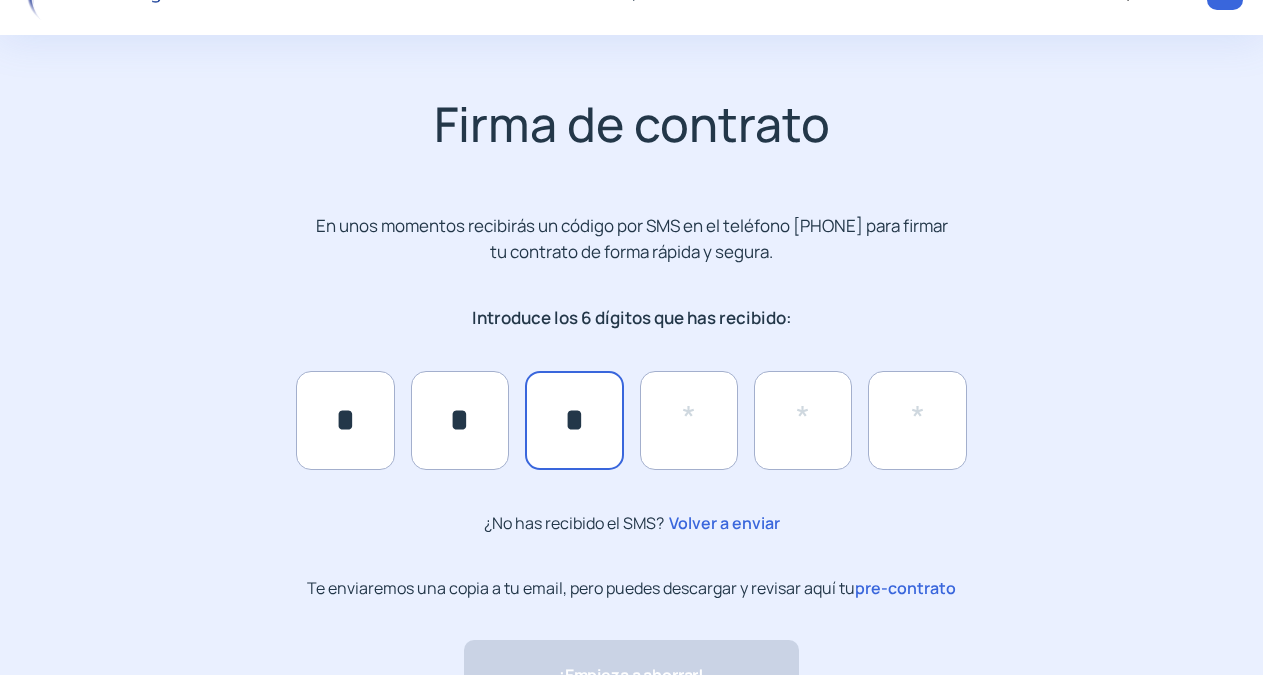 type on "*" 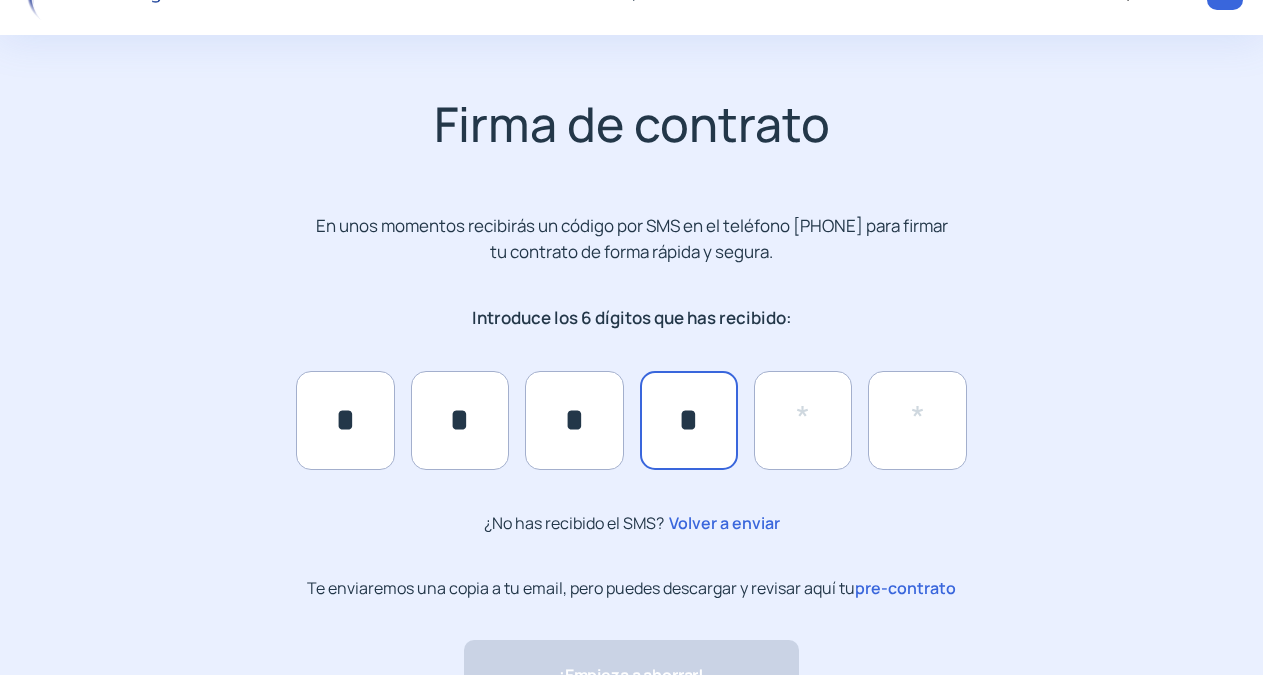 type on "*" 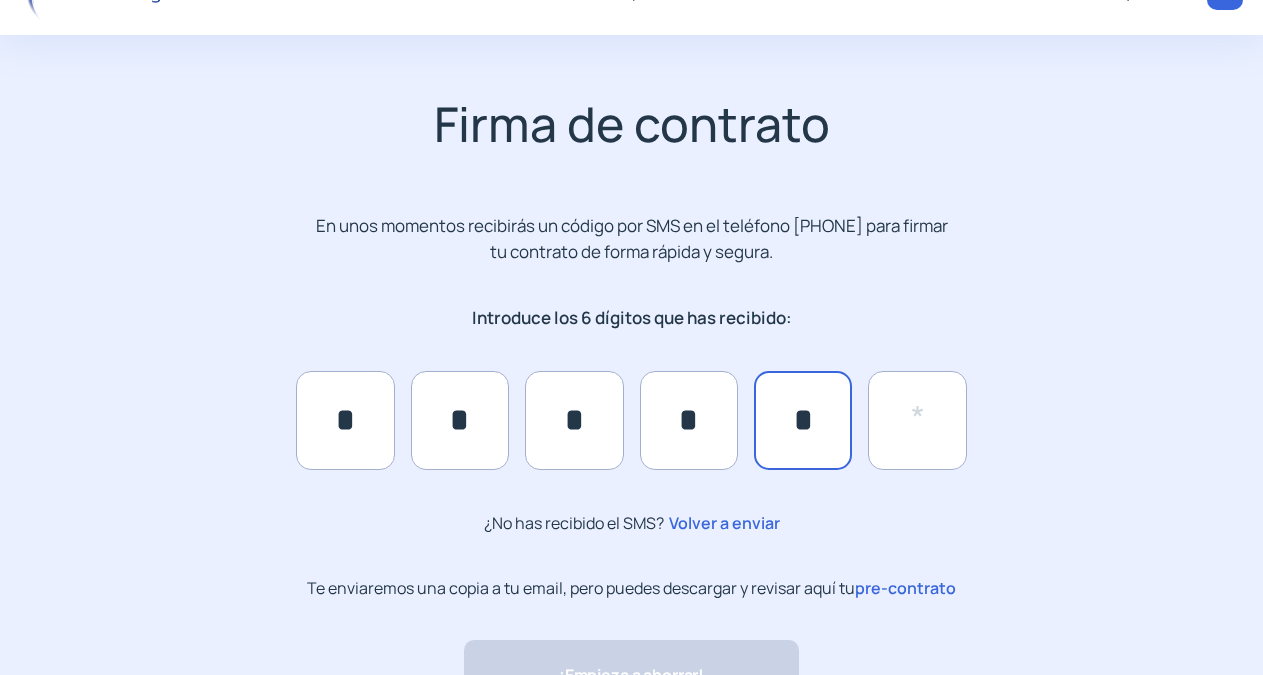 type on "*" 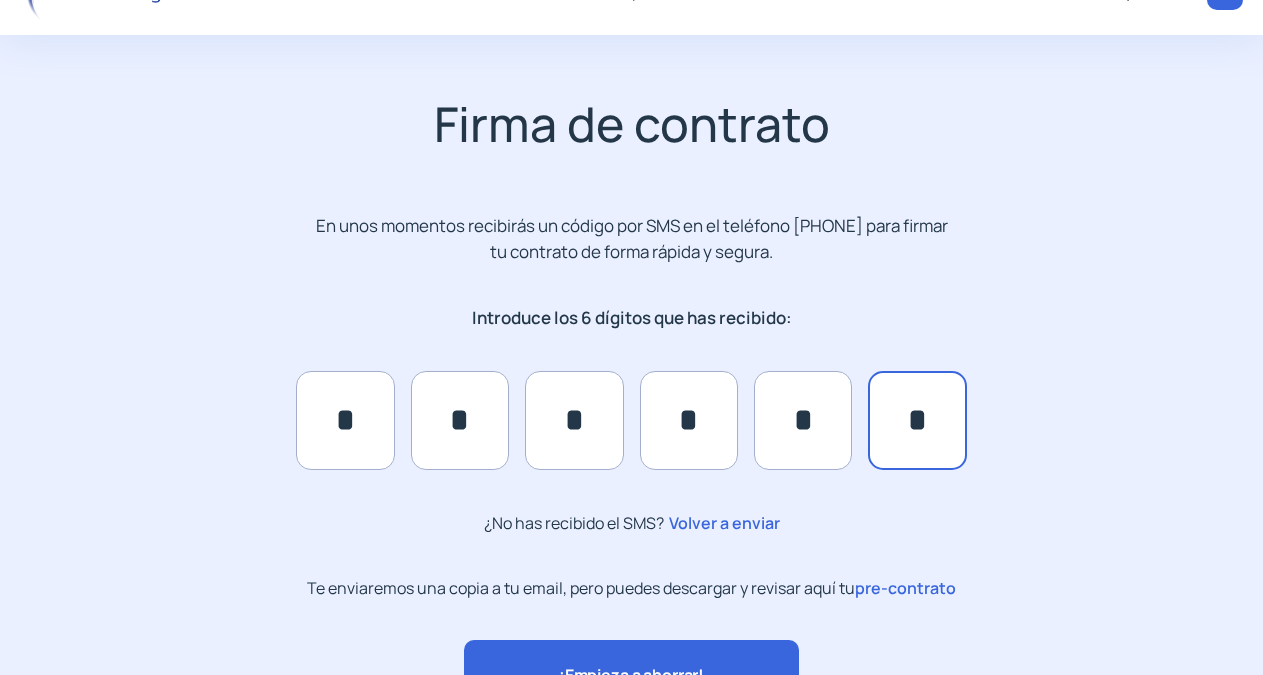 type on "*" 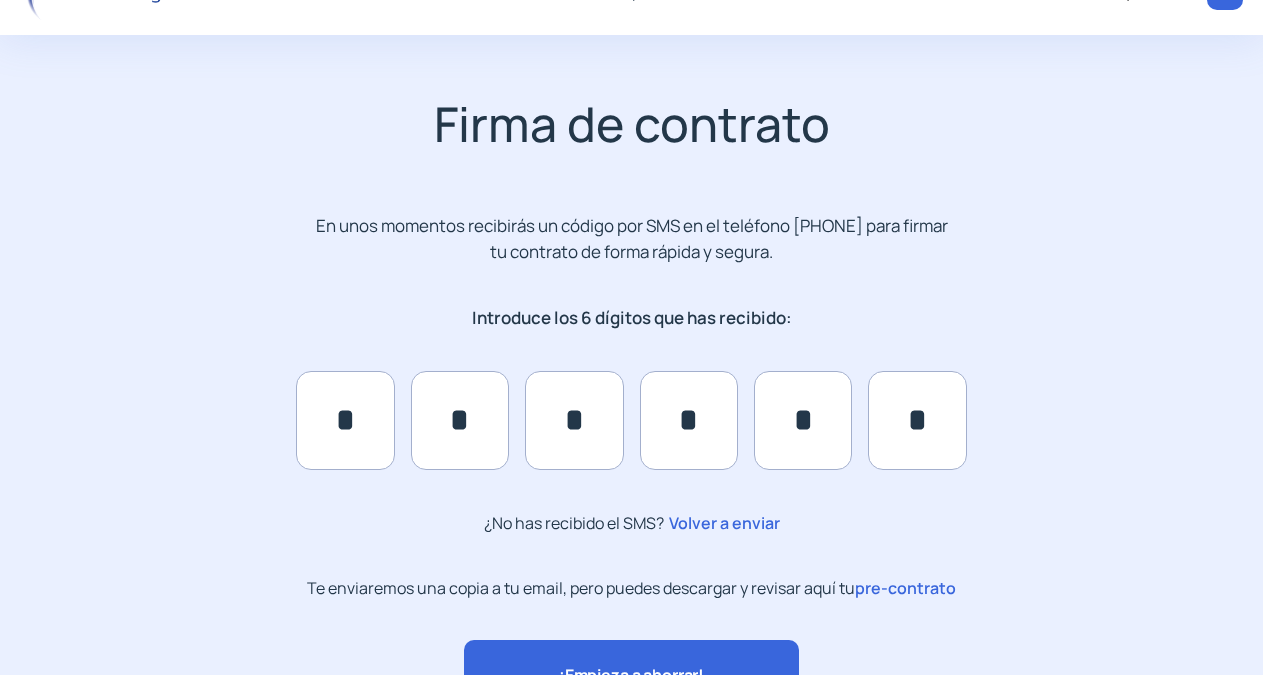 click on "¡Empieza a ahorrar!" 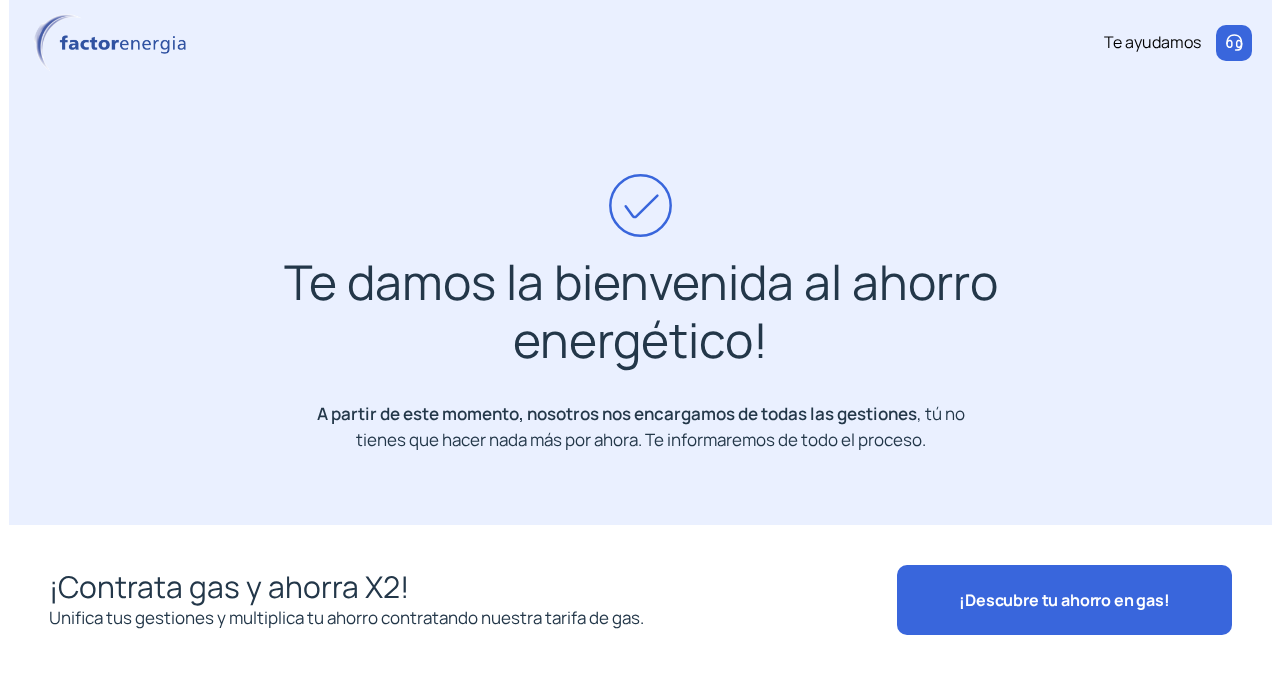 scroll, scrollTop: 0, scrollLeft: 0, axis: both 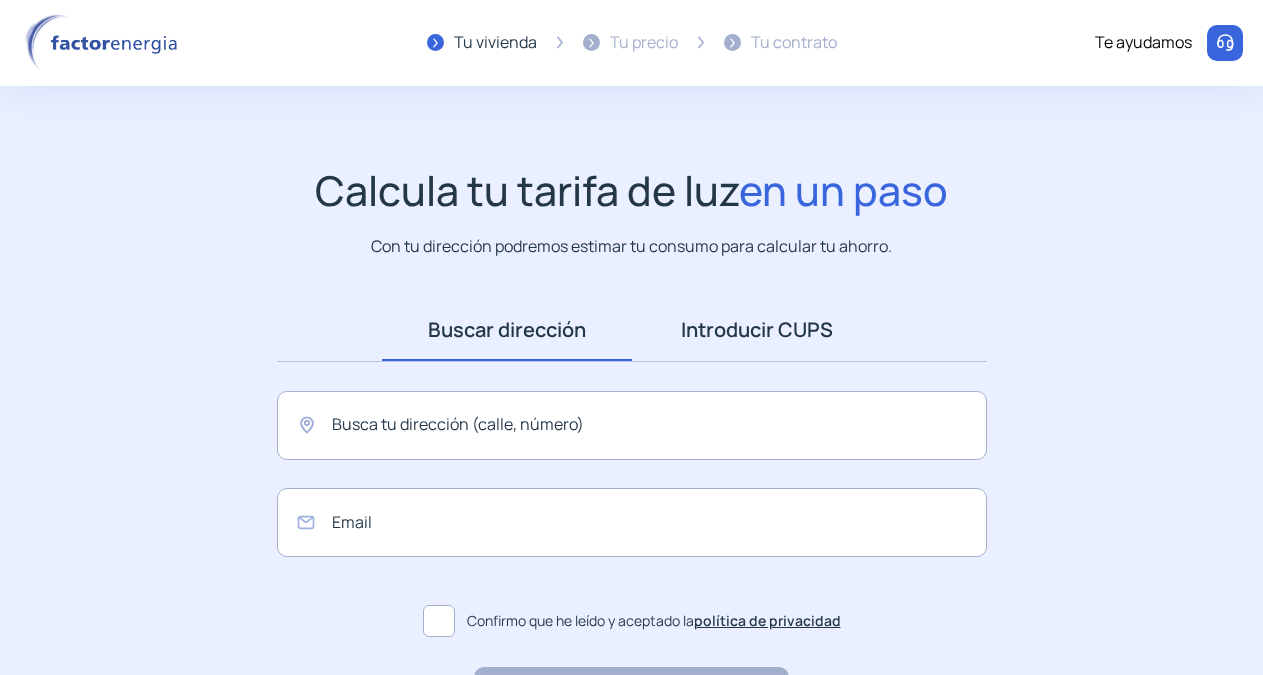 click on "Introducir CUPS" at bounding box center (757, 330) 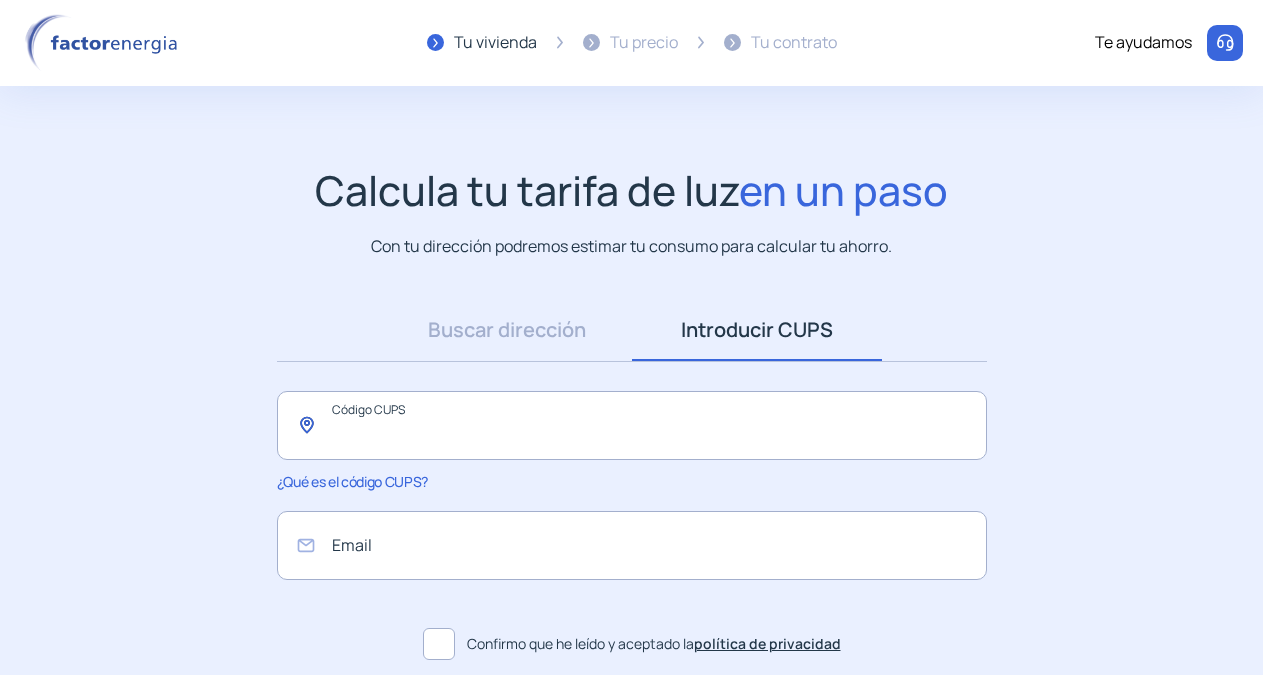 click 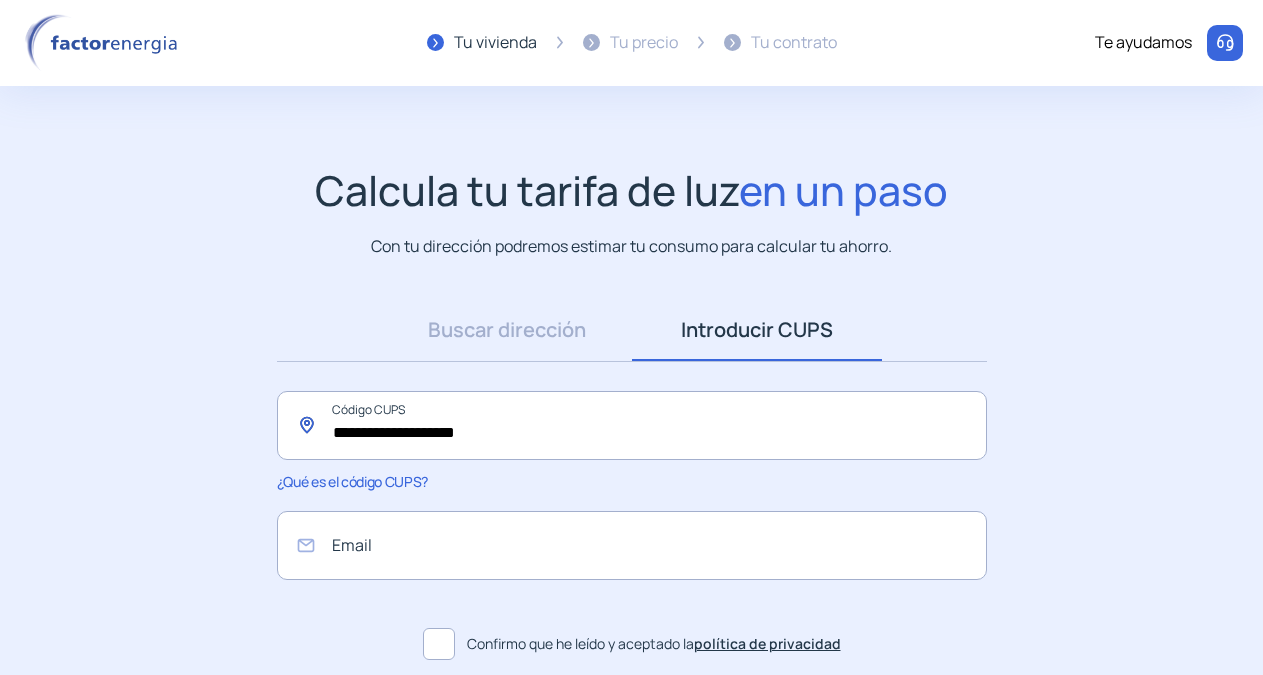 type on "**********" 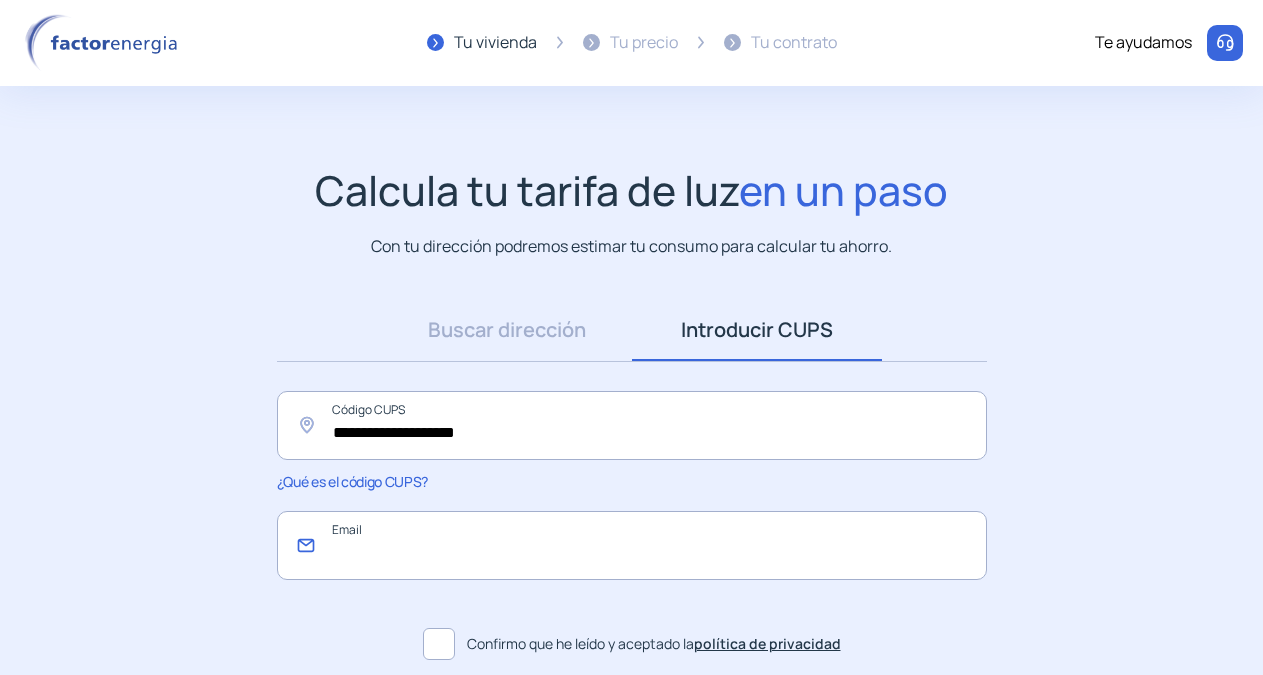 click 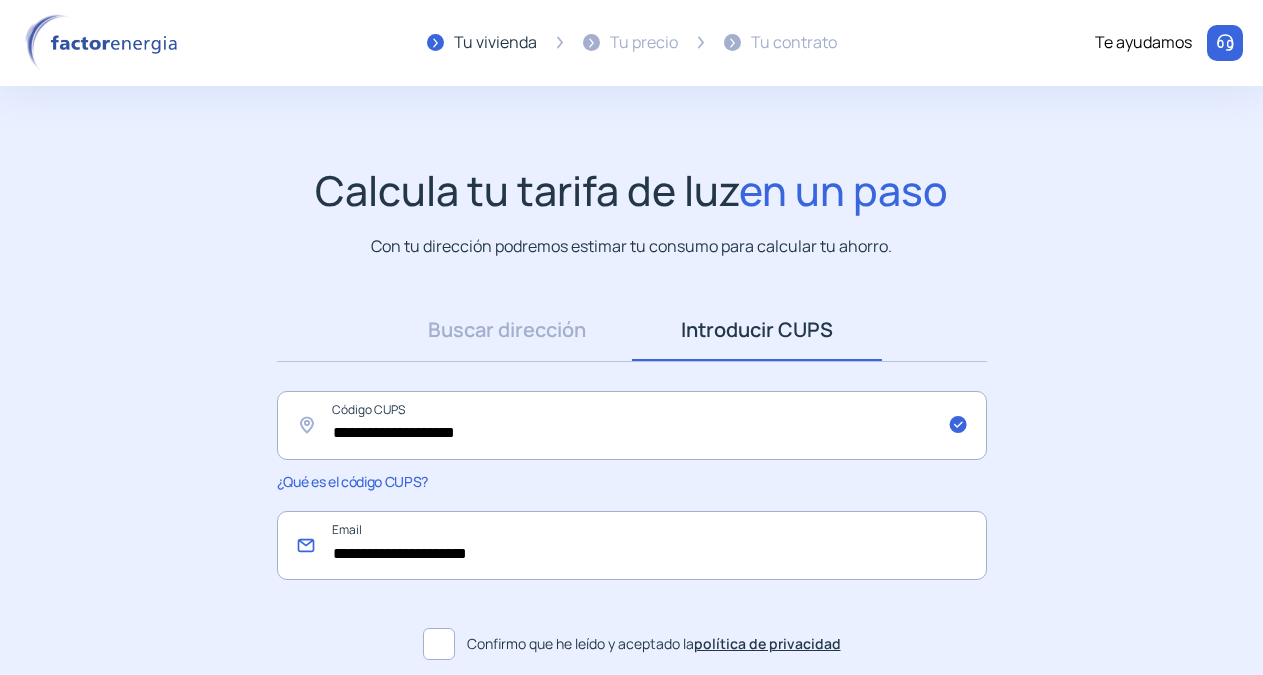 type on "**********" 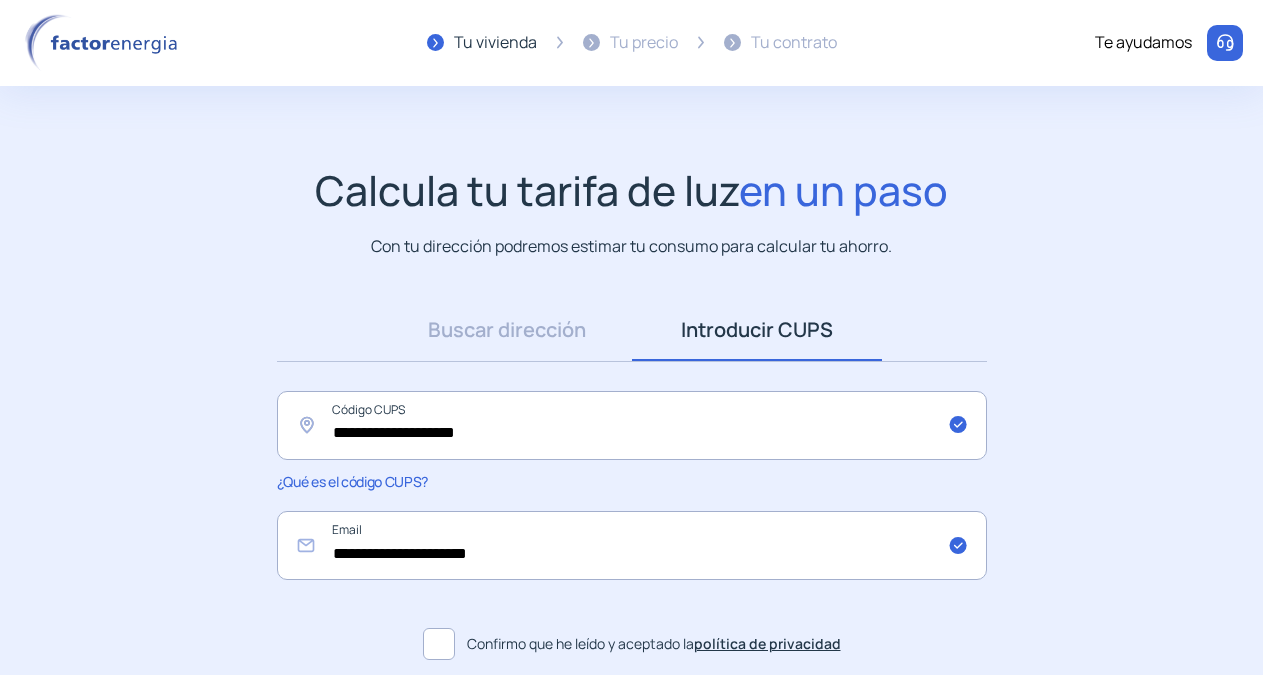 click 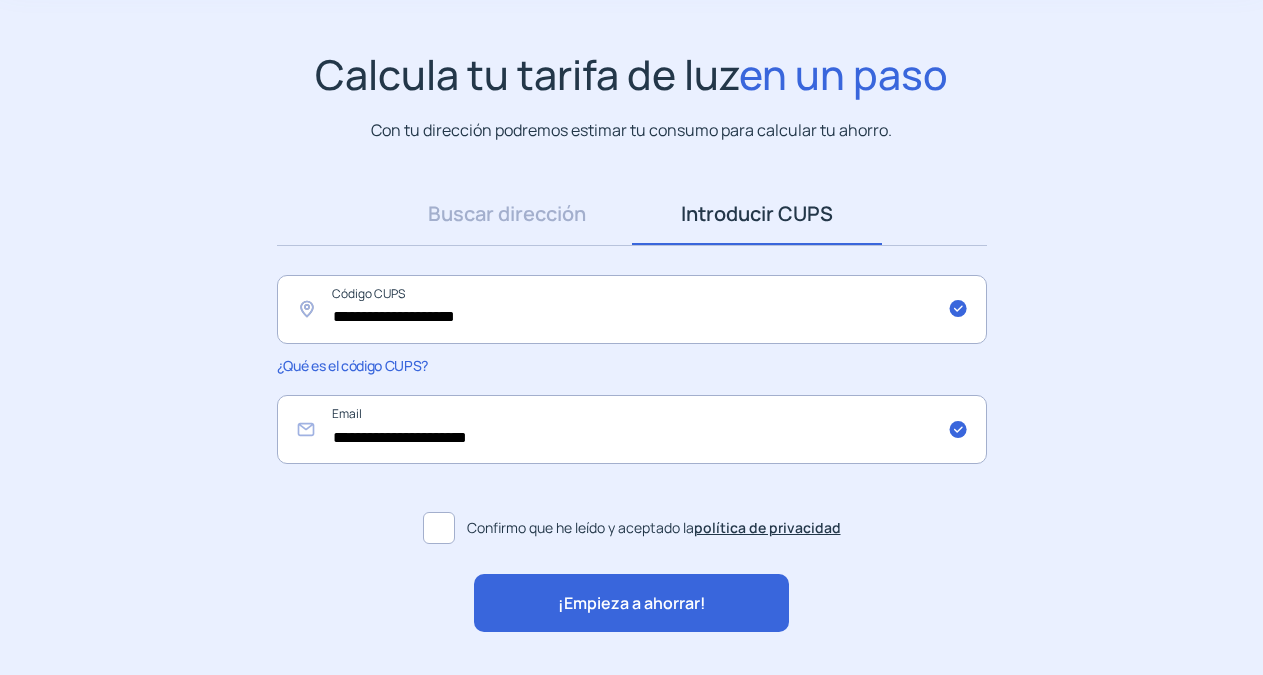 scroll, scrollTop: 153, scrollLeft: 0, axis: vertical 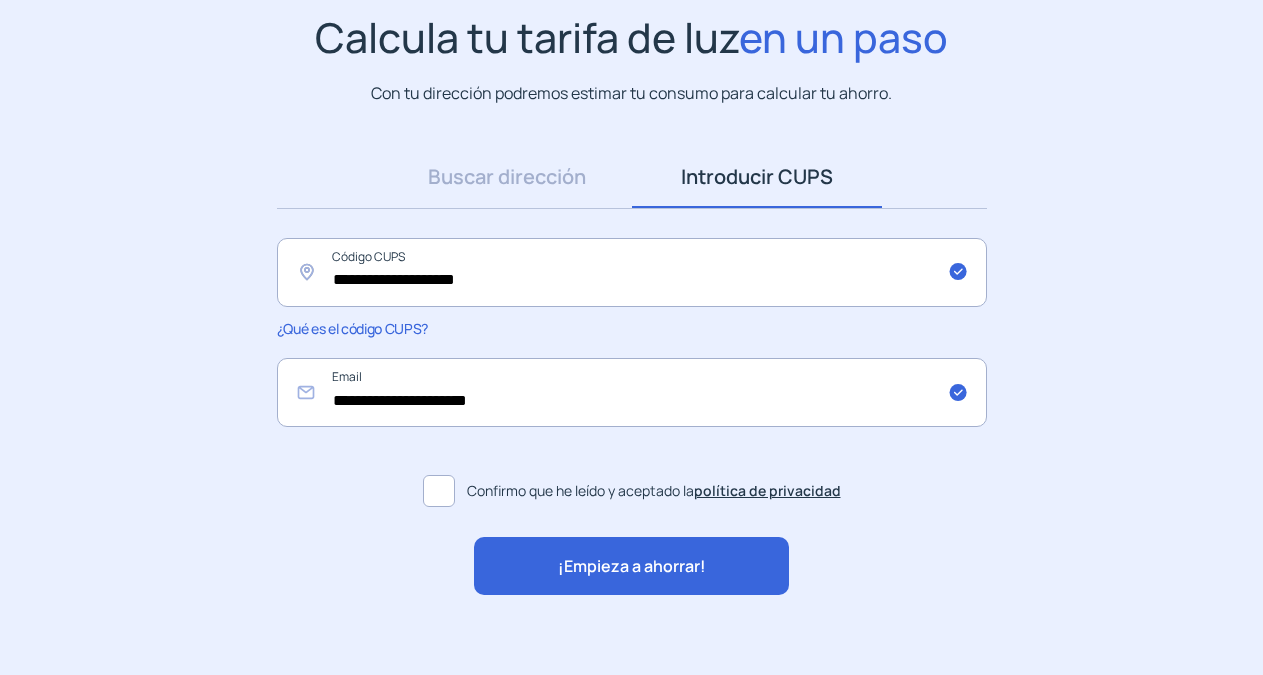 click on "¡Empieza a ahorrar!" 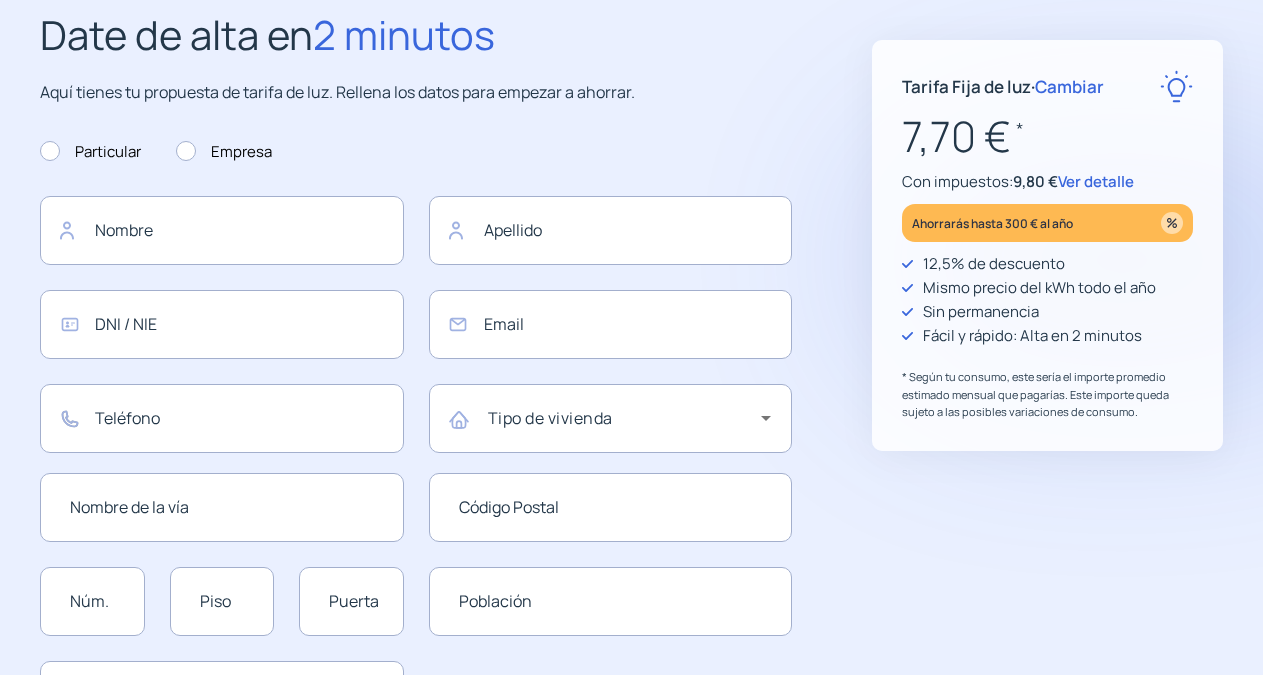scroll, scrollTop: 0, scrollLeft: 0, axis: both 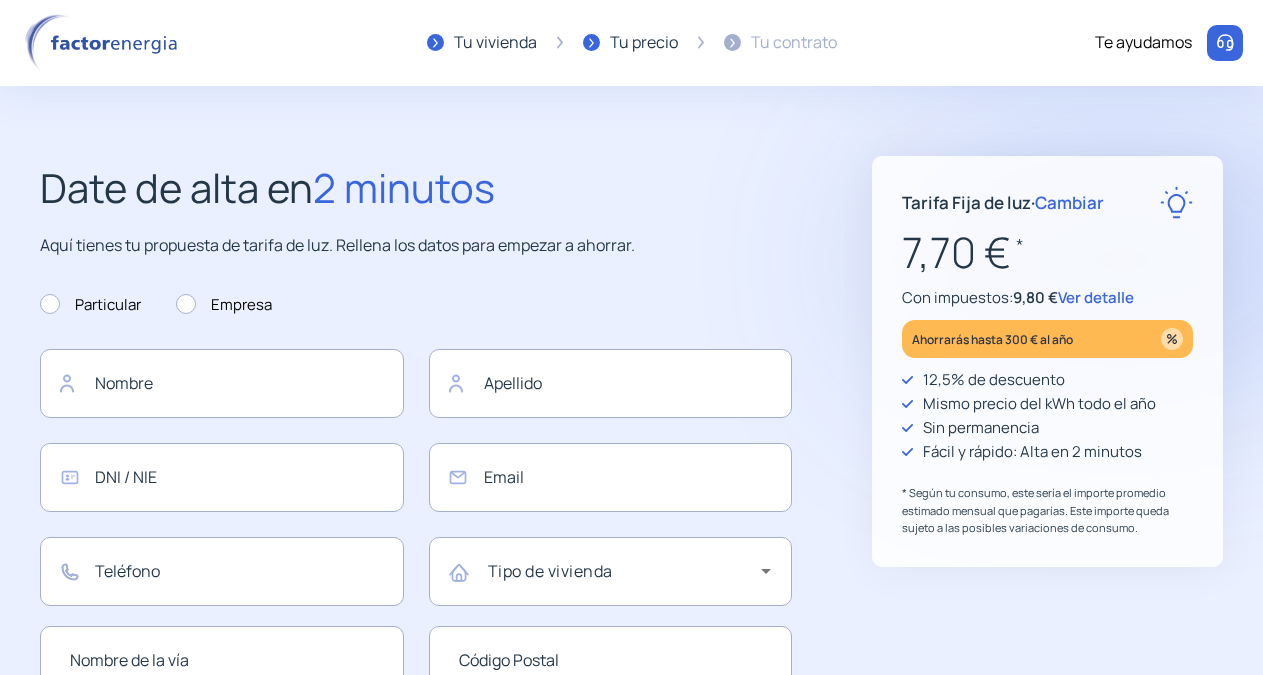 type on "**********" 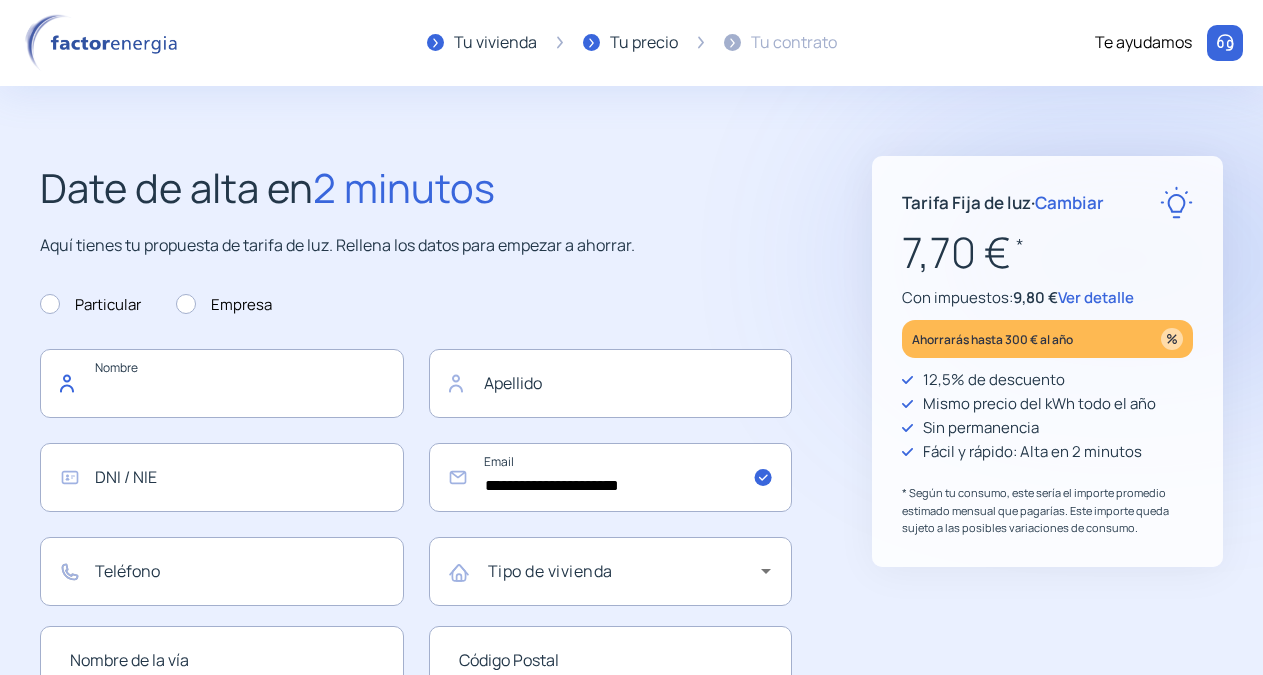 click 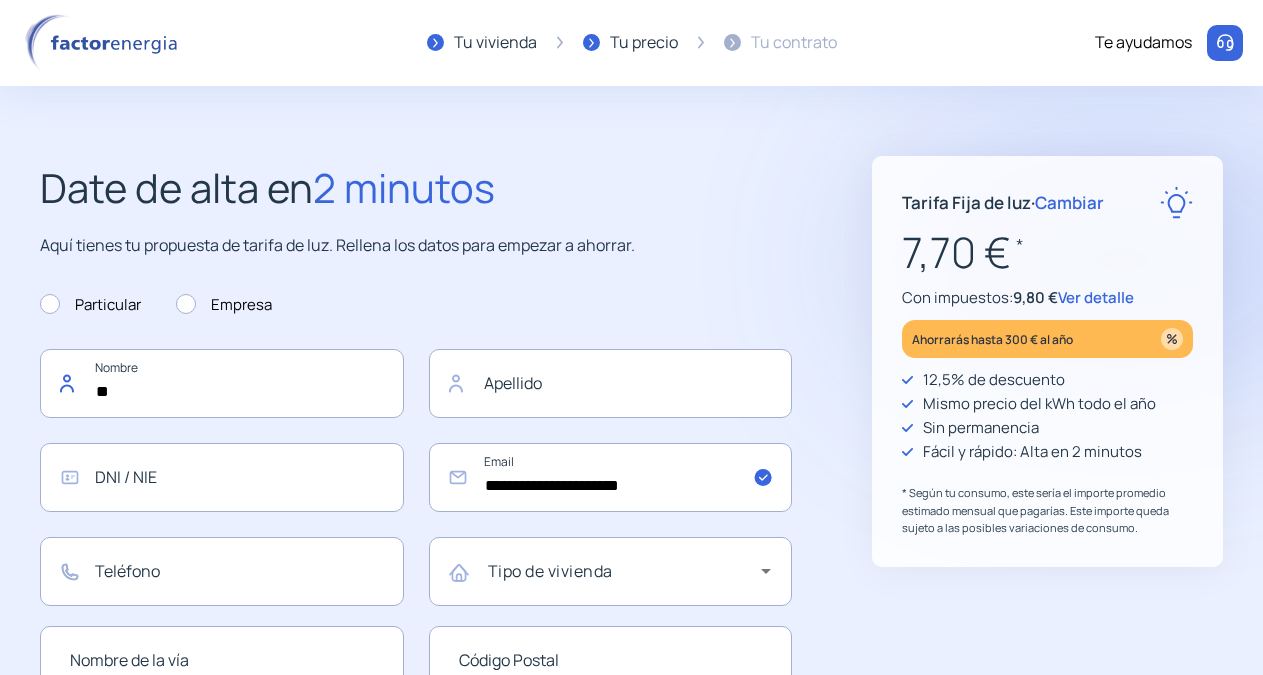 type on "*" 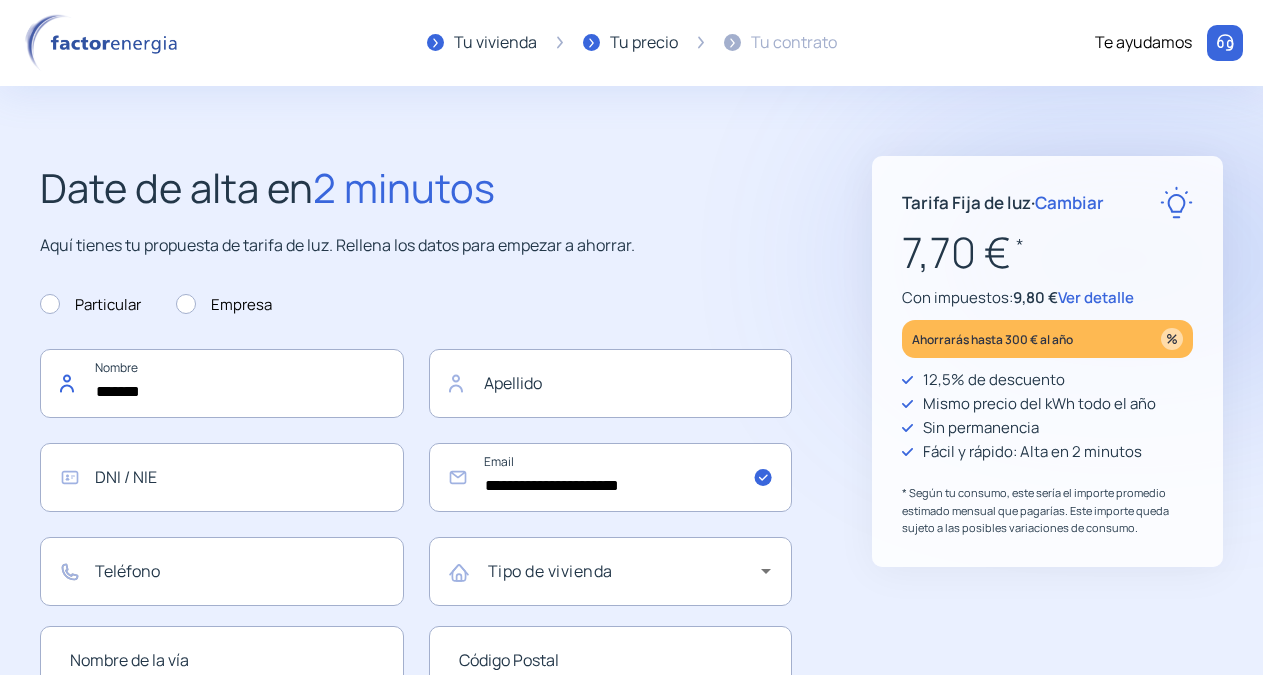 type on "*******" 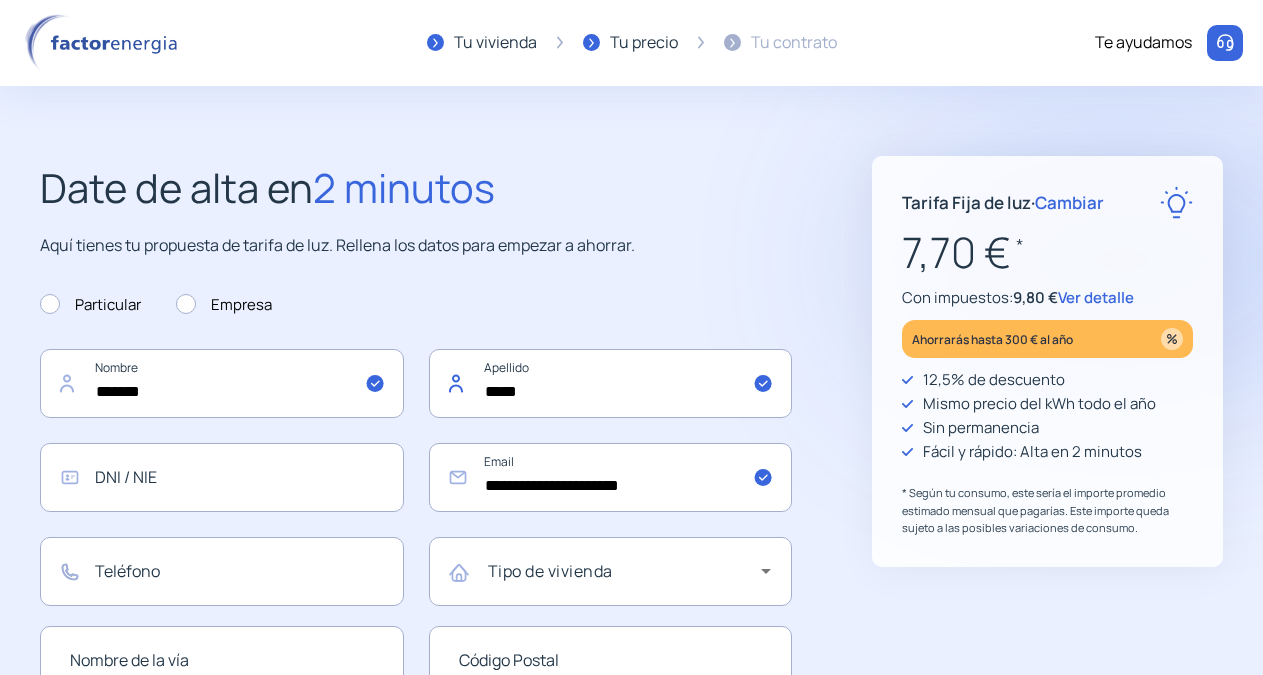 click on "*****" 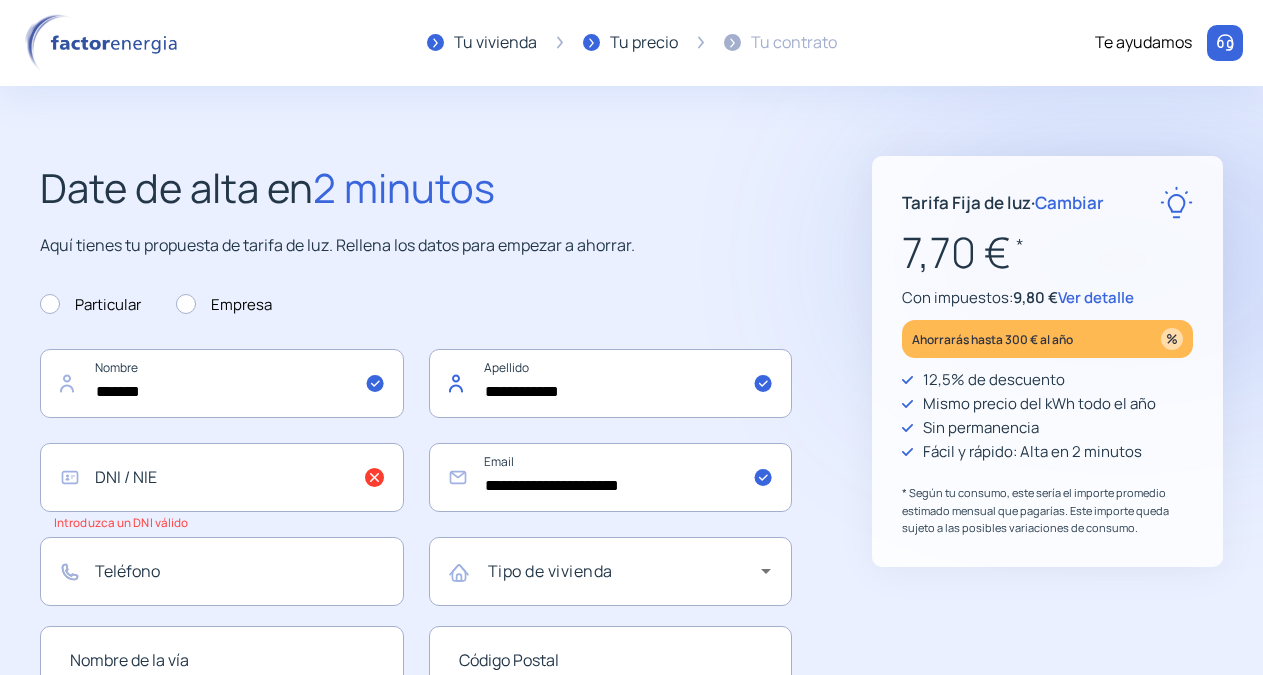 type on "**********" 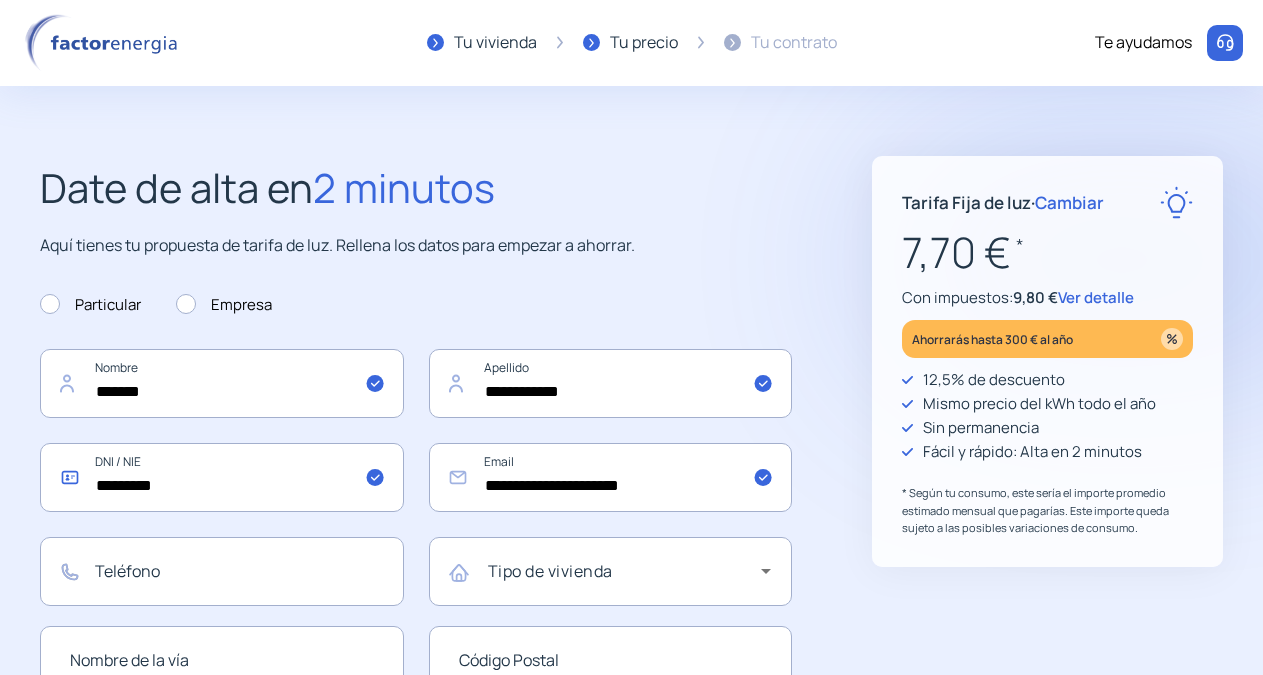 type on "*********" 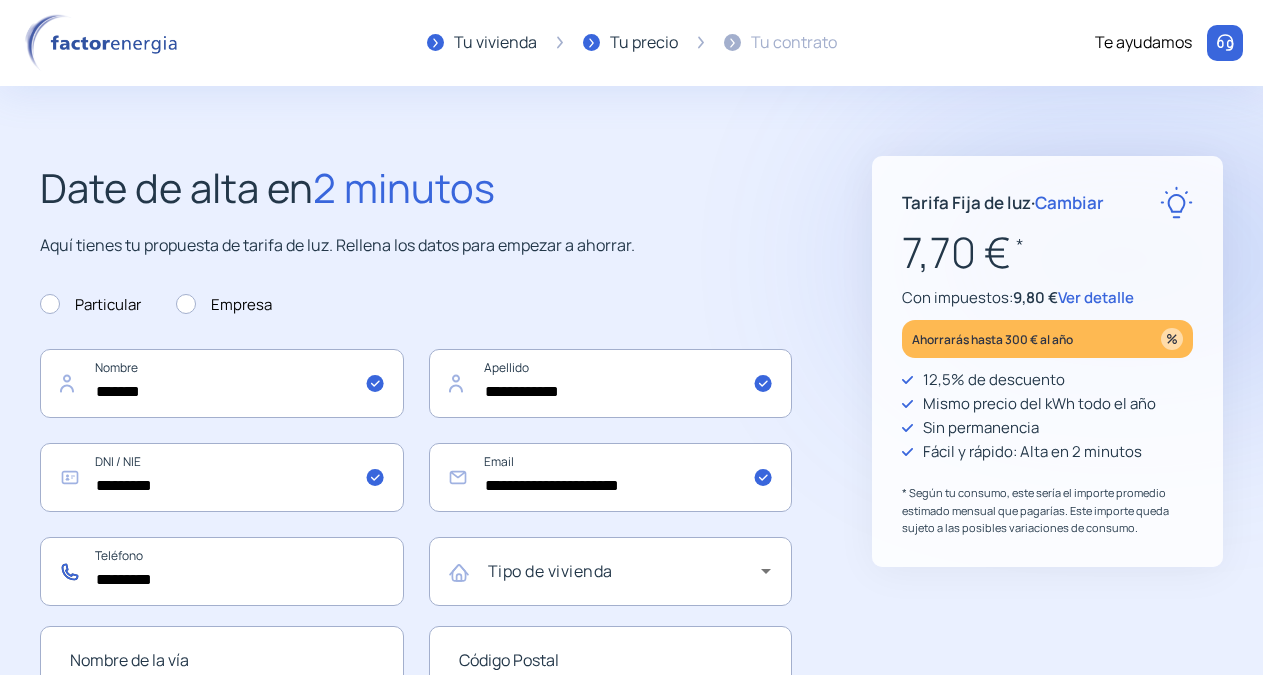 type on "*********" 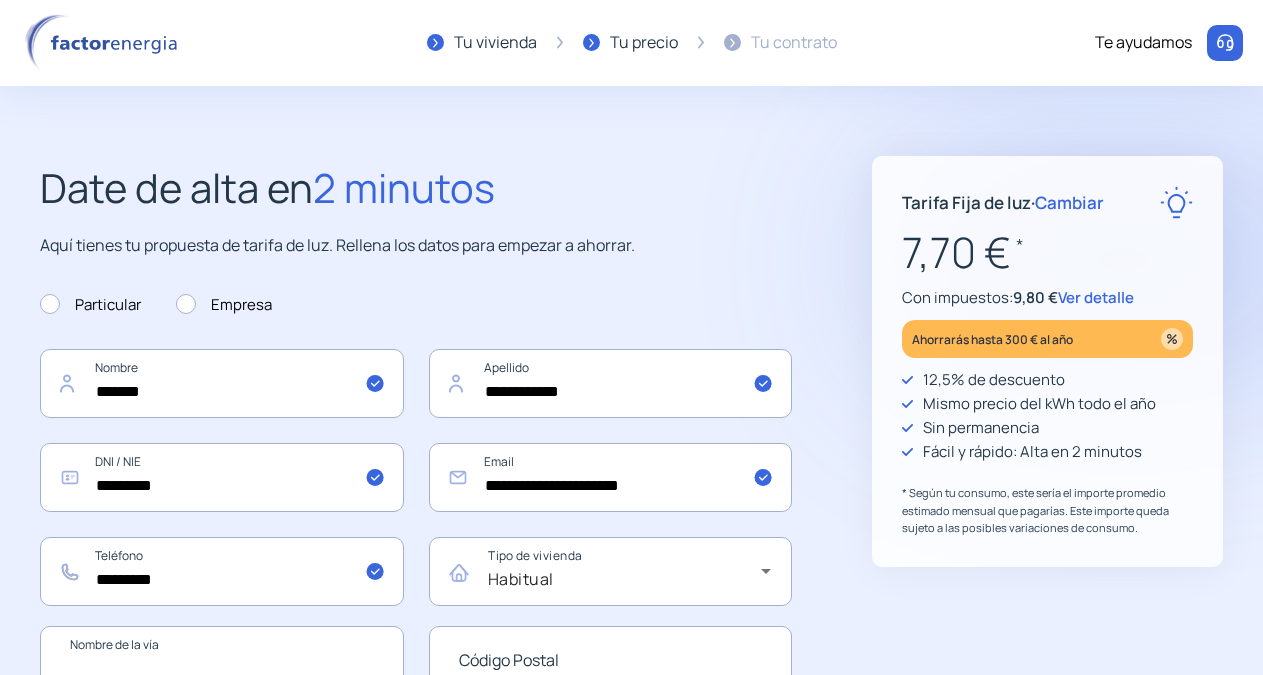 type on "*" 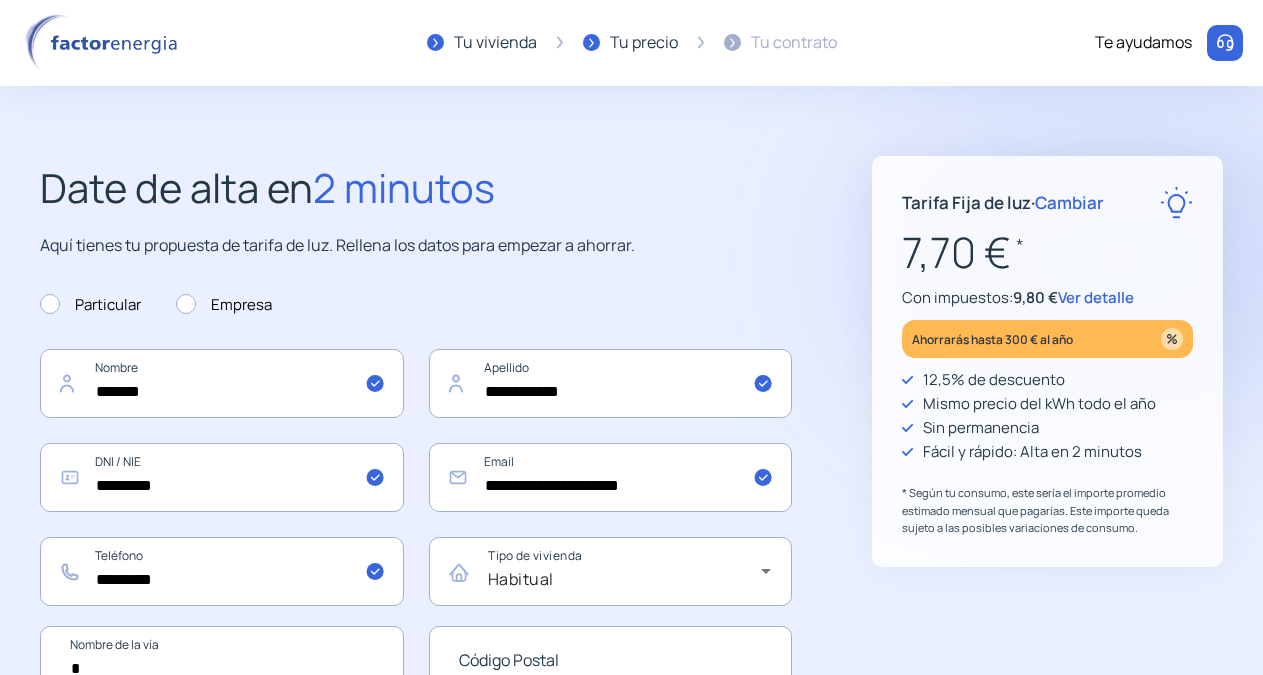 scroll, scrollTop: 4, scrollLeft: 0, axis: vertical 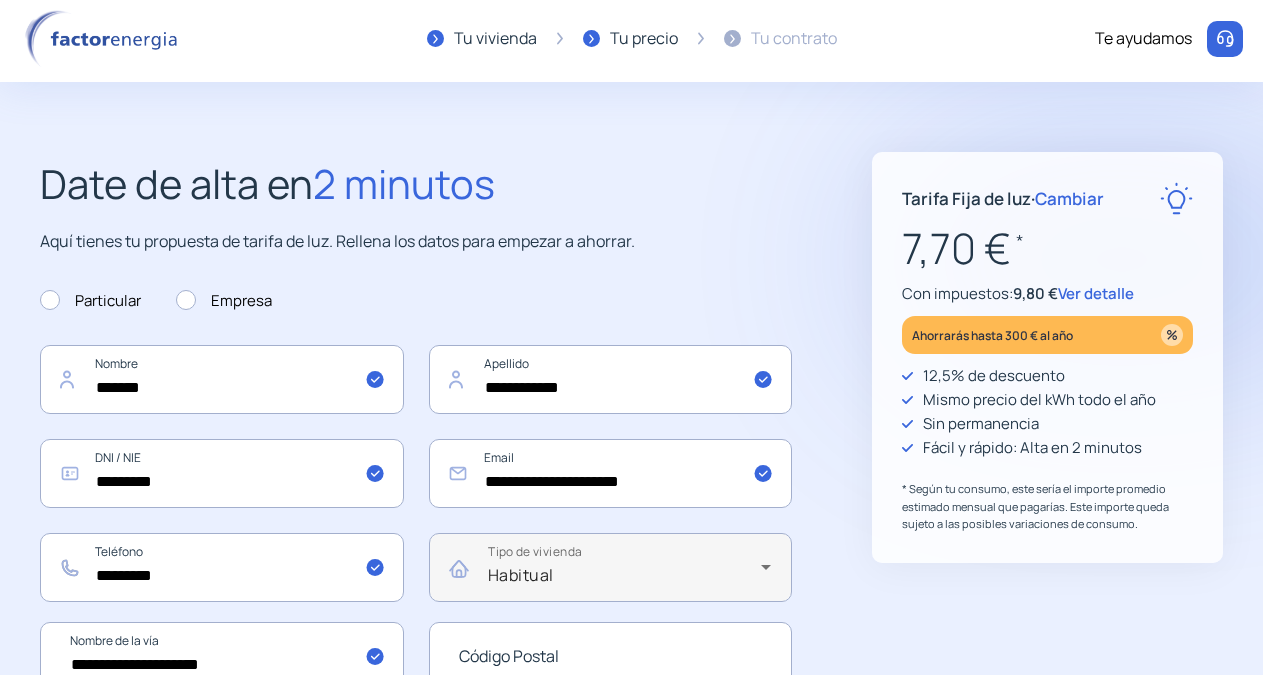 click on "Tipo de vivienda Habitual" 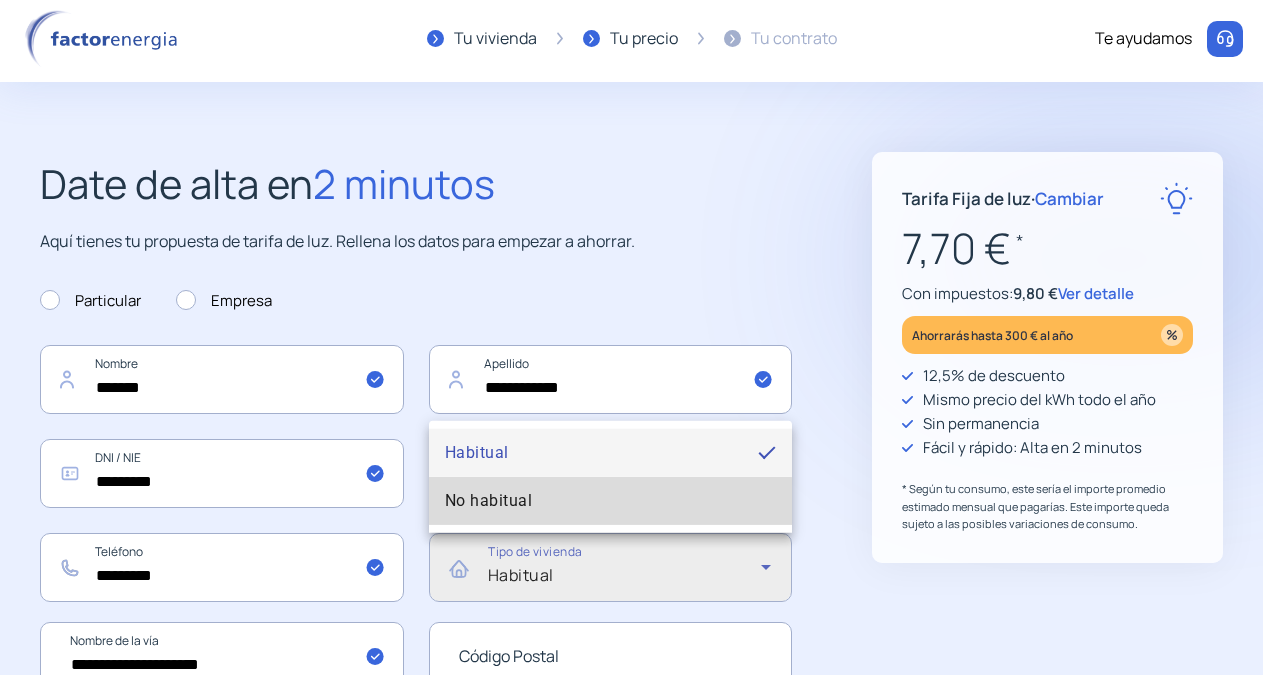 click on "No habitual" at bounding box center (611, 501) 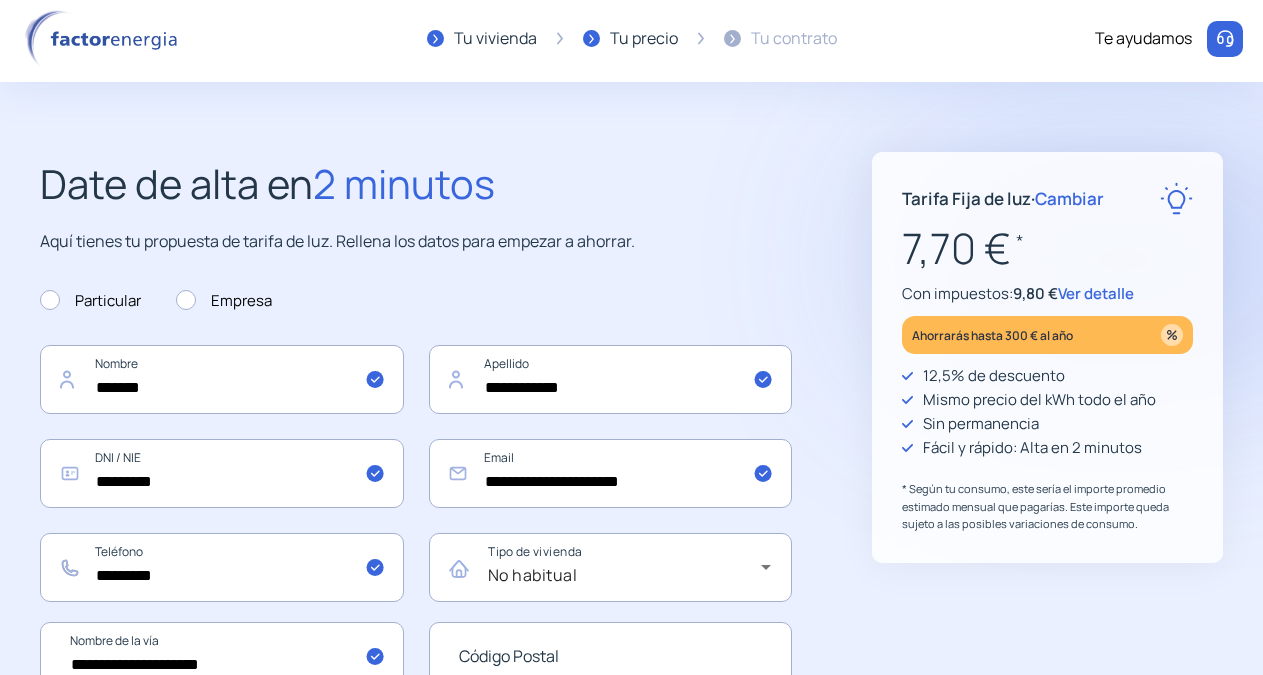 click on "**********" 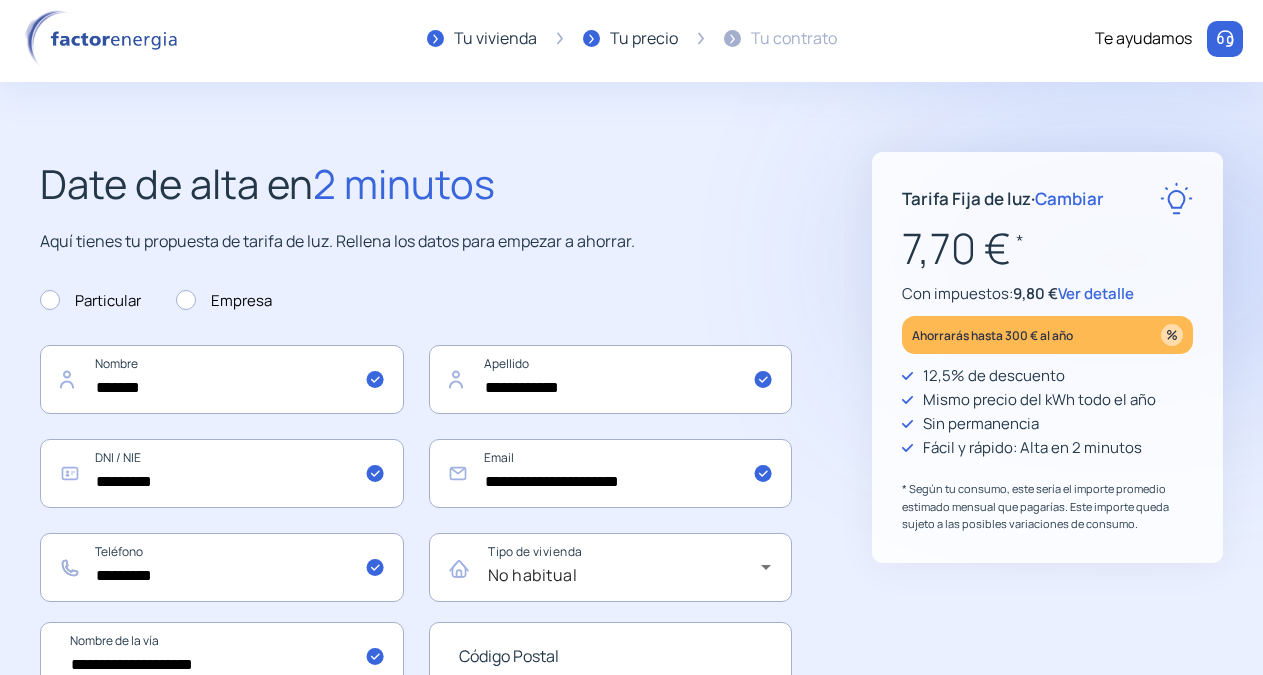 type on "**********" 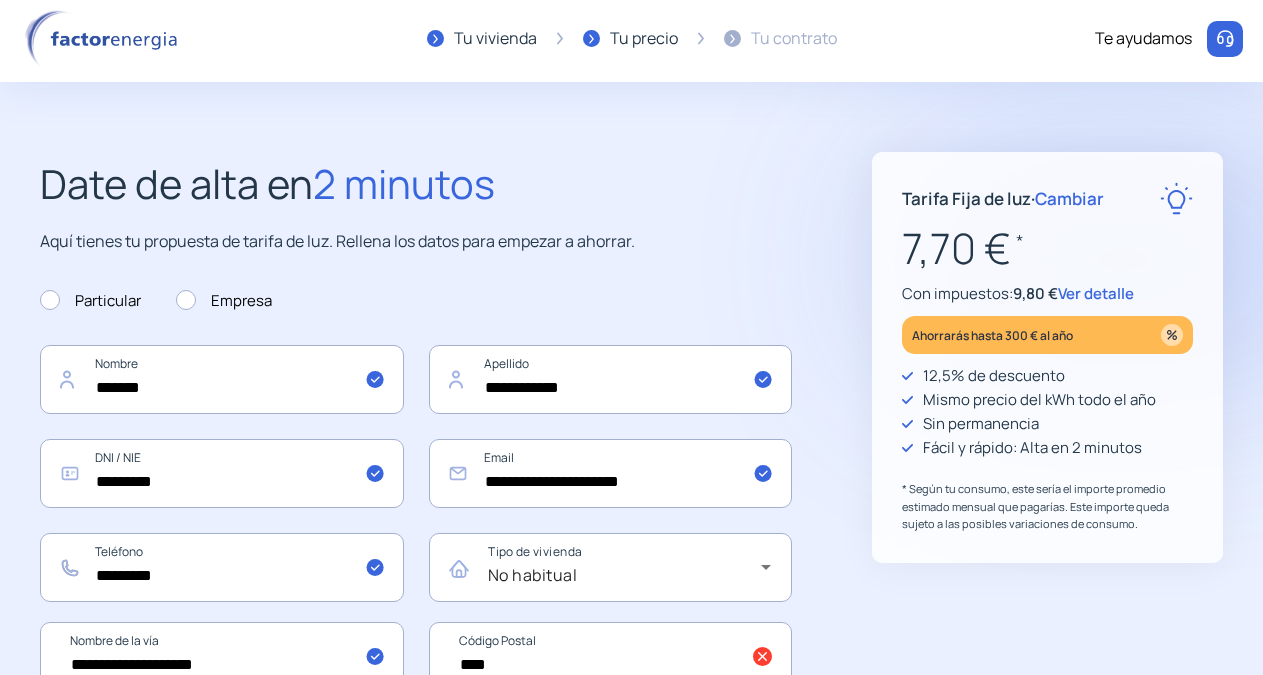 type on "*****" 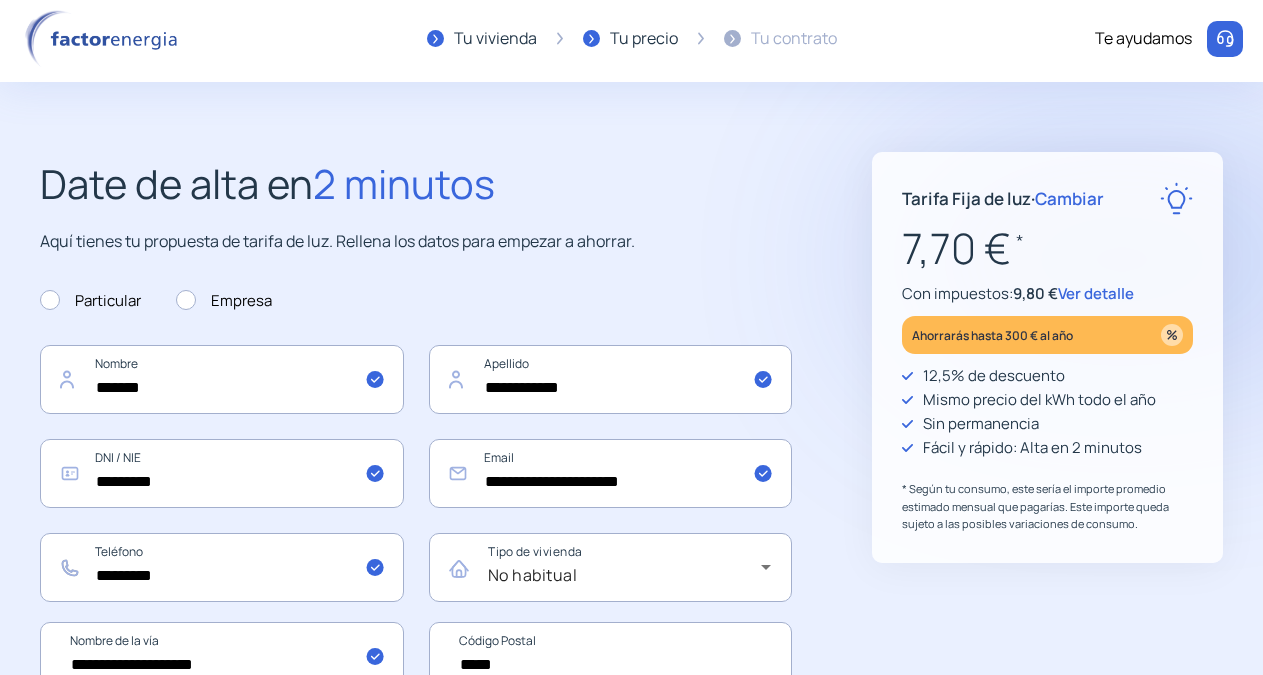 type on "******" 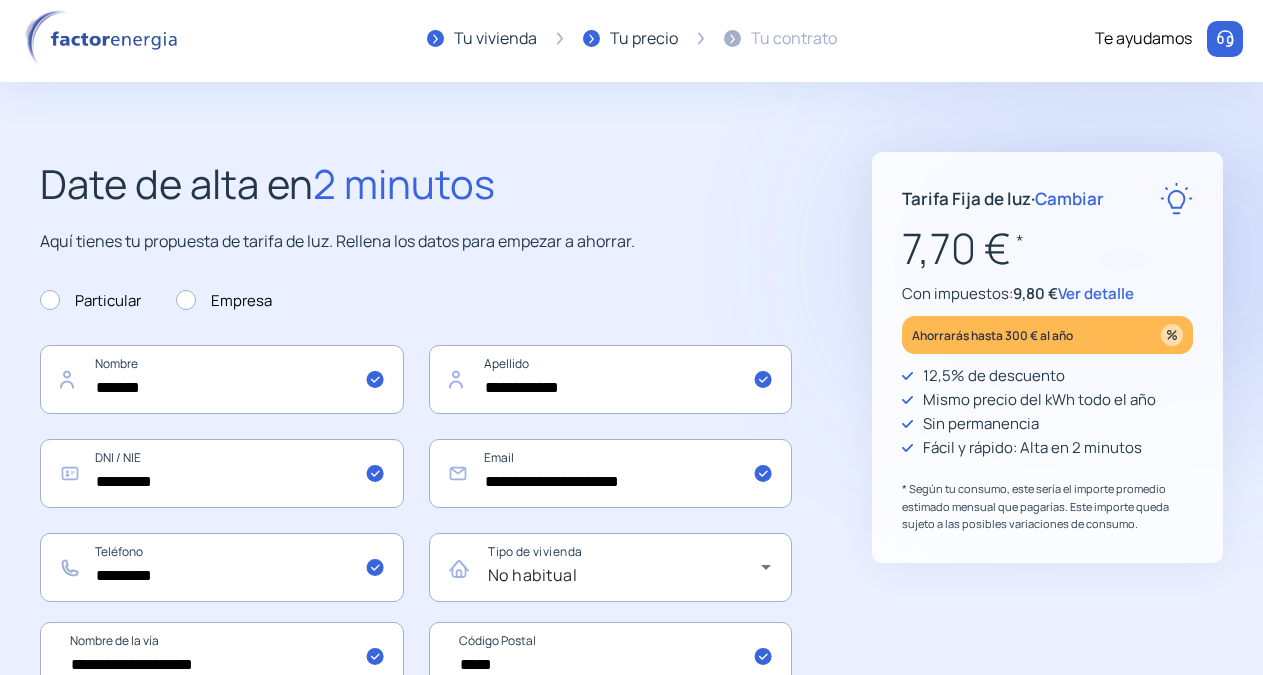 click on "**********" 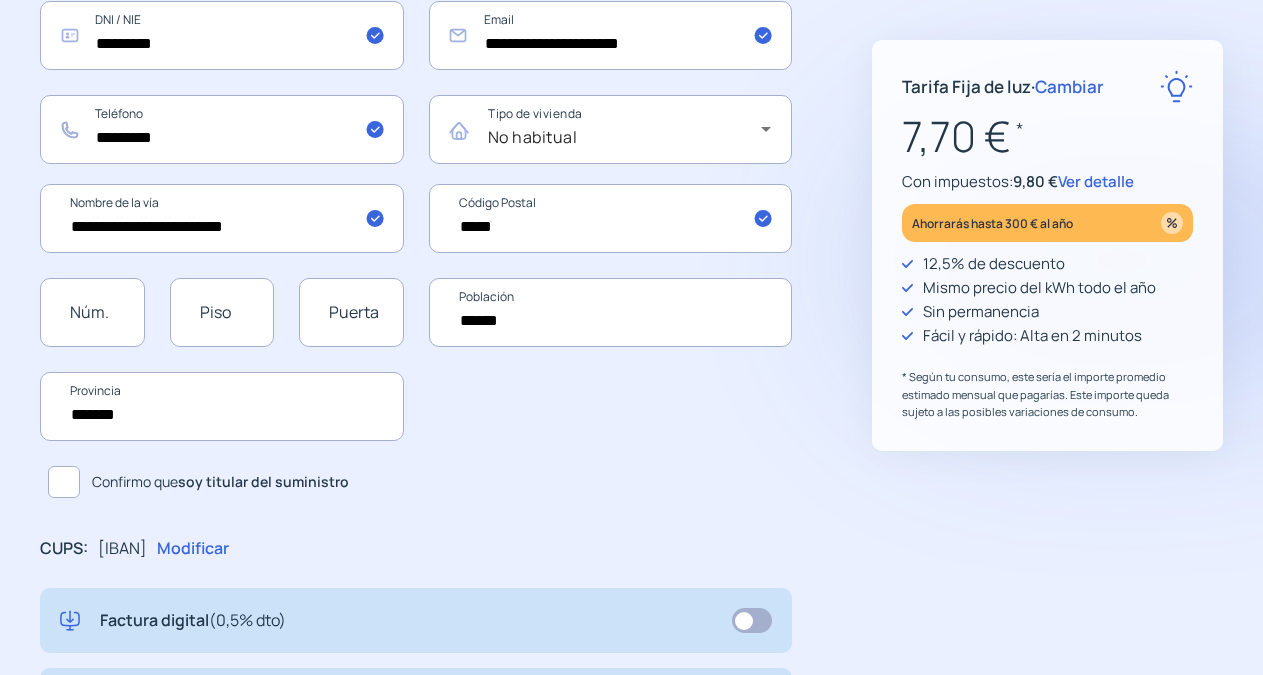 scroll, scrollTop: 463, scrollLeft: 0, axis: vertical 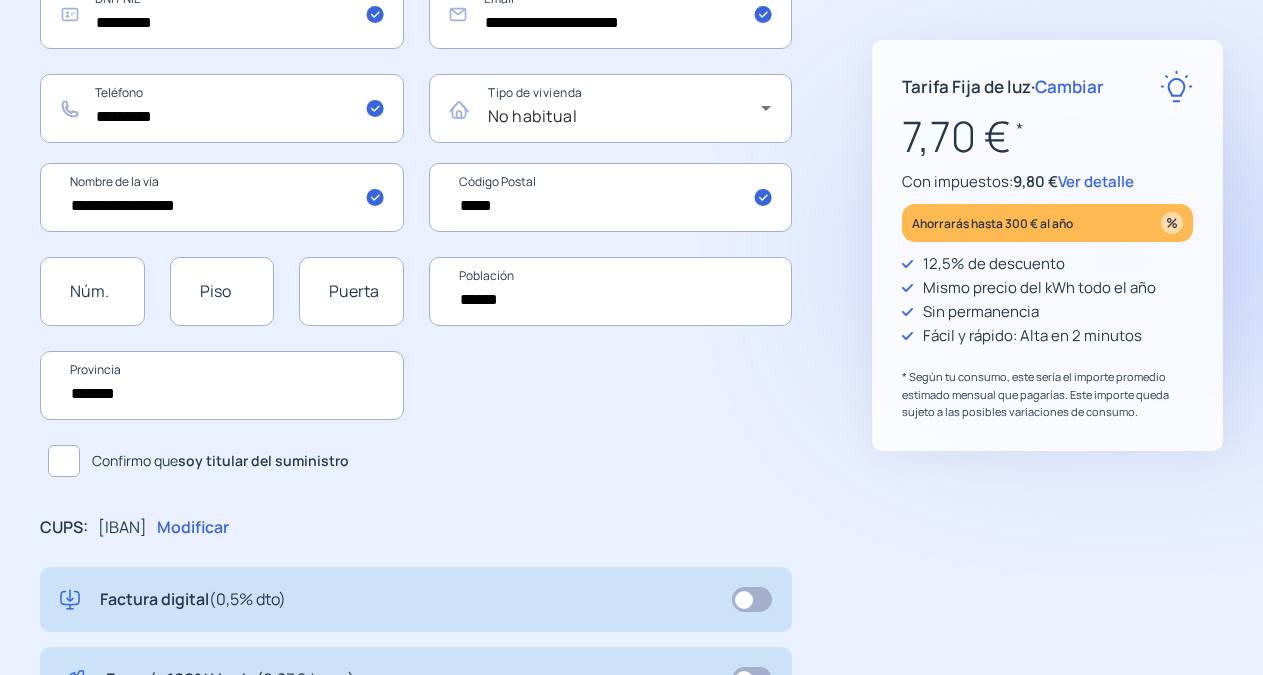 type on "**********" 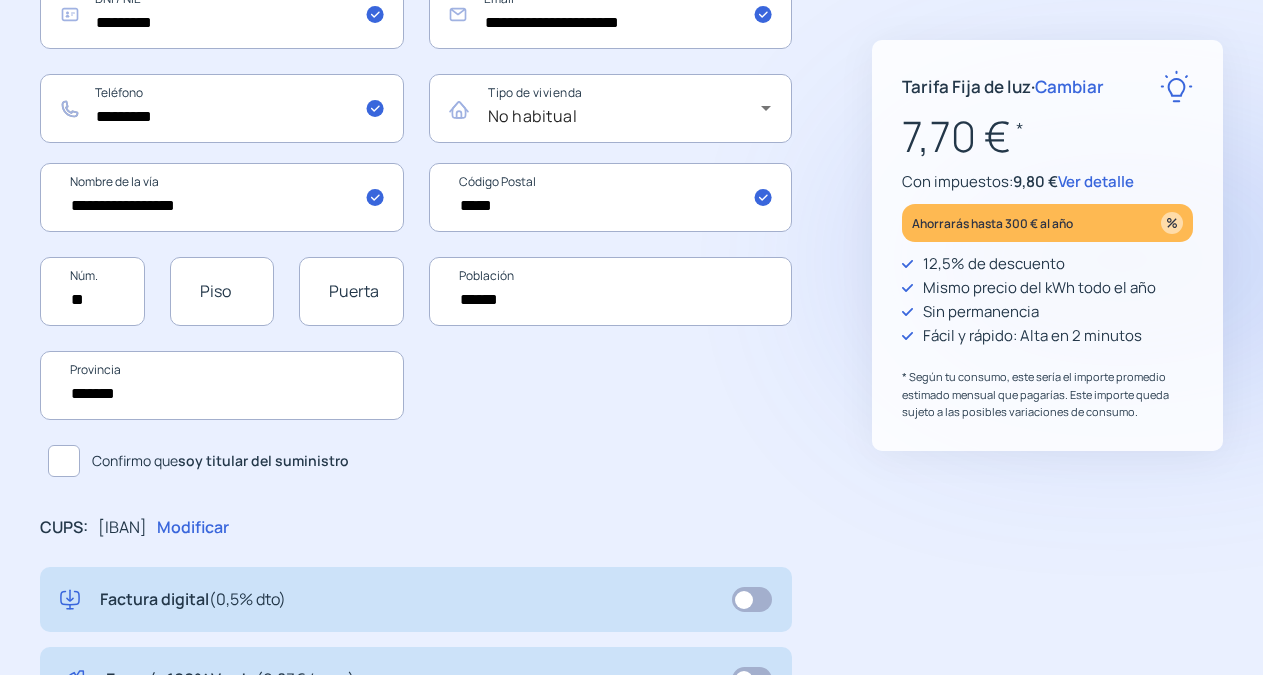 type on "**" 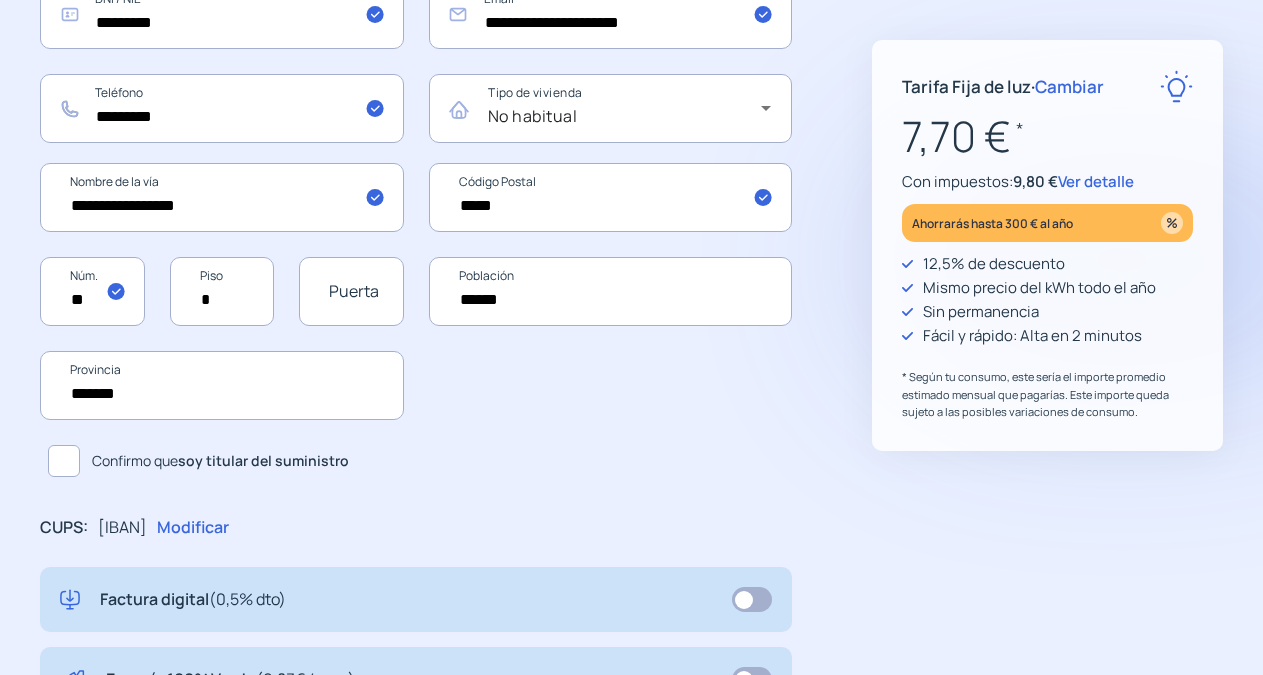 type on "*" 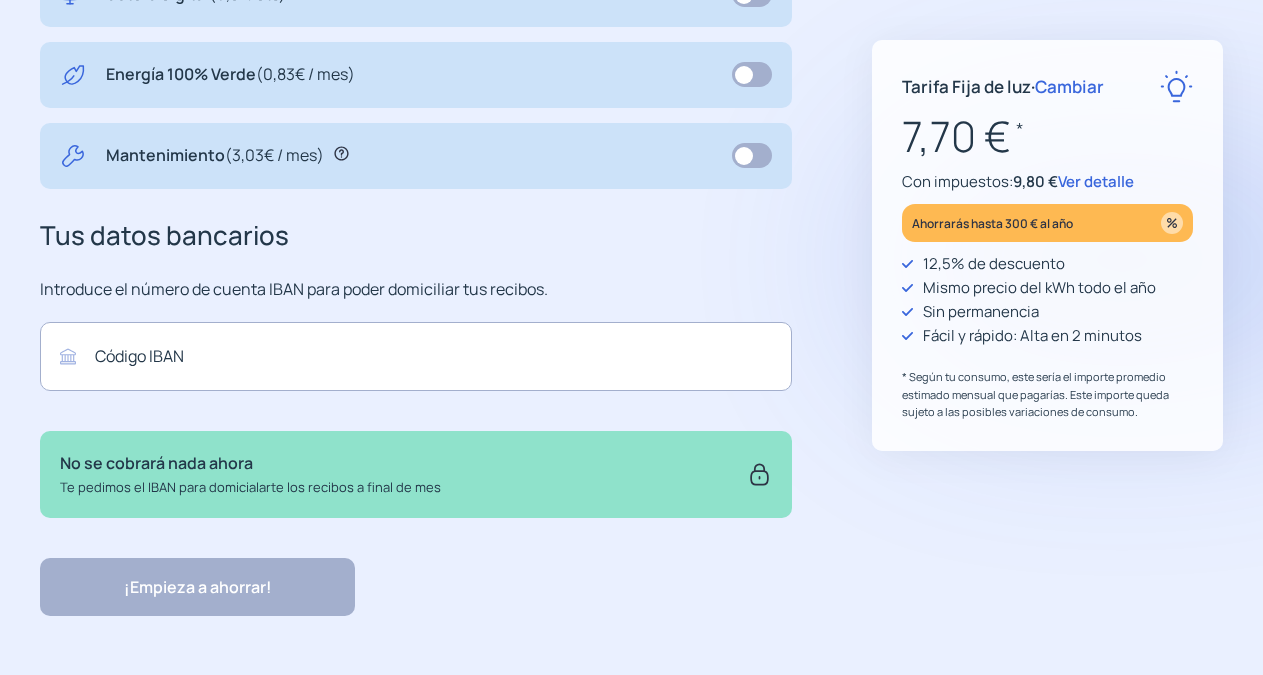 scroll, scrollTop: 1079, scrollLeft: 0, axis: vertical 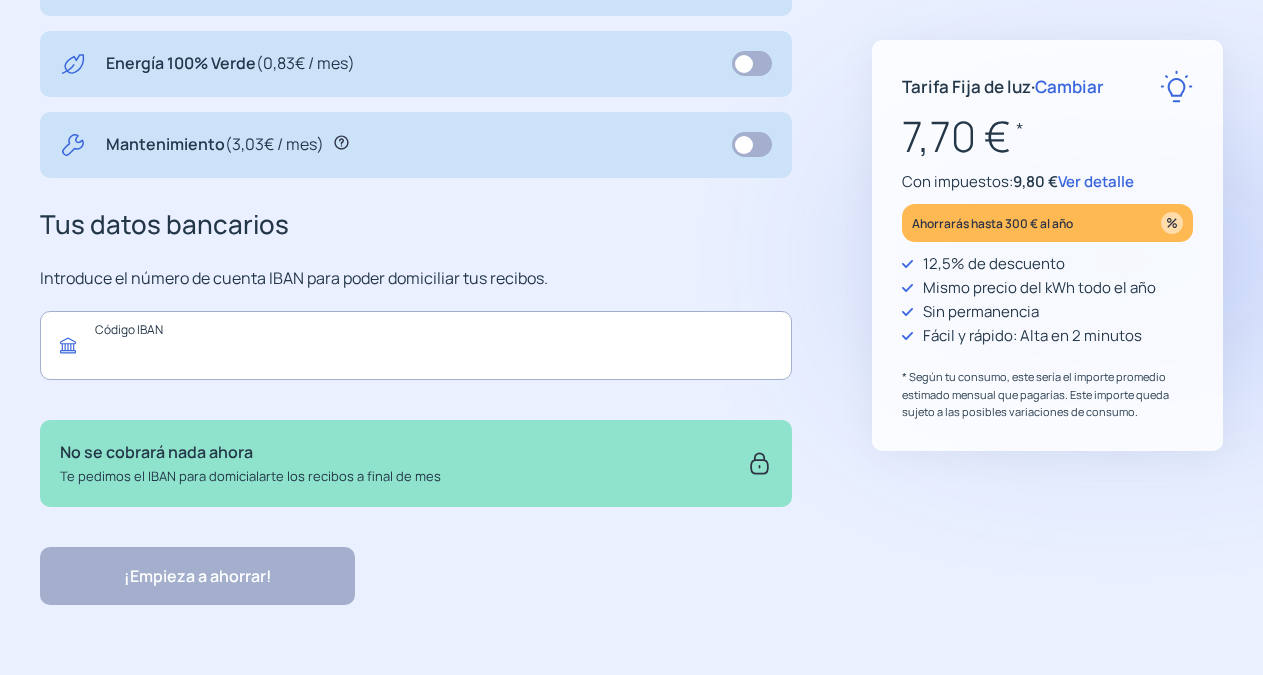 click 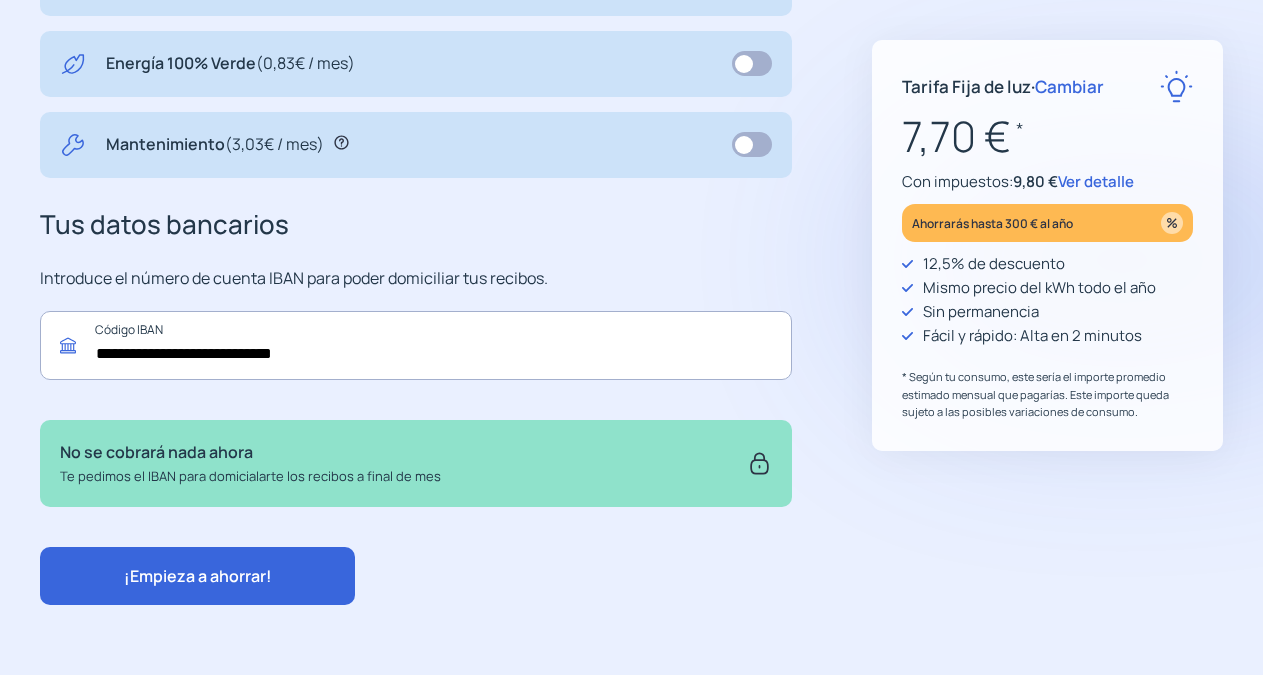 type on "**********" 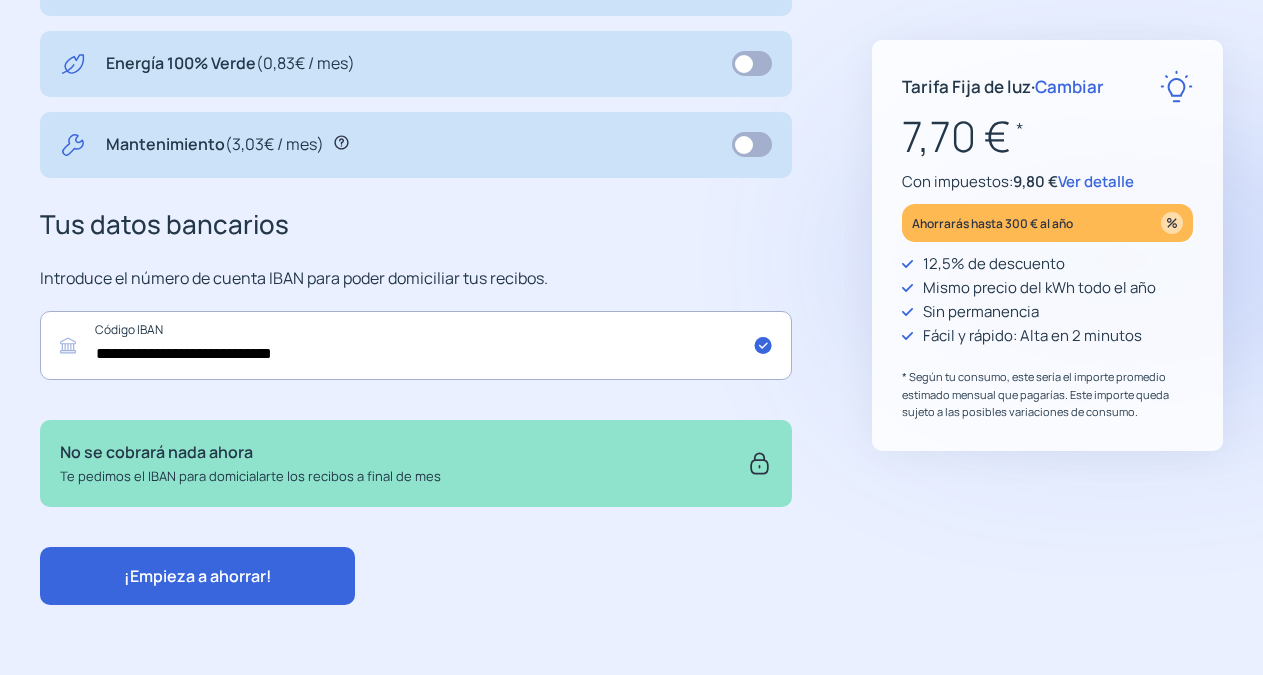 click on "¡Empieza a ahorrar!" 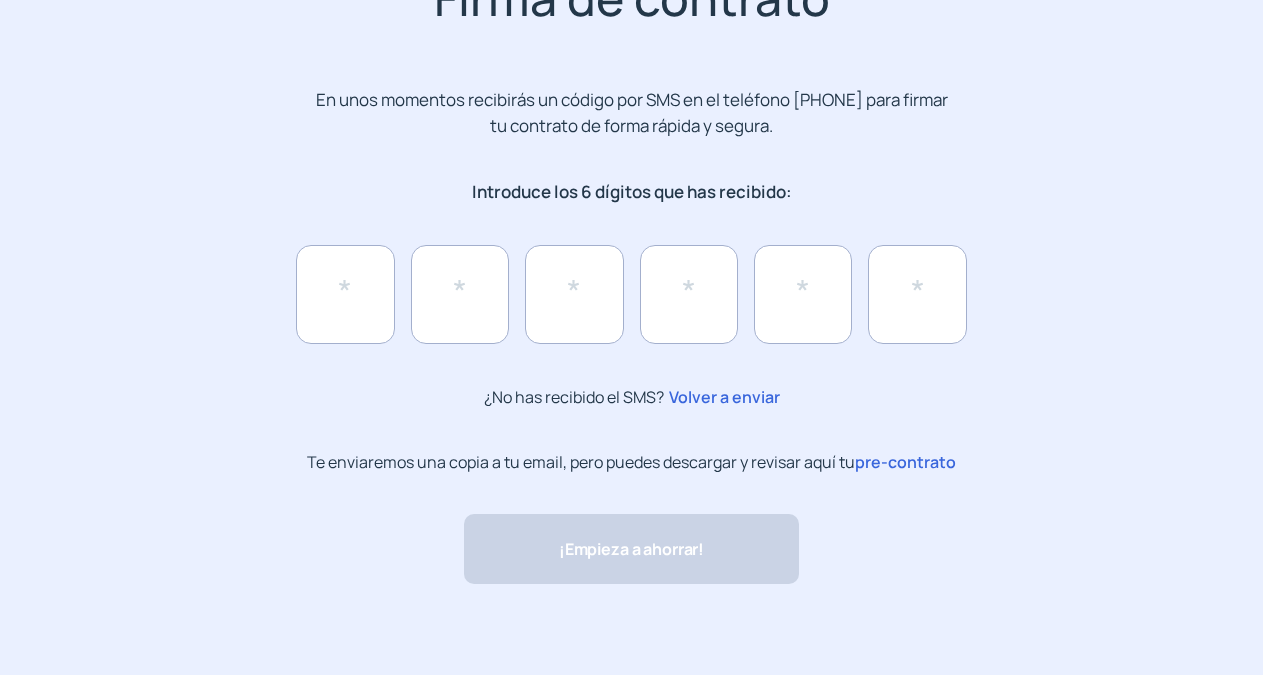 scroll, scrollTop: 0, scrollLeft: 0, axis: both 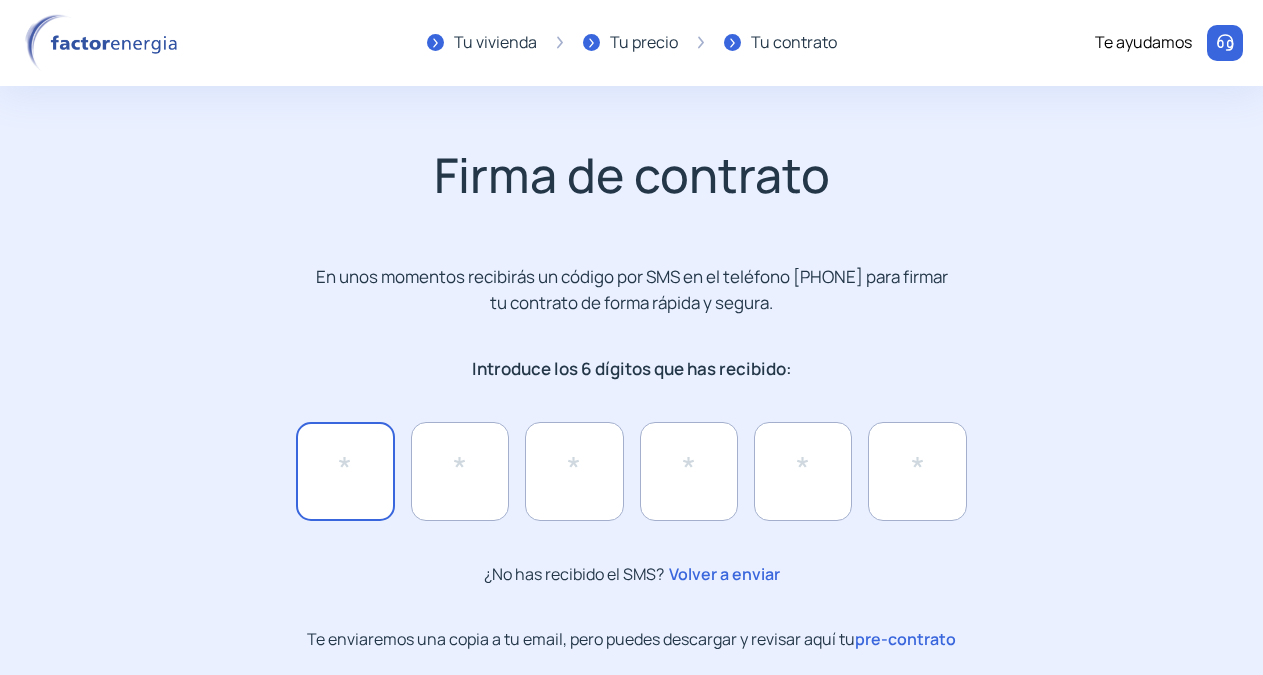 click 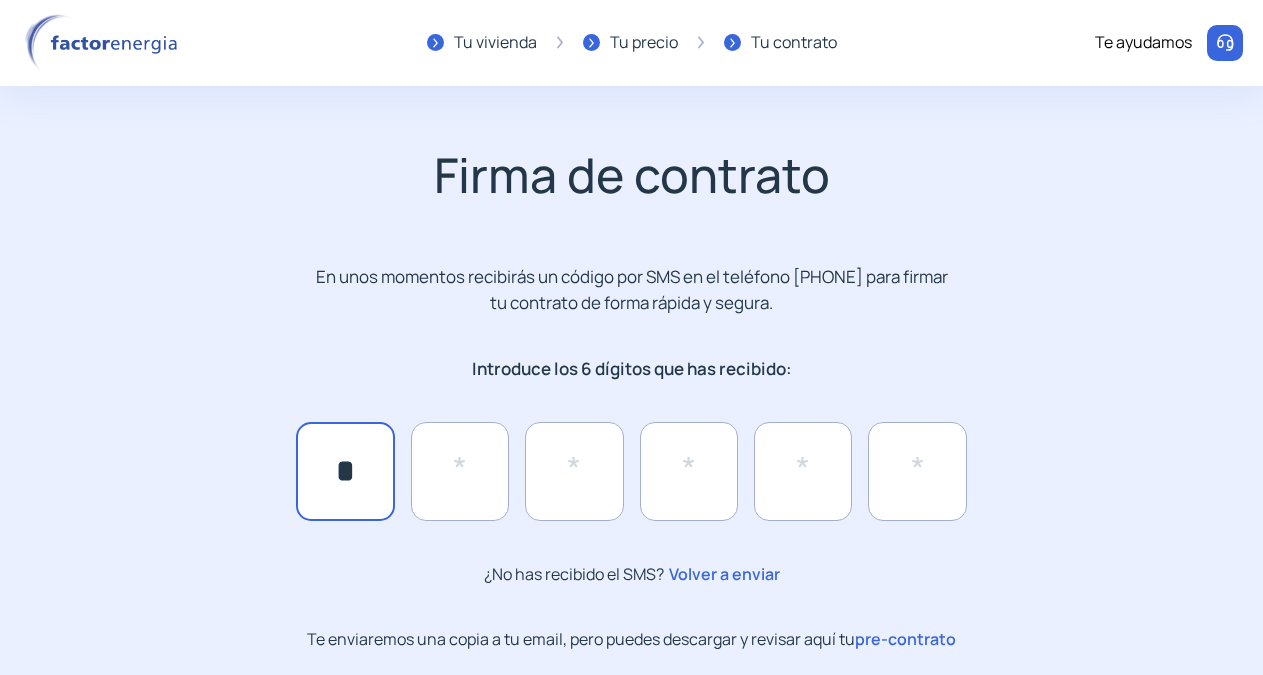 type on "*" 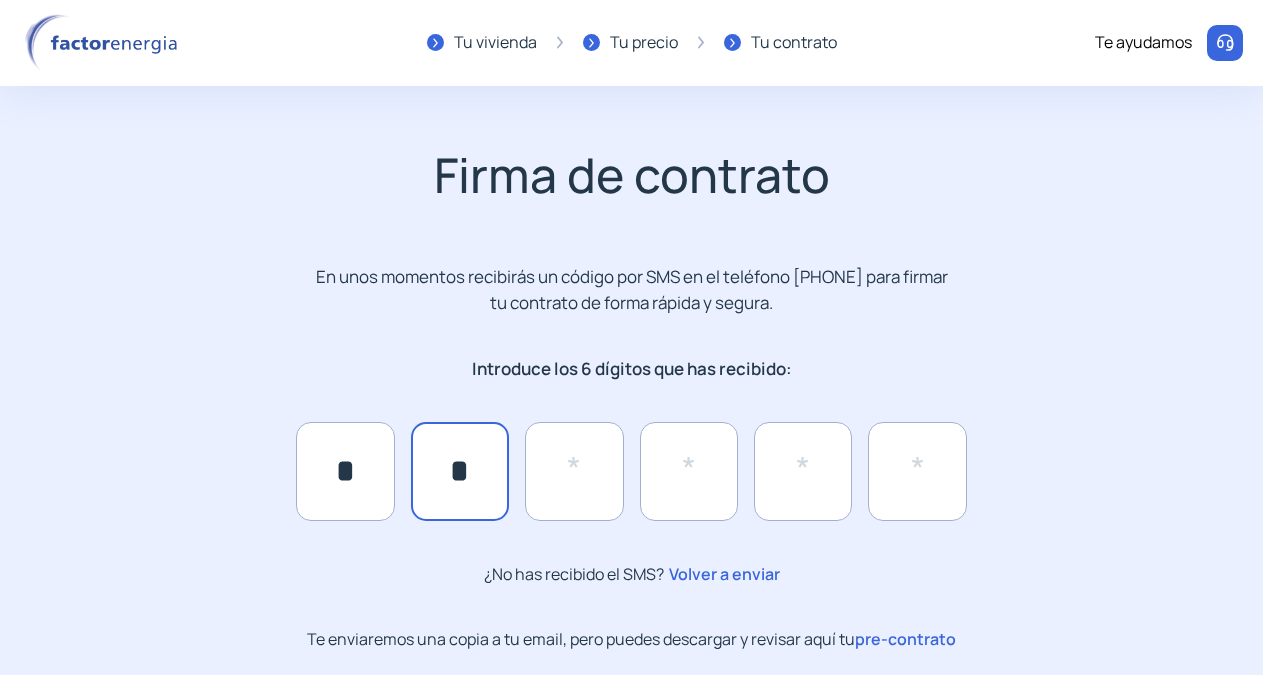 type on "*" 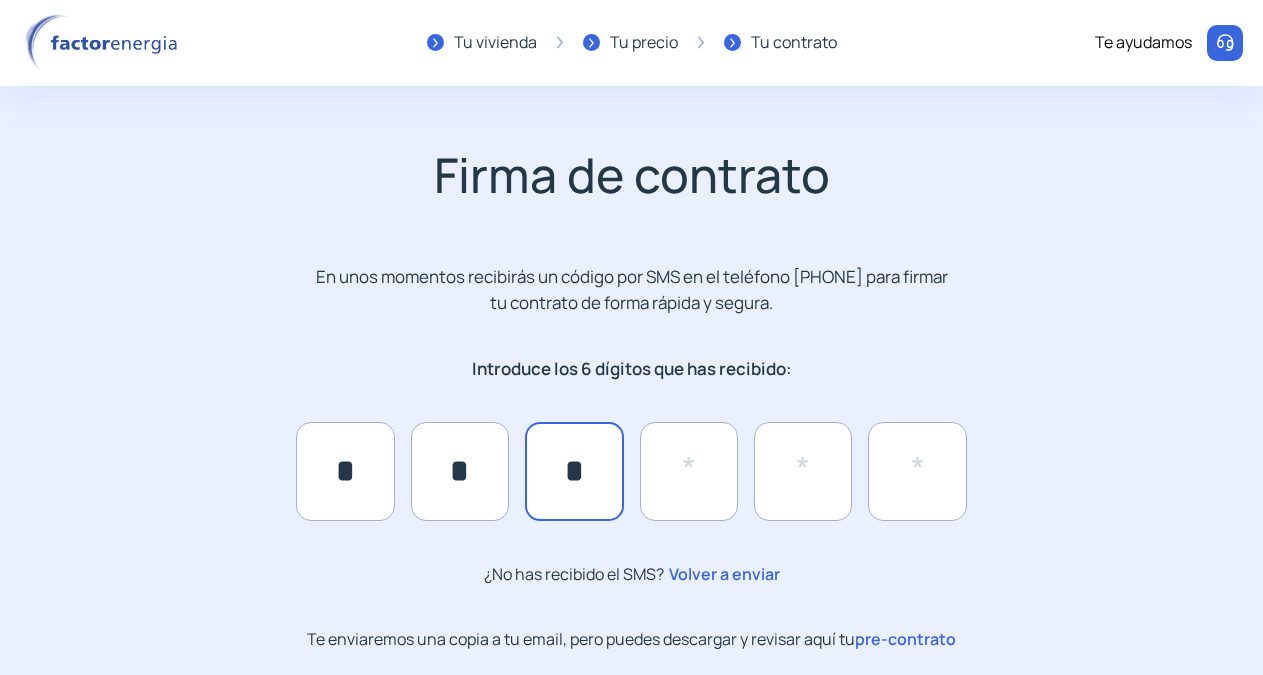 type on "*" 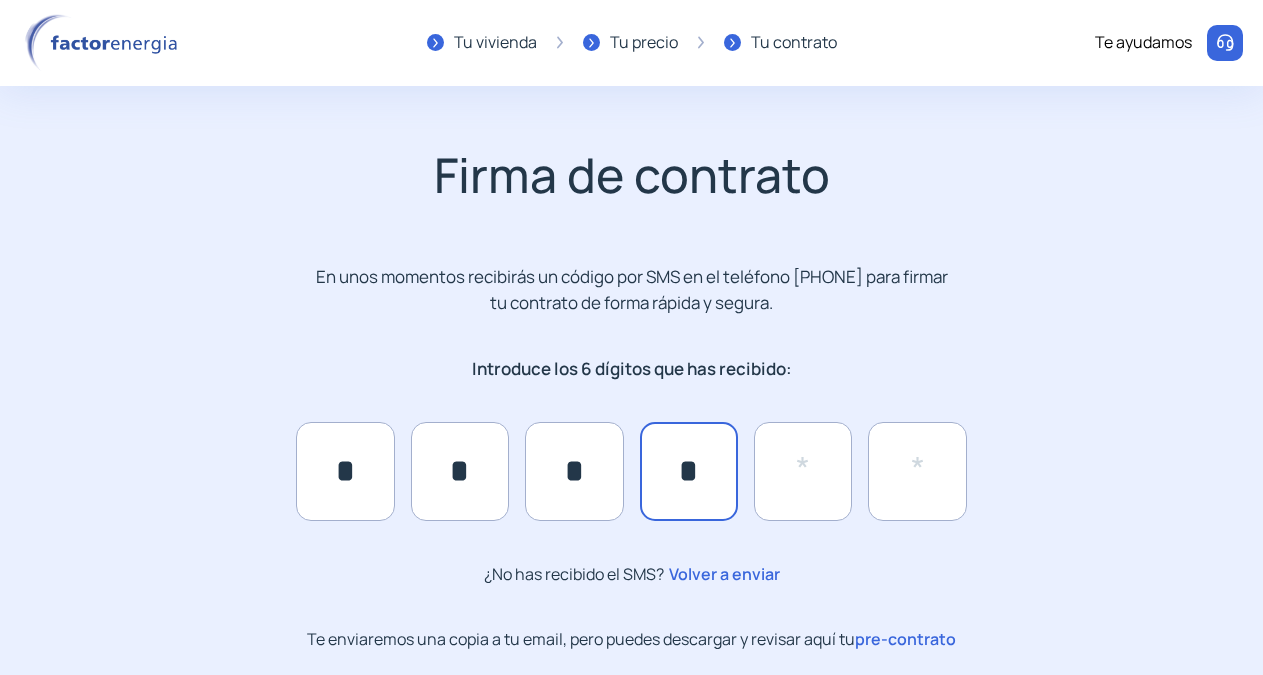 type on "*" 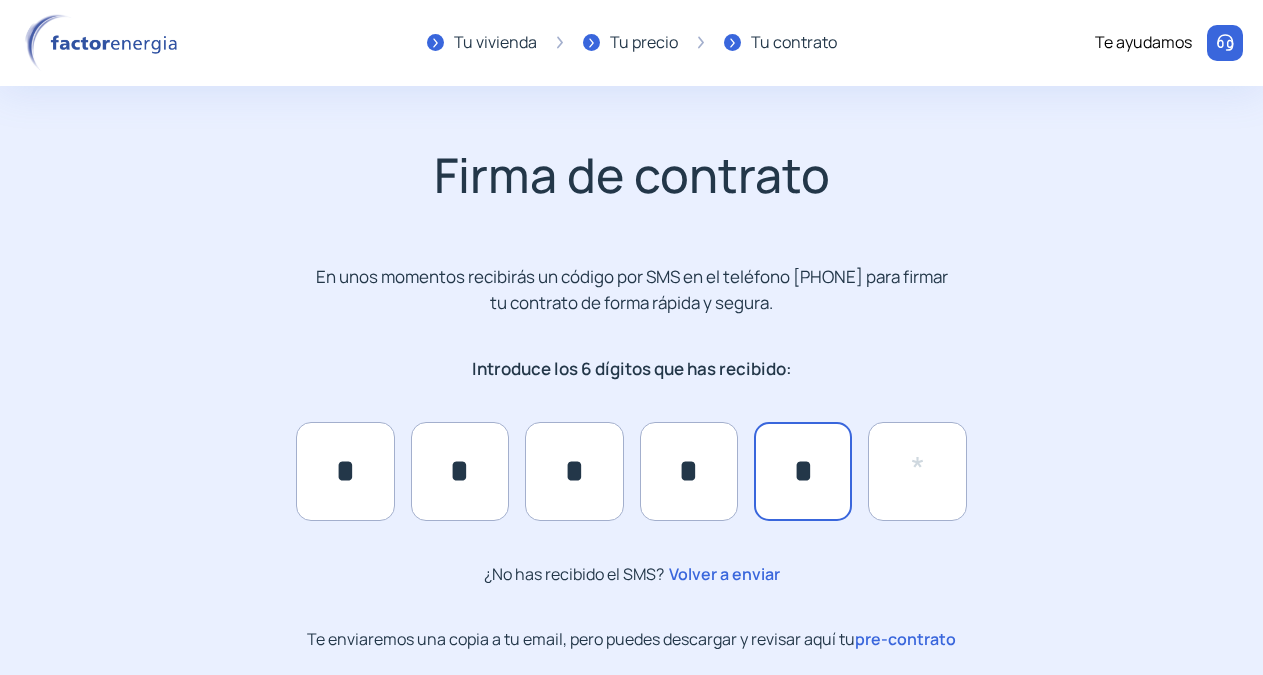 type on "*" 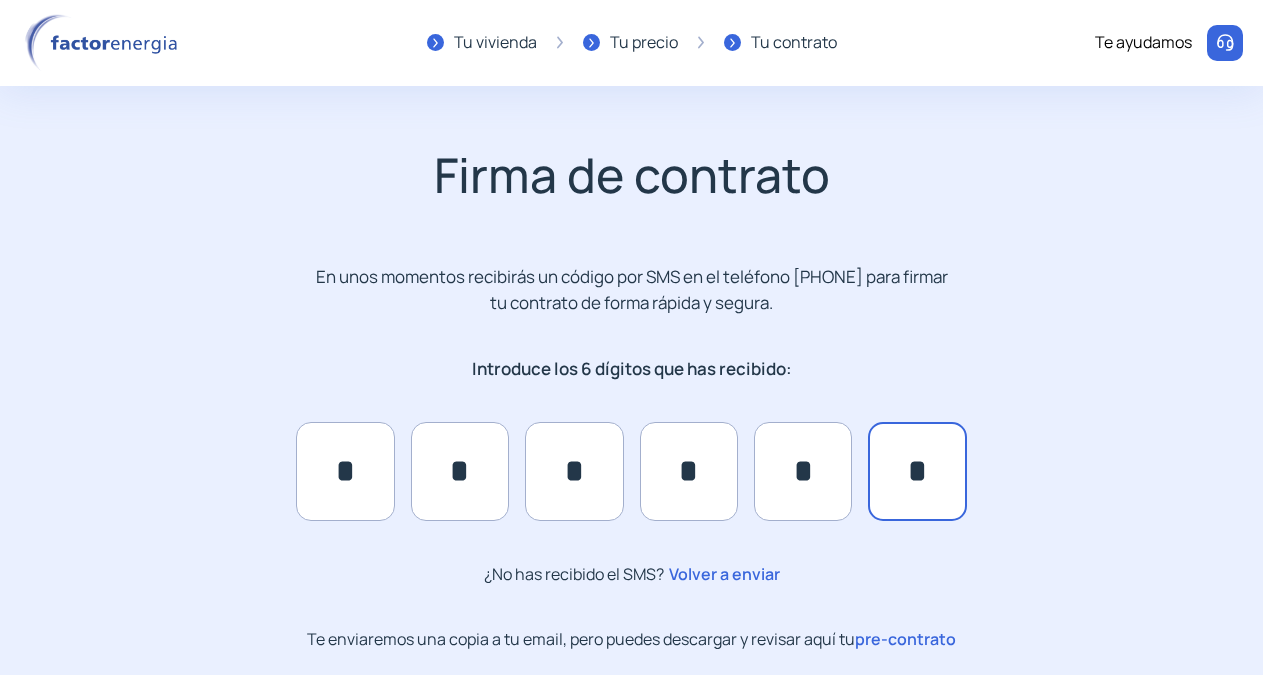 type on "*" 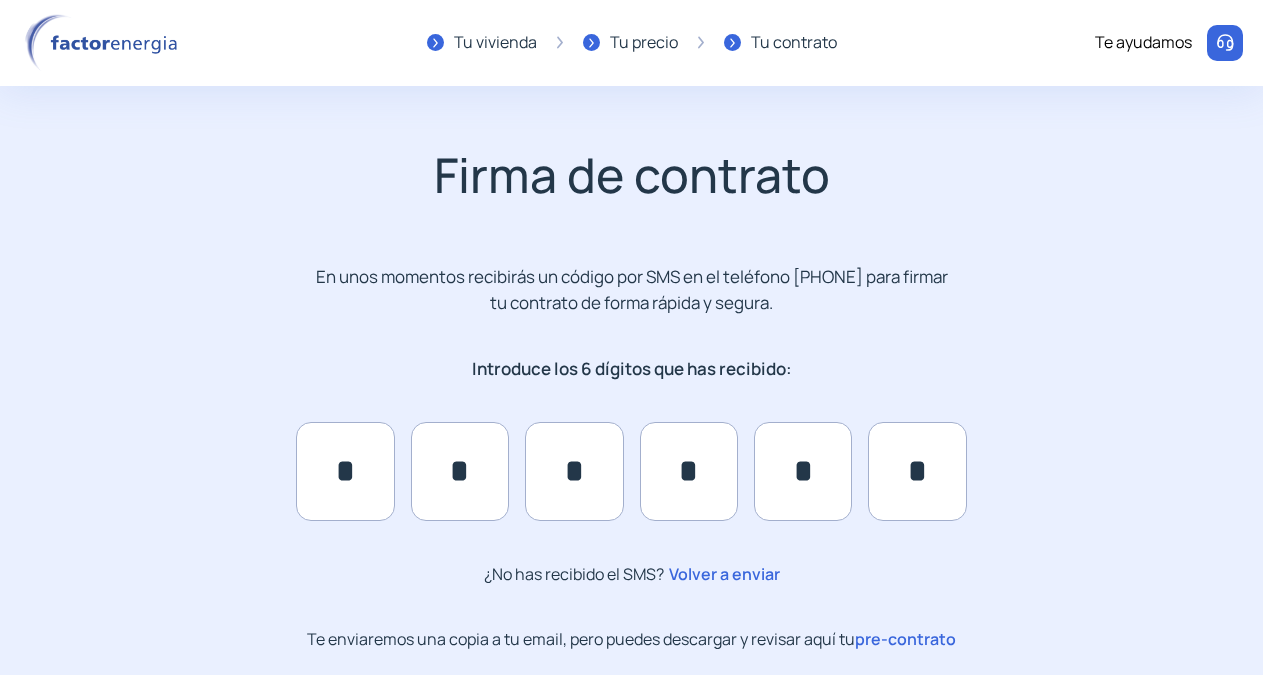 click on "pre-contrato" 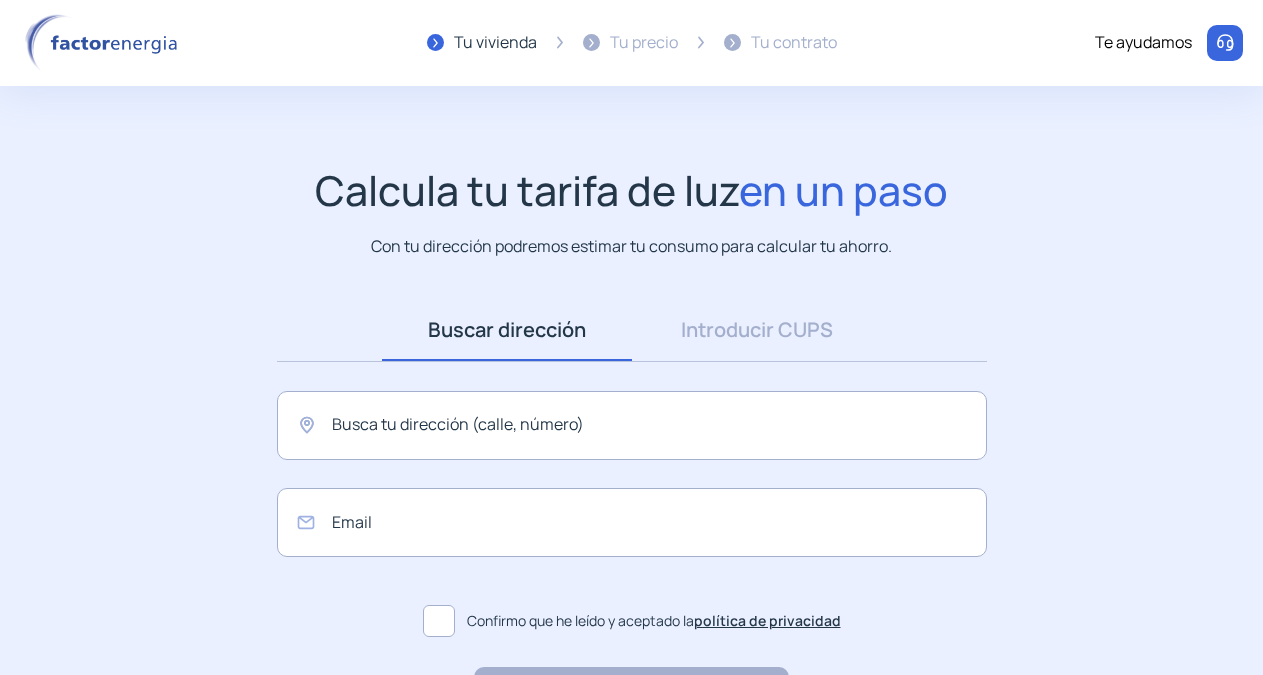 scroll, scrollTop: 0, scrollLeft: 0, axis: both 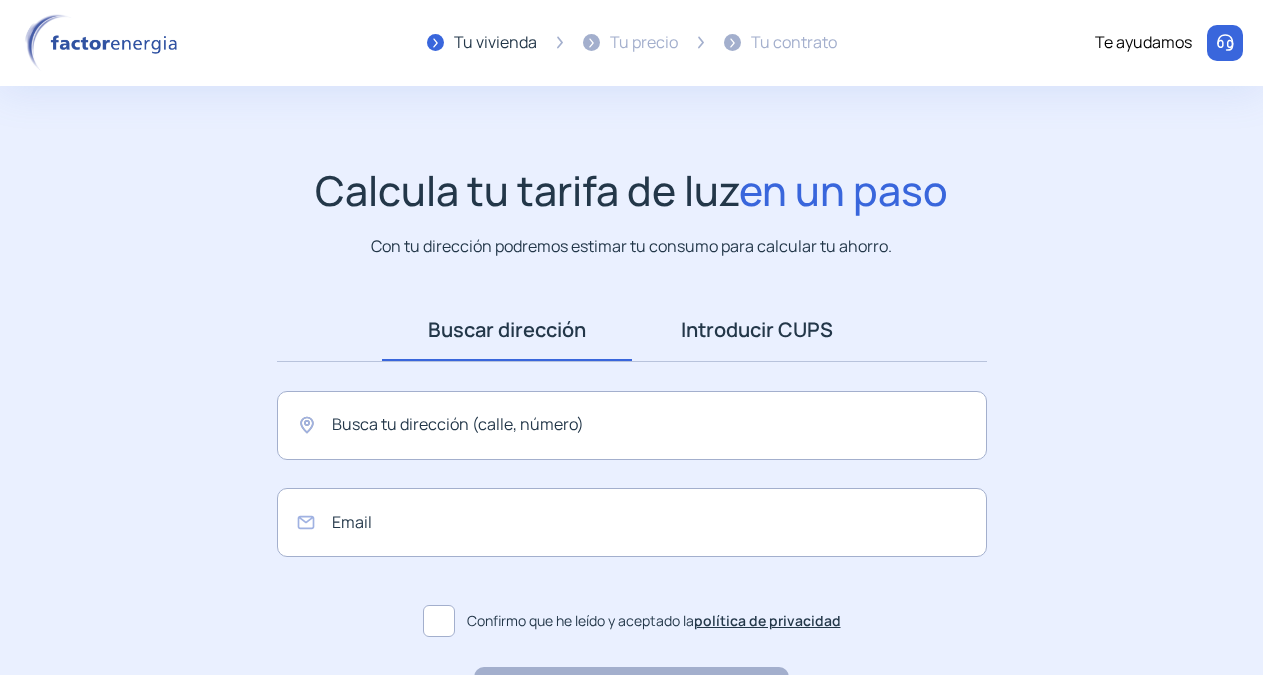 click on "Introducir CUPS" at bounding box center [757, 330] 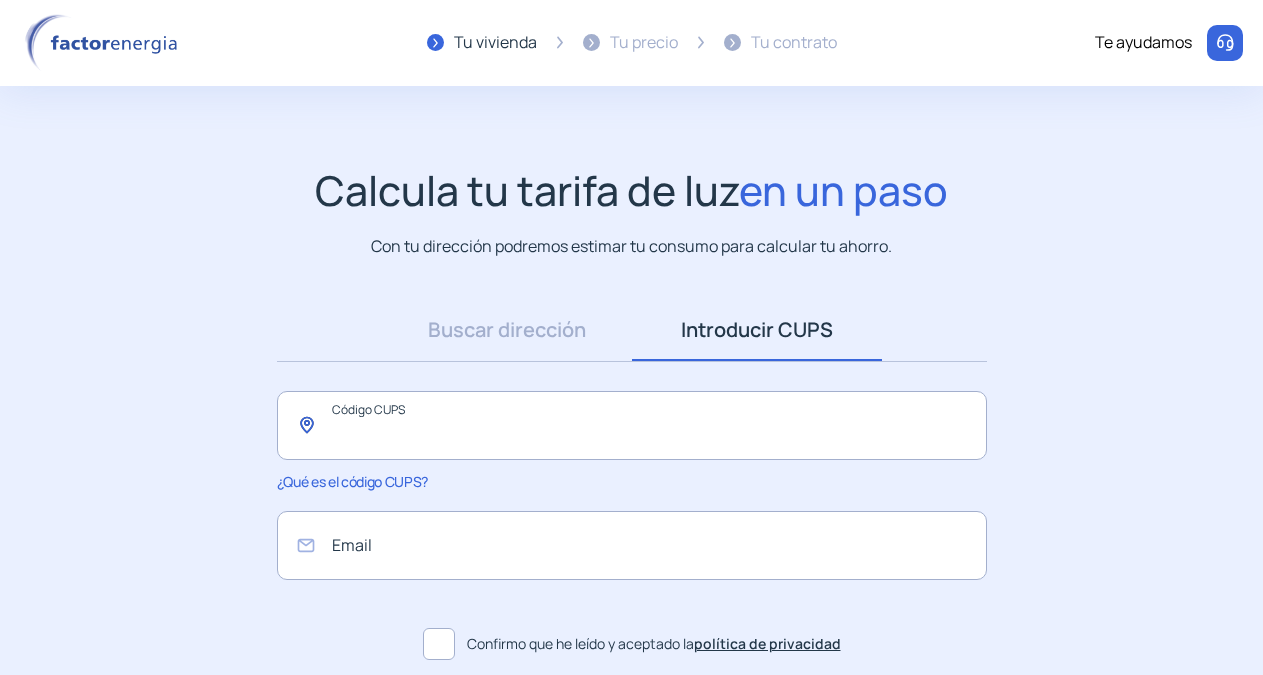 click 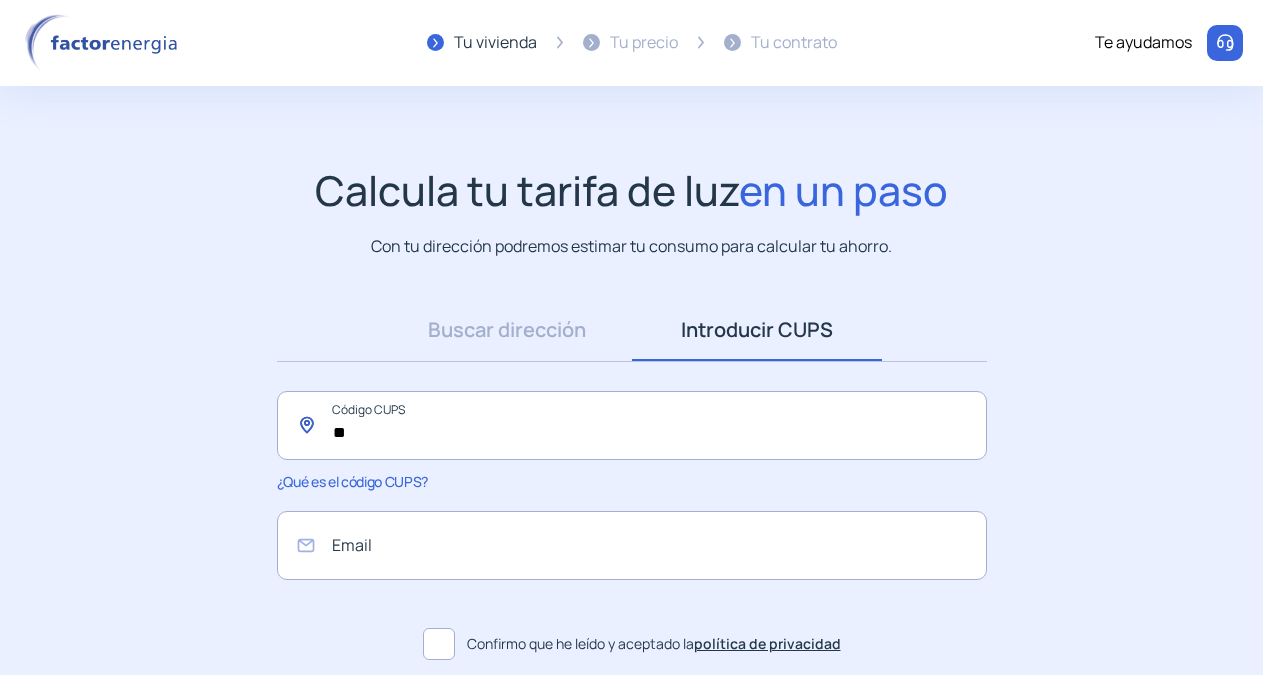 type on "*" 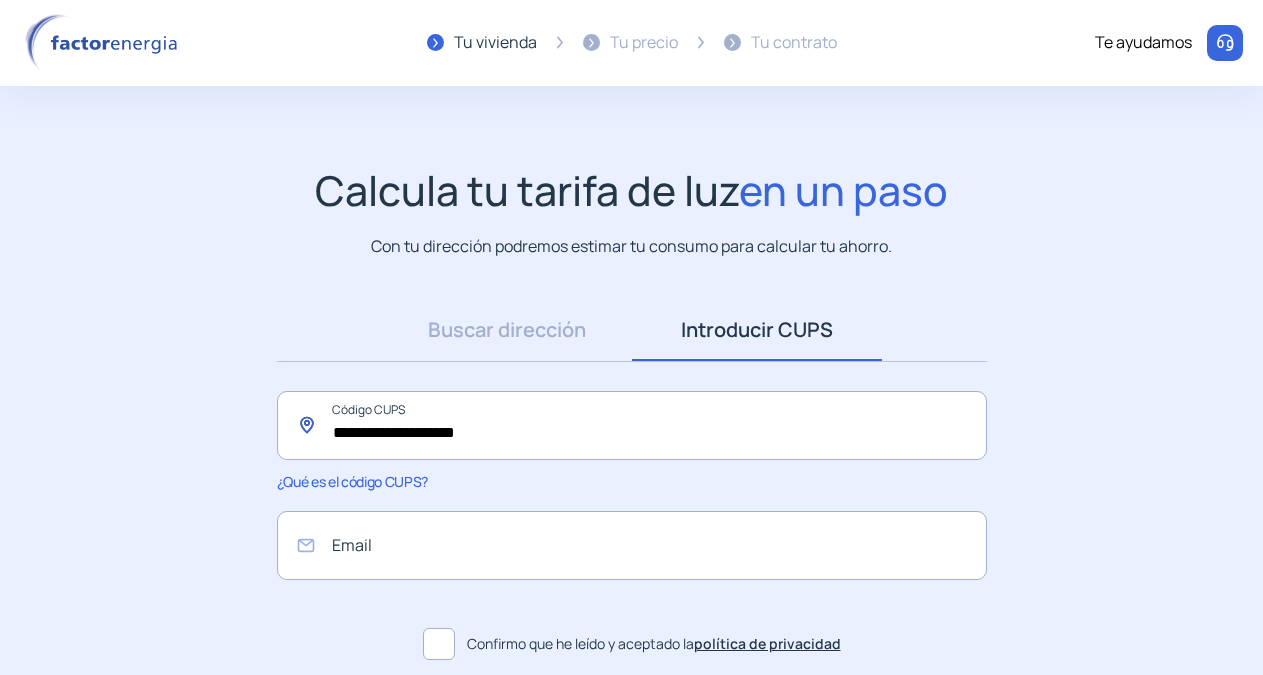 type on "**********" 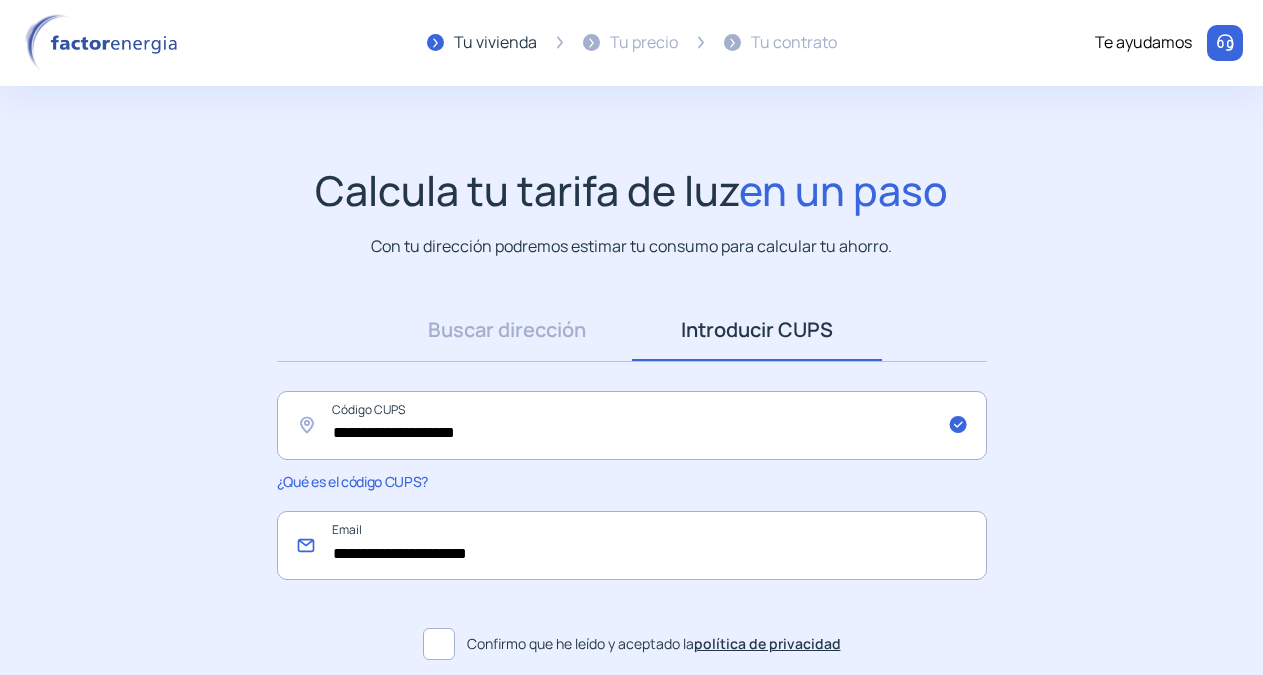type on "**********" 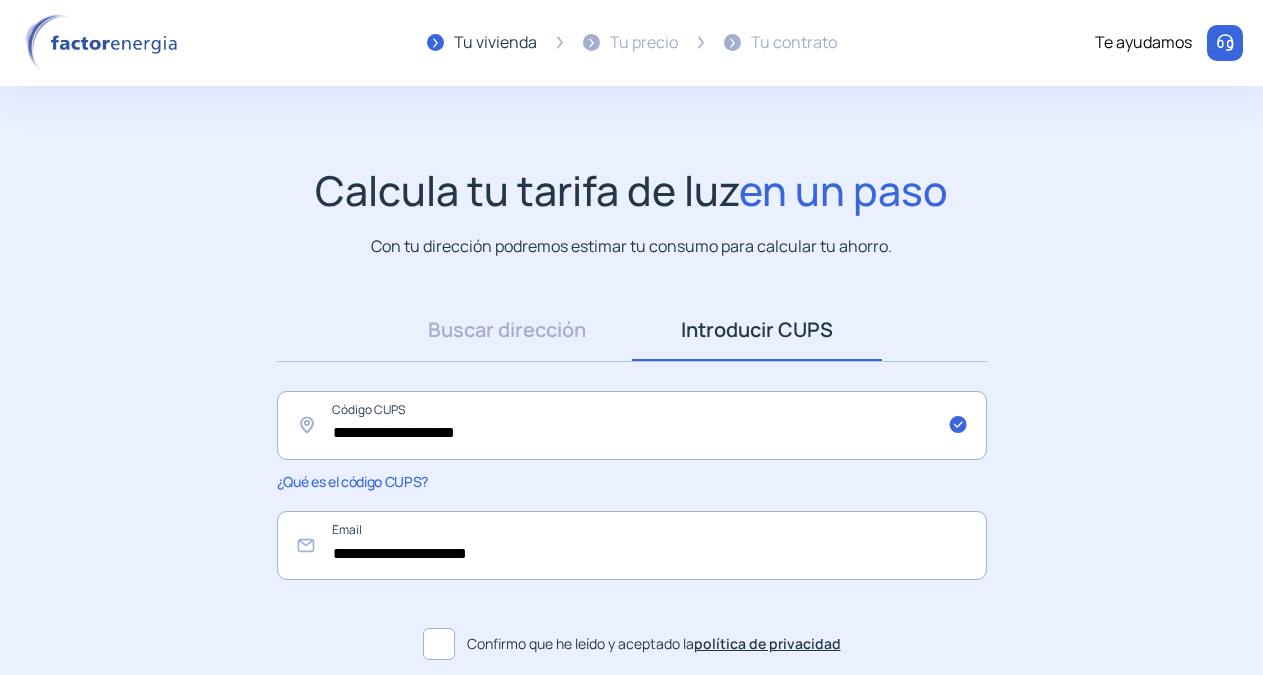 click 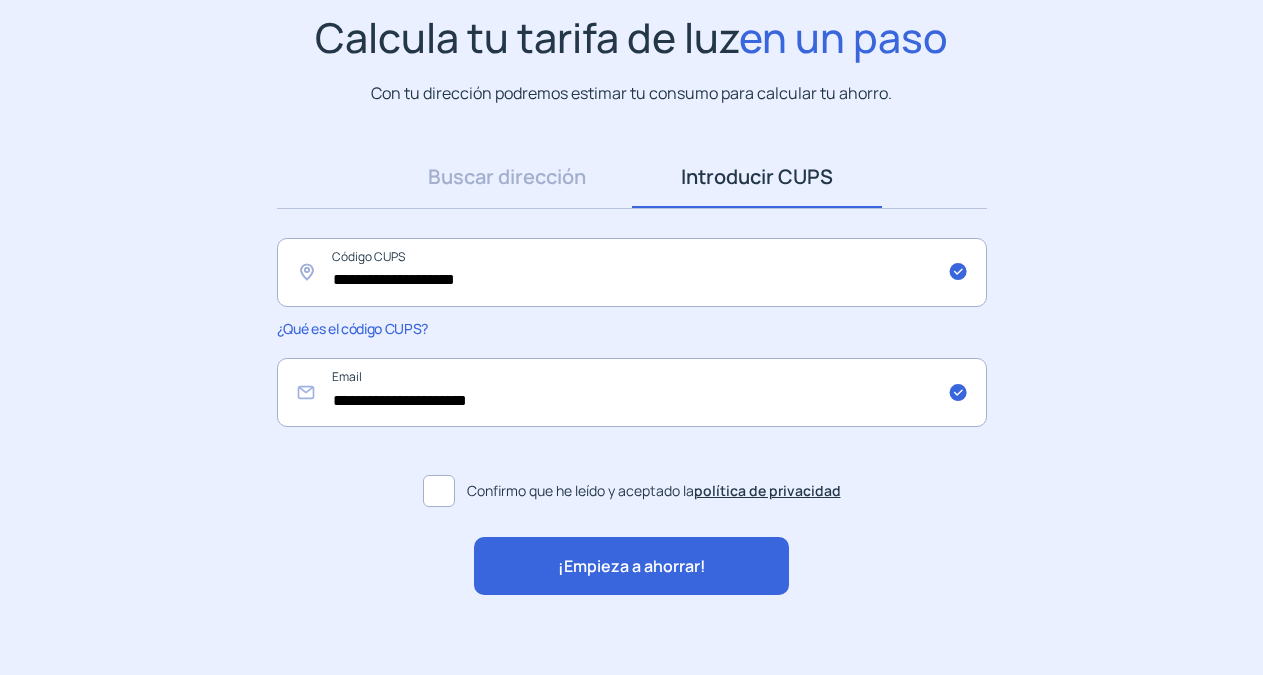 scroll, scrollTop: 174, scrollLeft: 0, axis: vertical 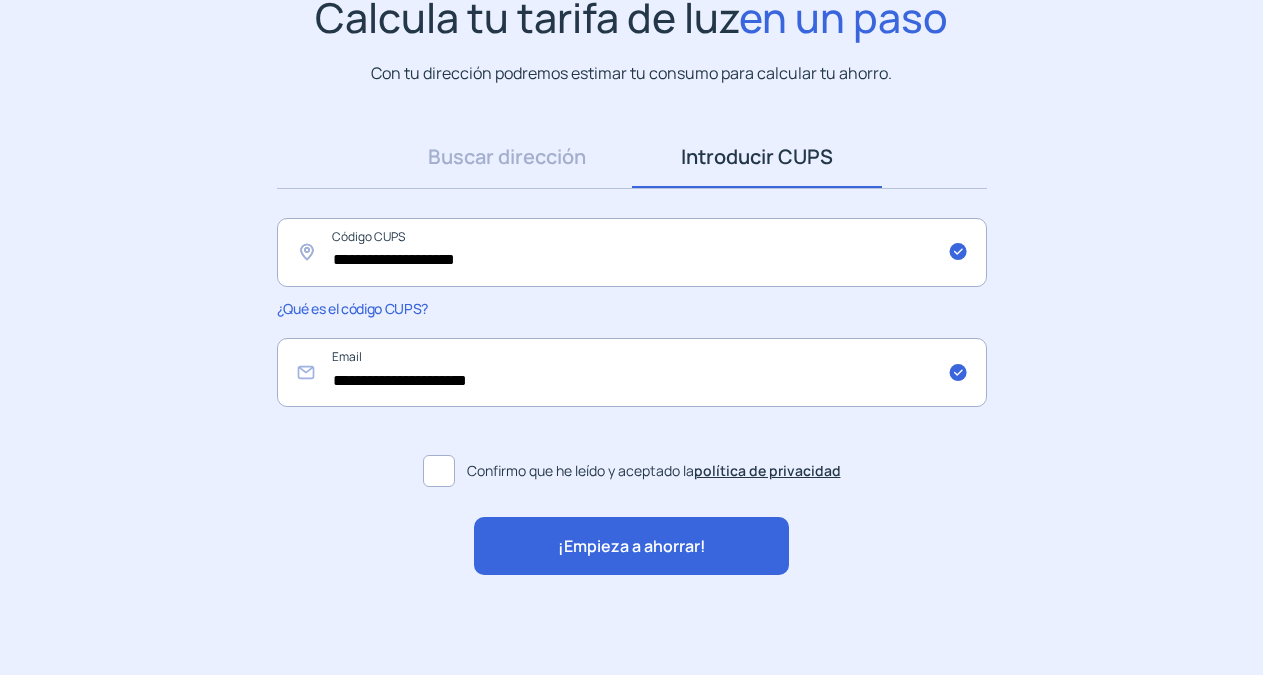 click on "¡Empieza a ahorrar!" 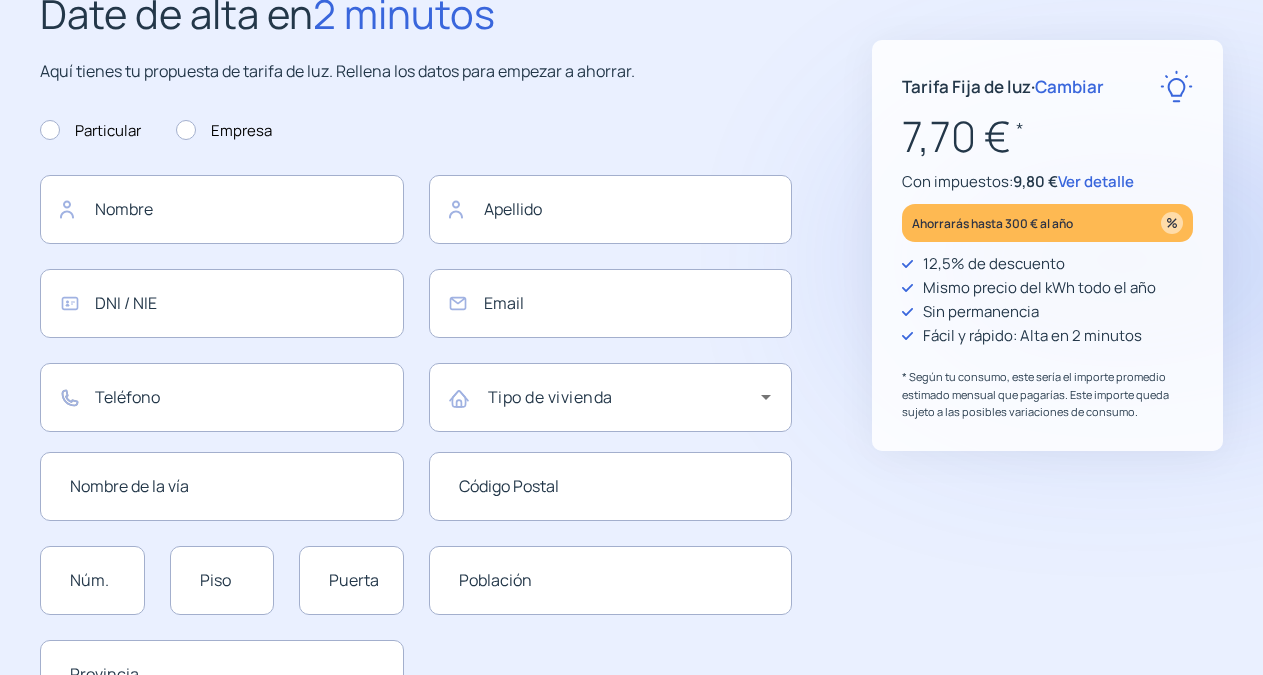 type on "**********" 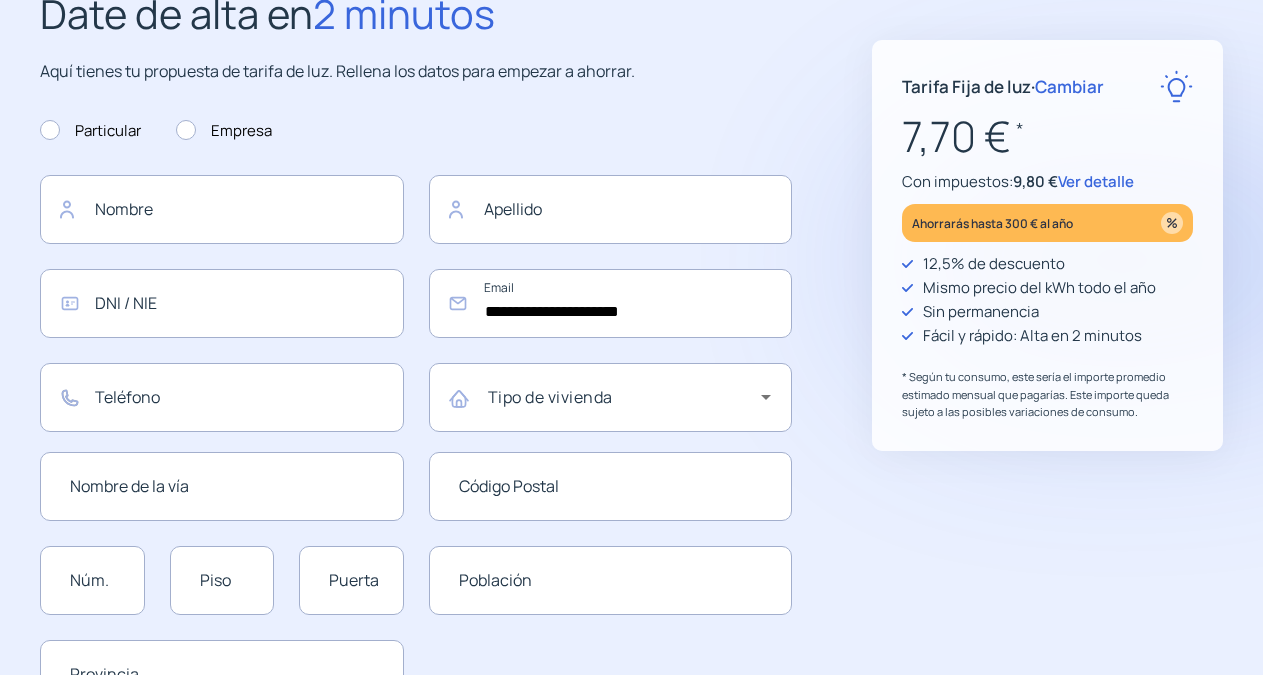 scroll, scrollTop: 0, scrollLeft: 0, axis: both 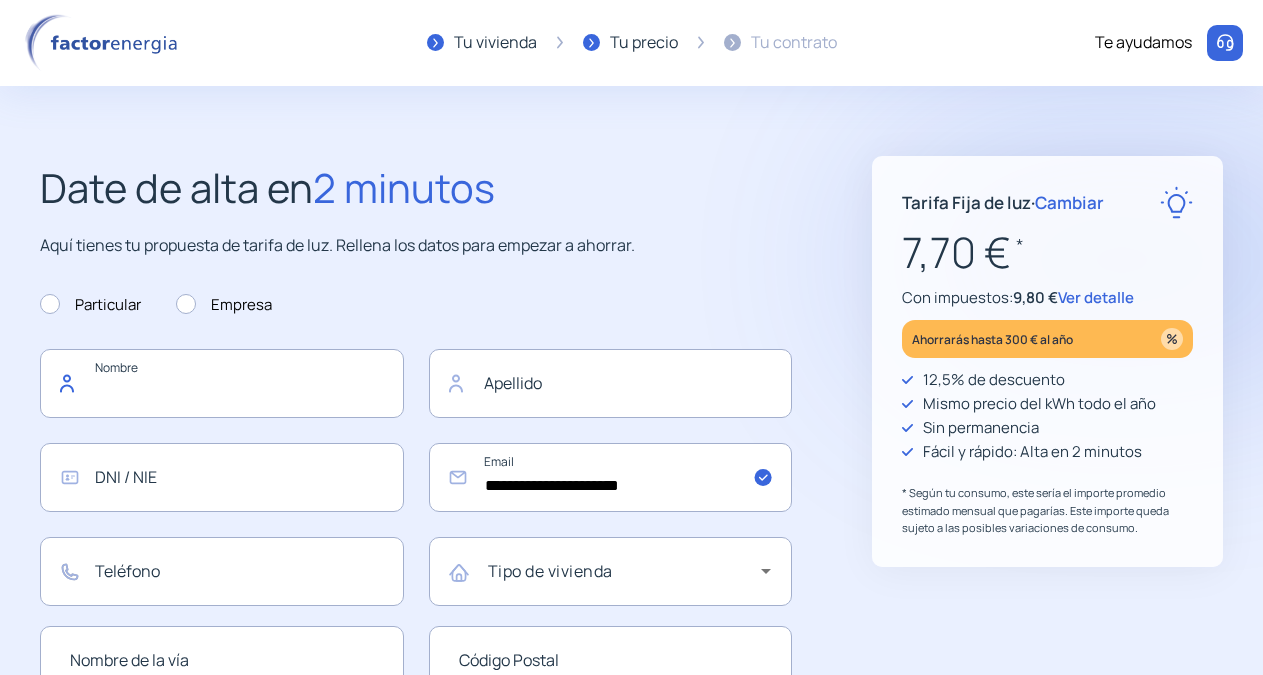 click 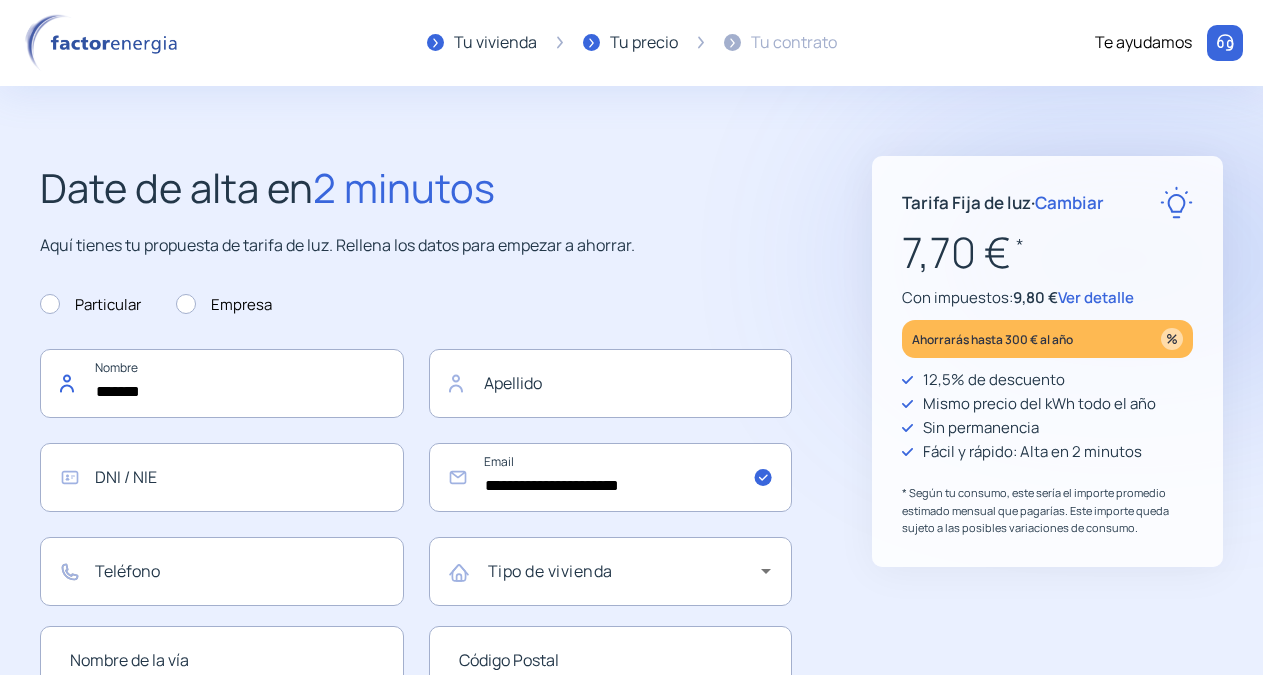 type on "*******" 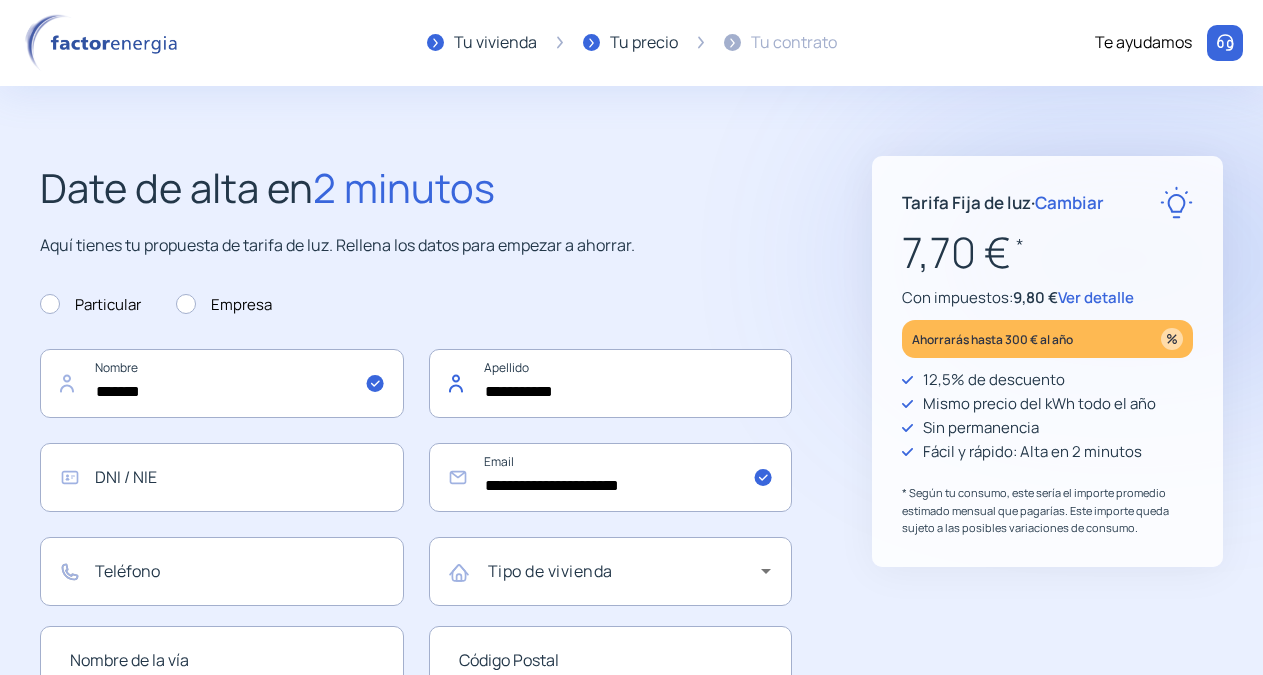 type on "**********" 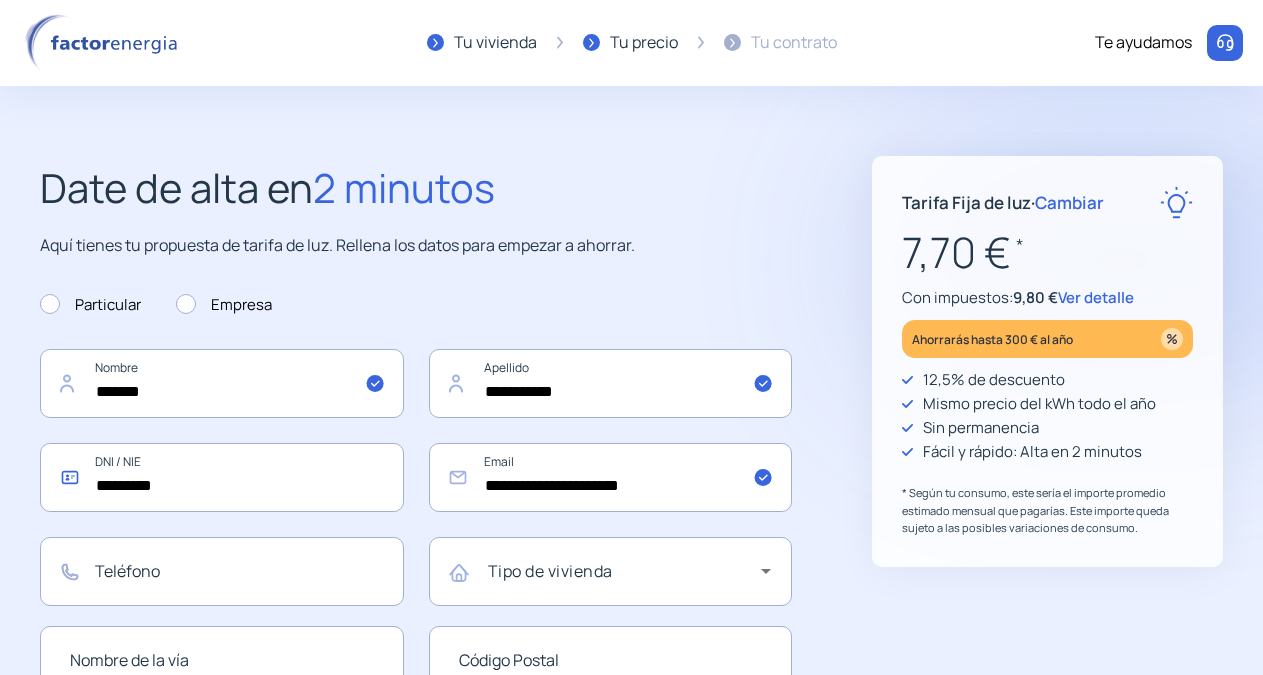 type on "*********" 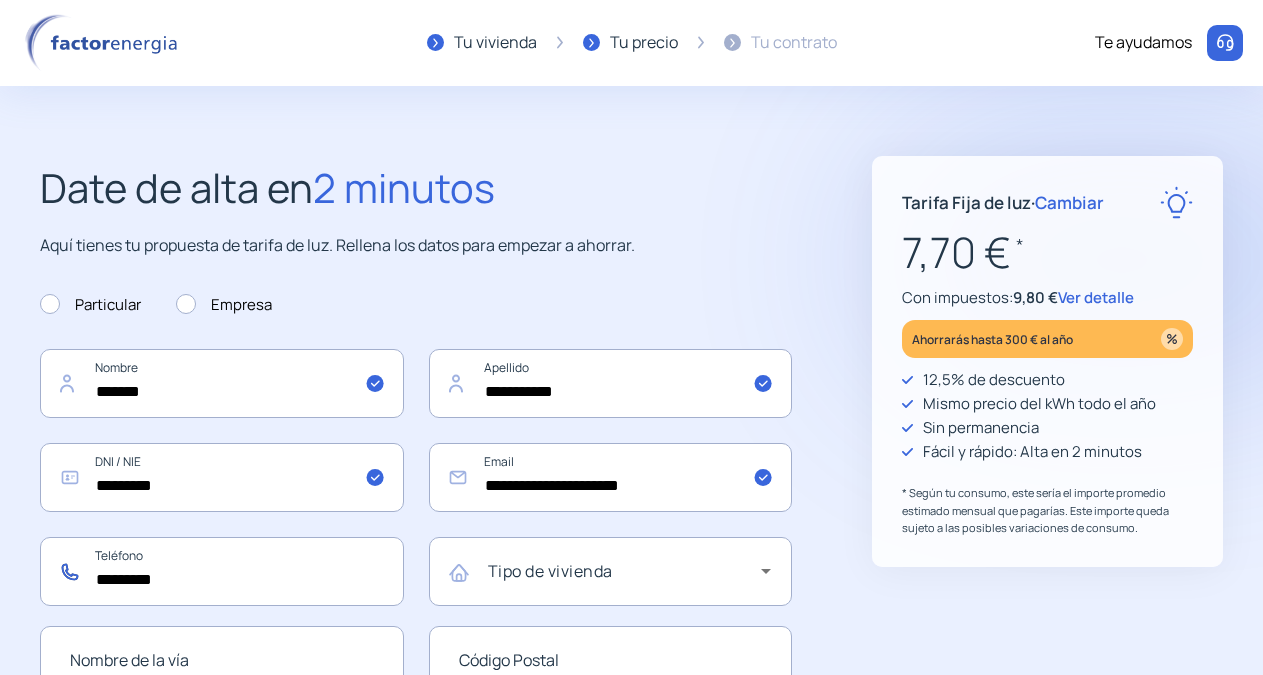 type on "*********" 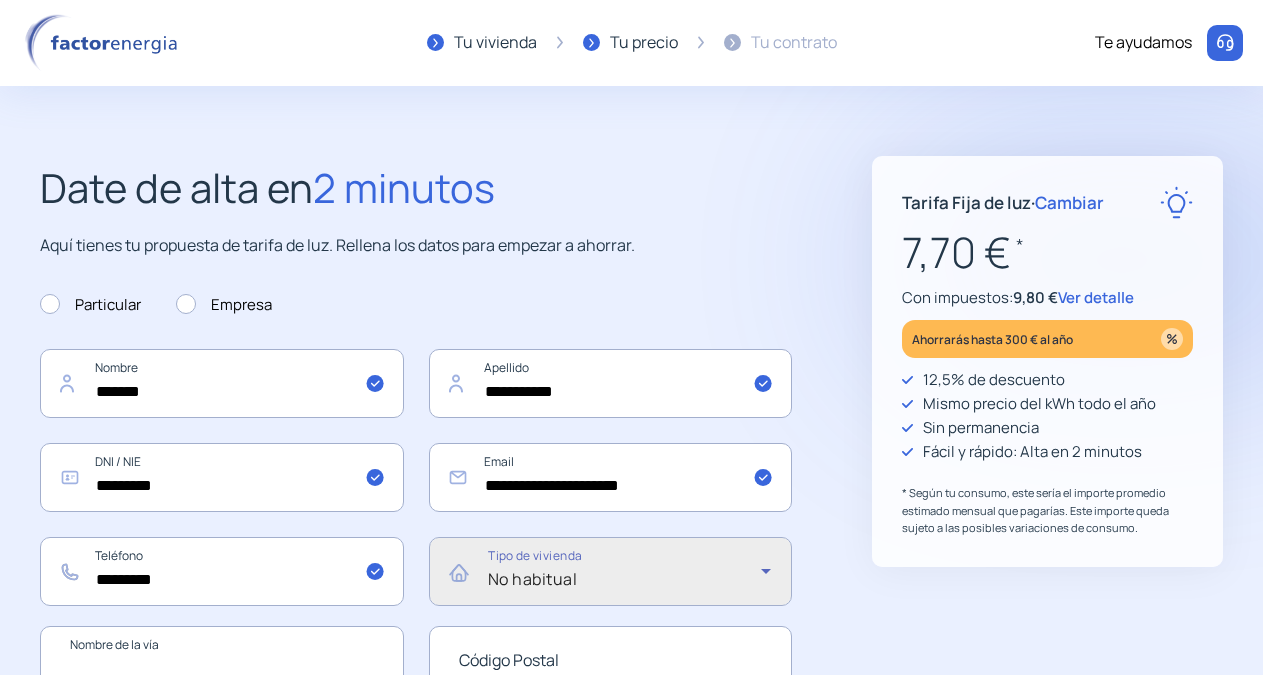 click 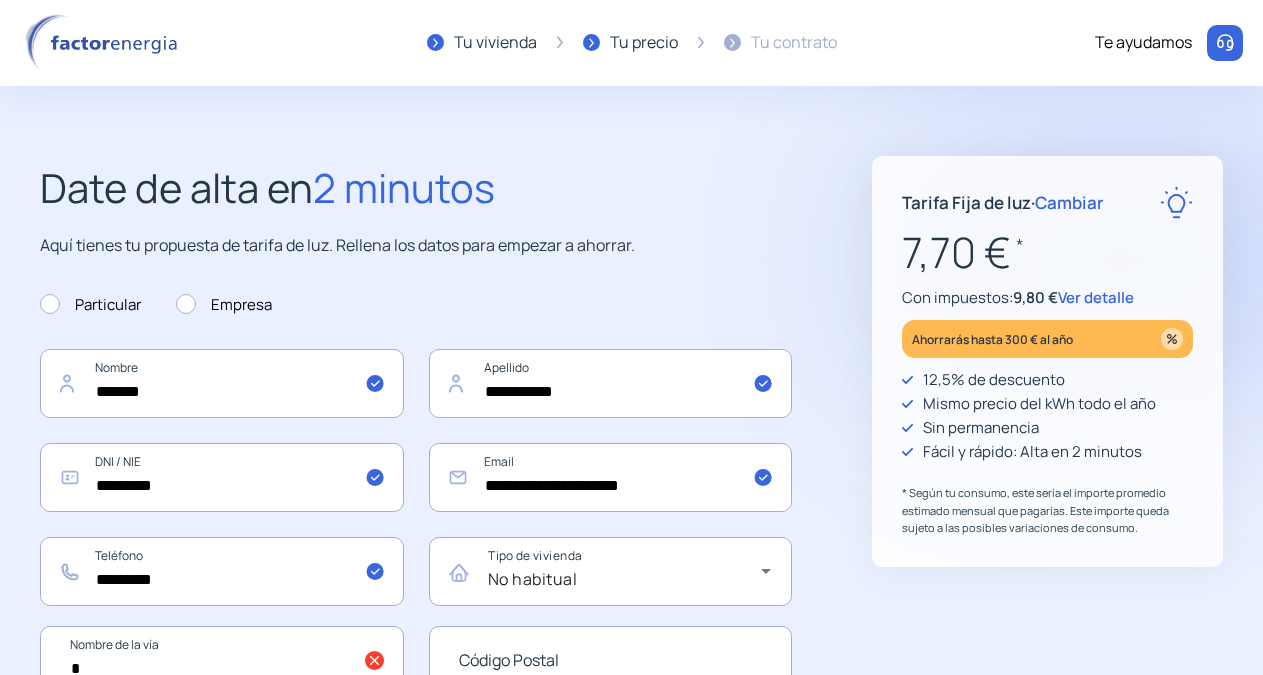 scroll, scrollTop: 4, scrollLeft: 0, axis: vertical 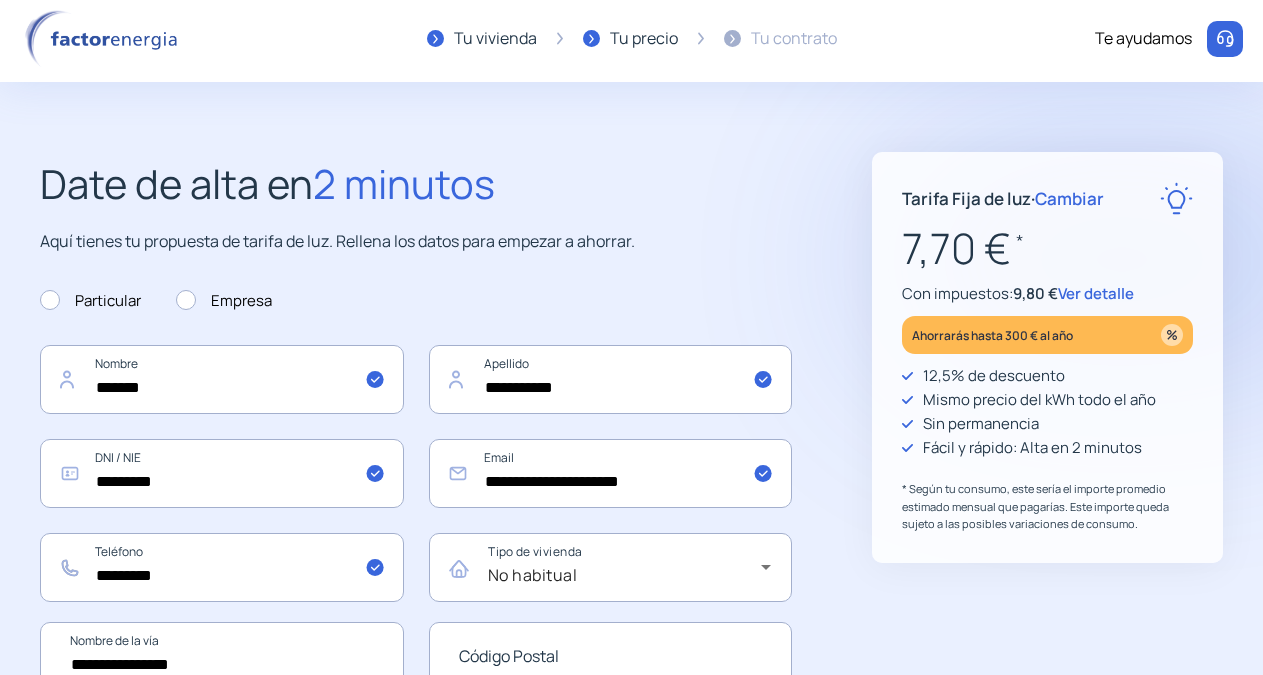 type on "**********" 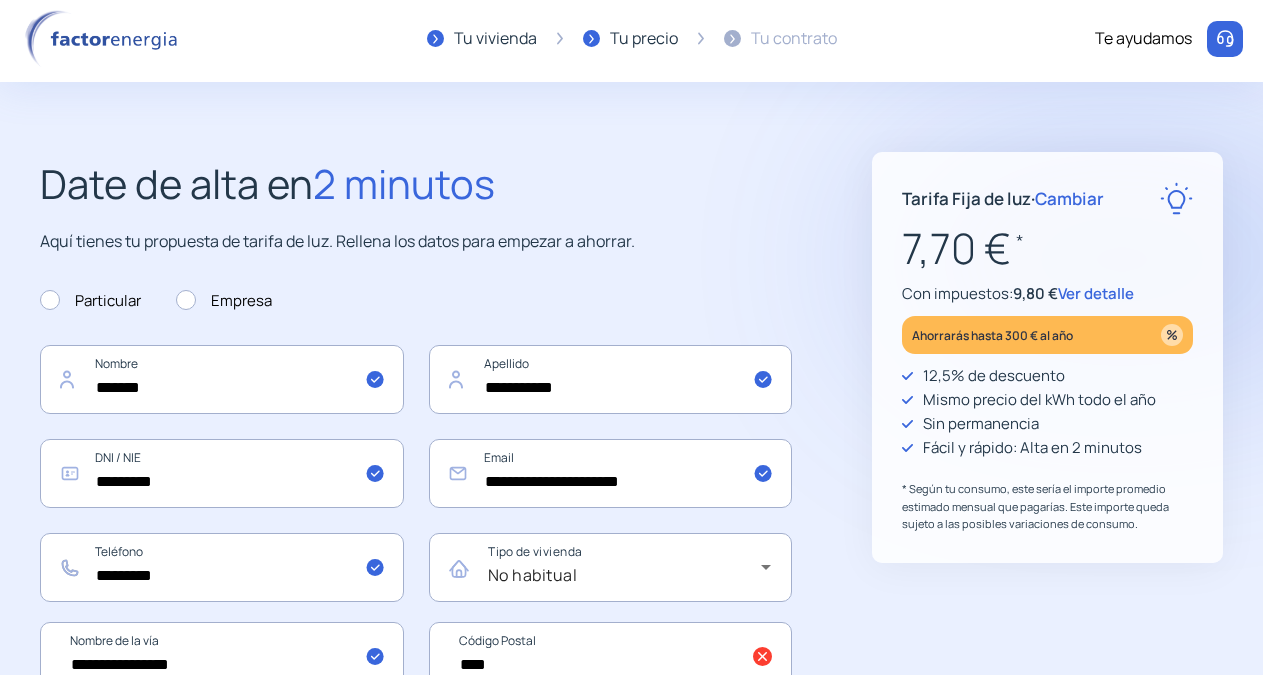 type on "*****" 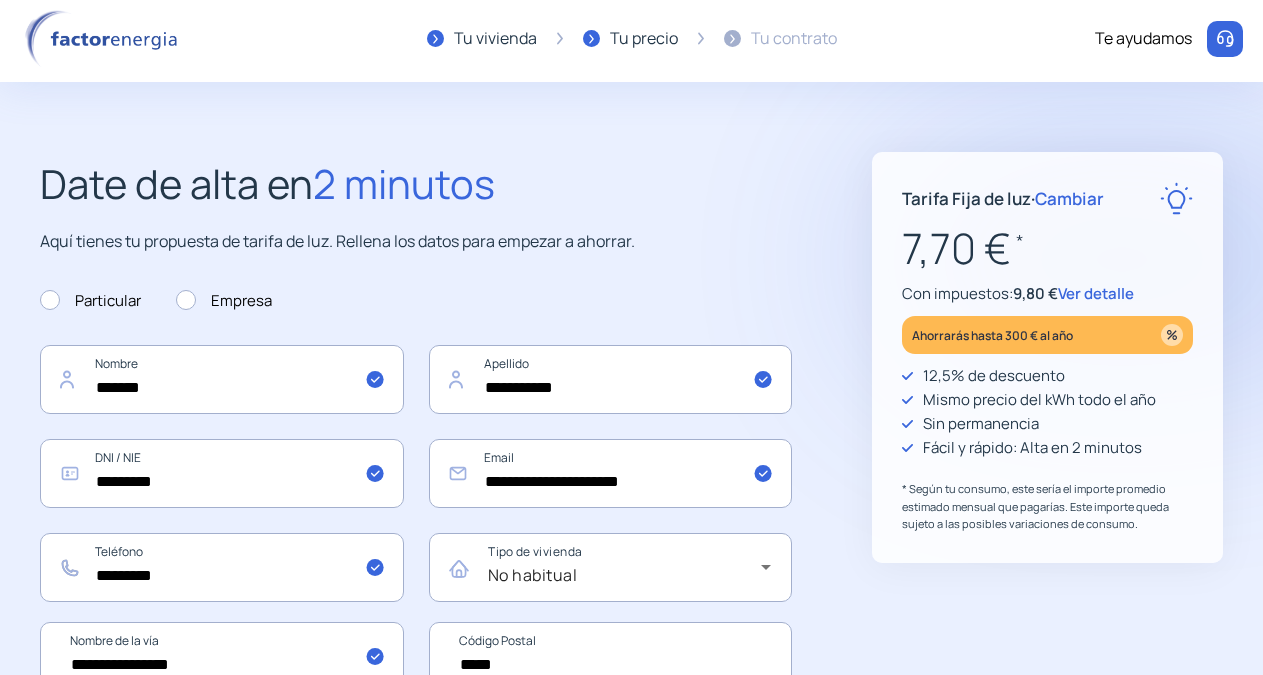 type on "******" 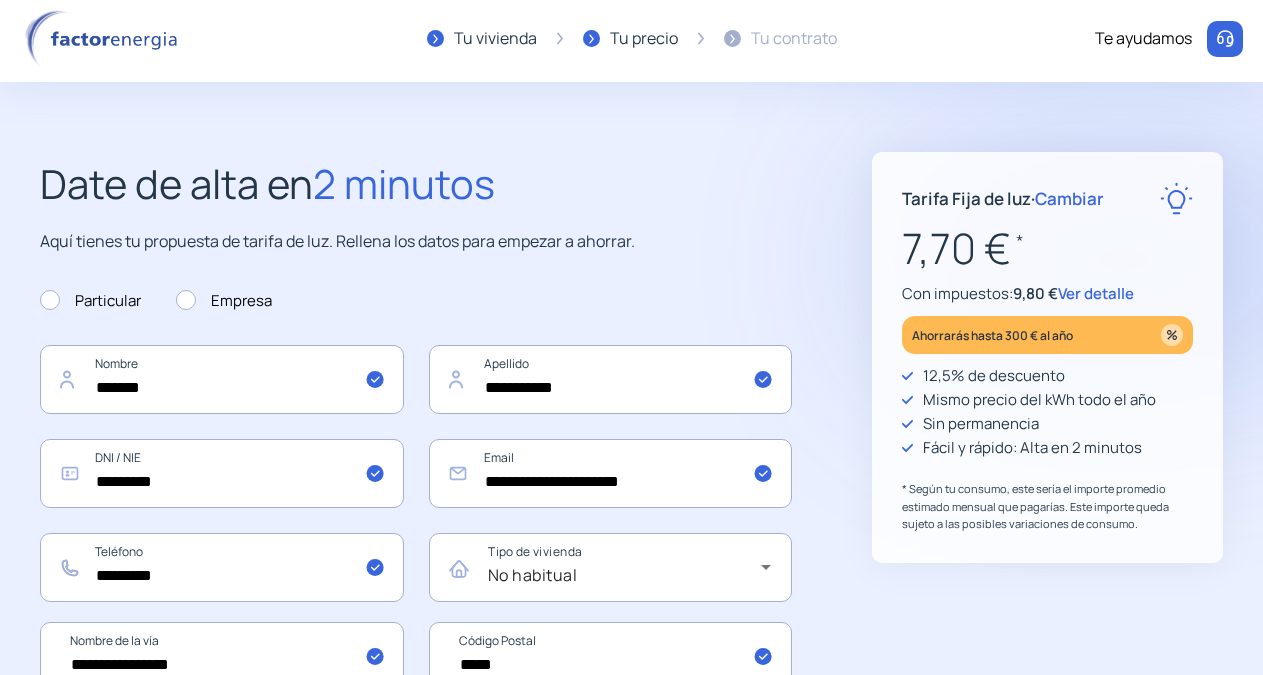scroll, scrollTop: 114, scrollLeft: 0, axis: vertical 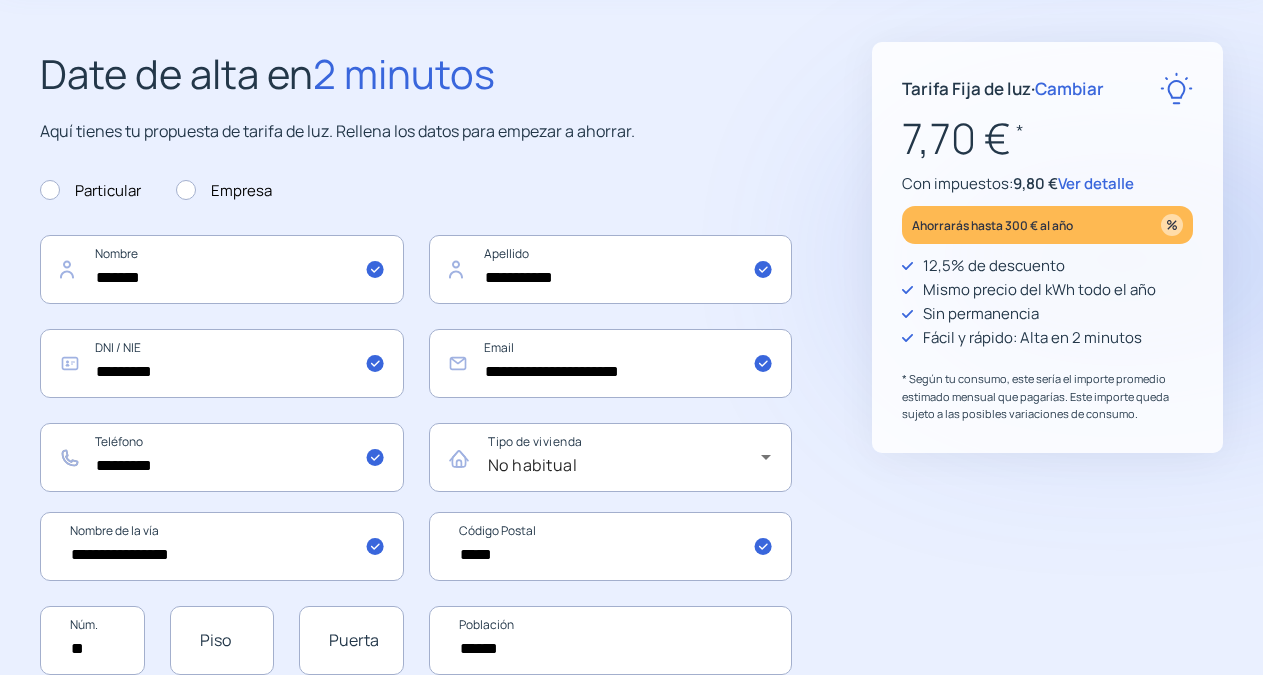 type on "**" 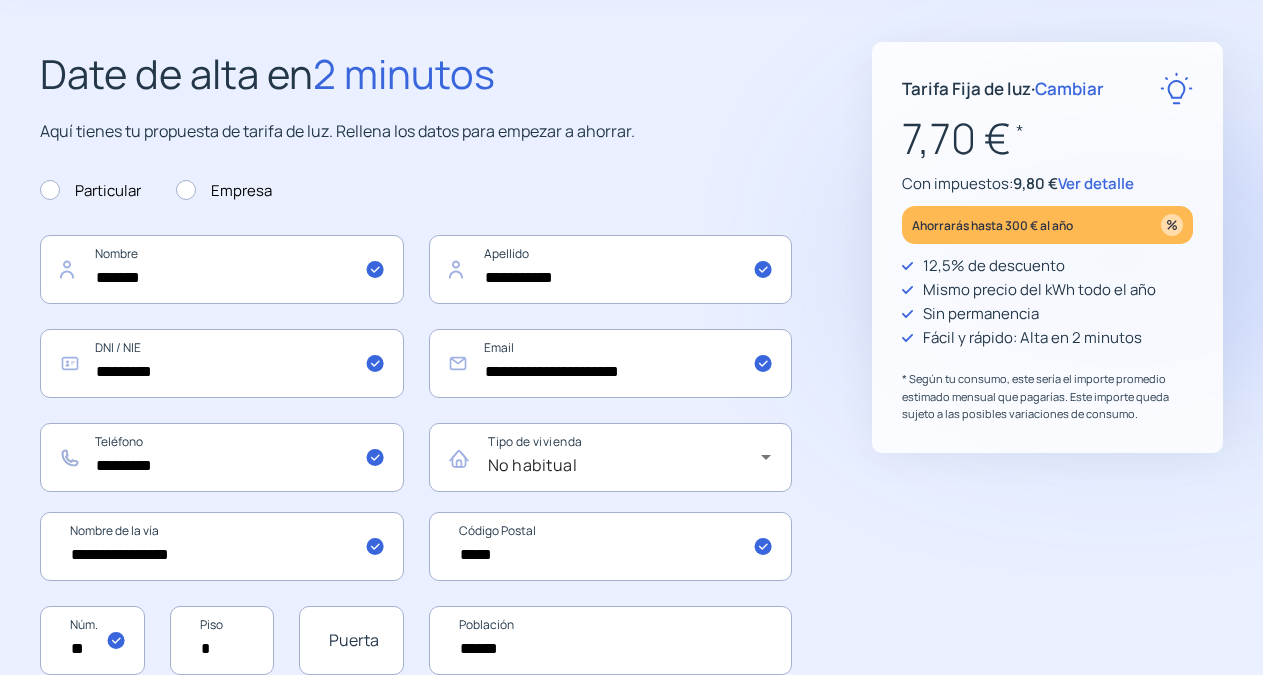 type on "*" 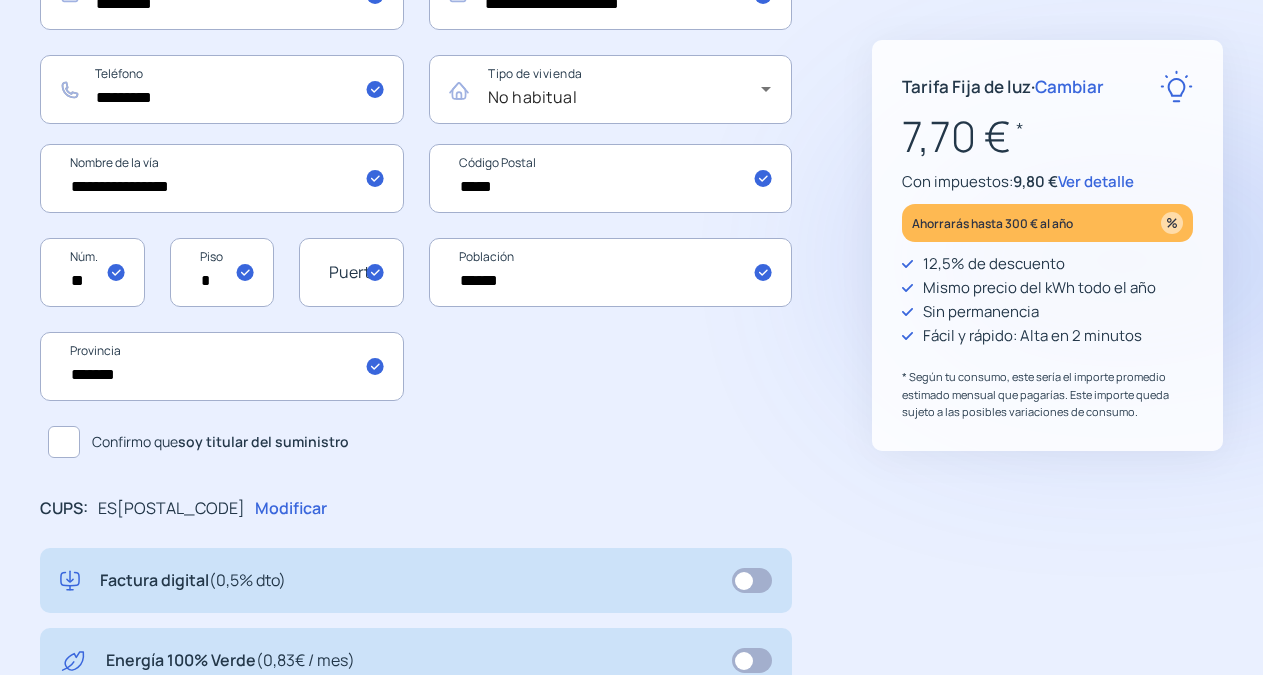 scroll, scrollTop: 495, scrollLeft: 0, axis: vertical 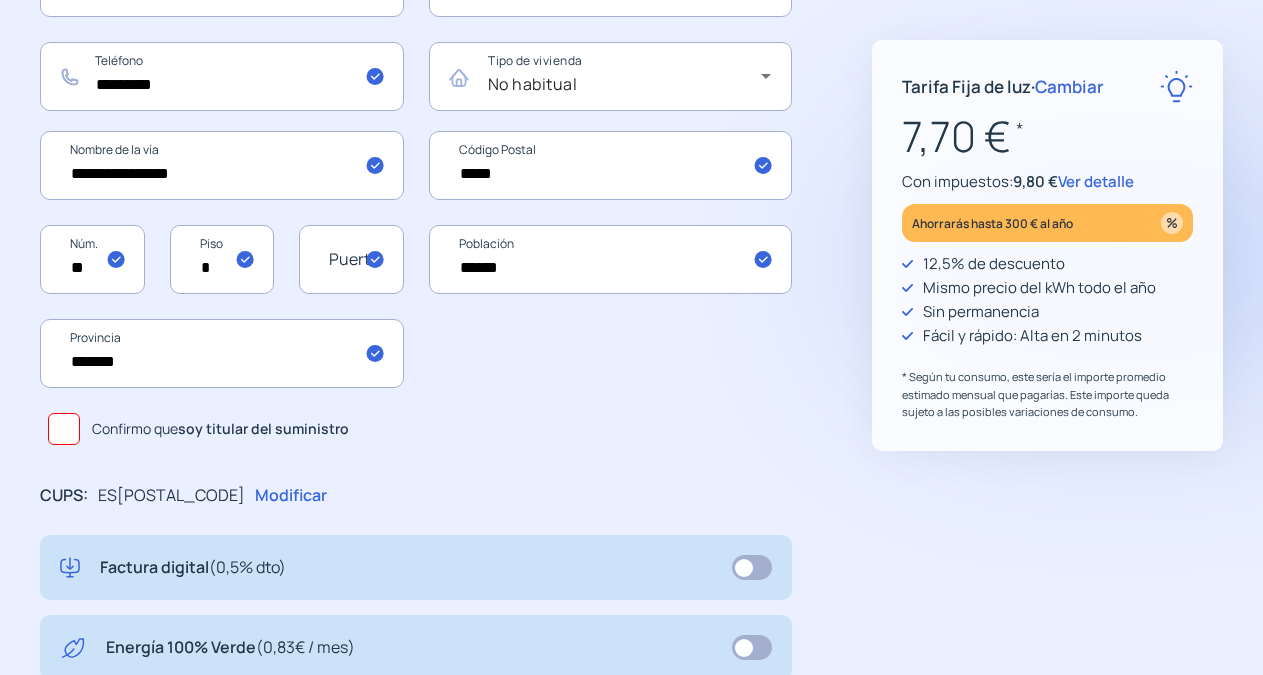 click 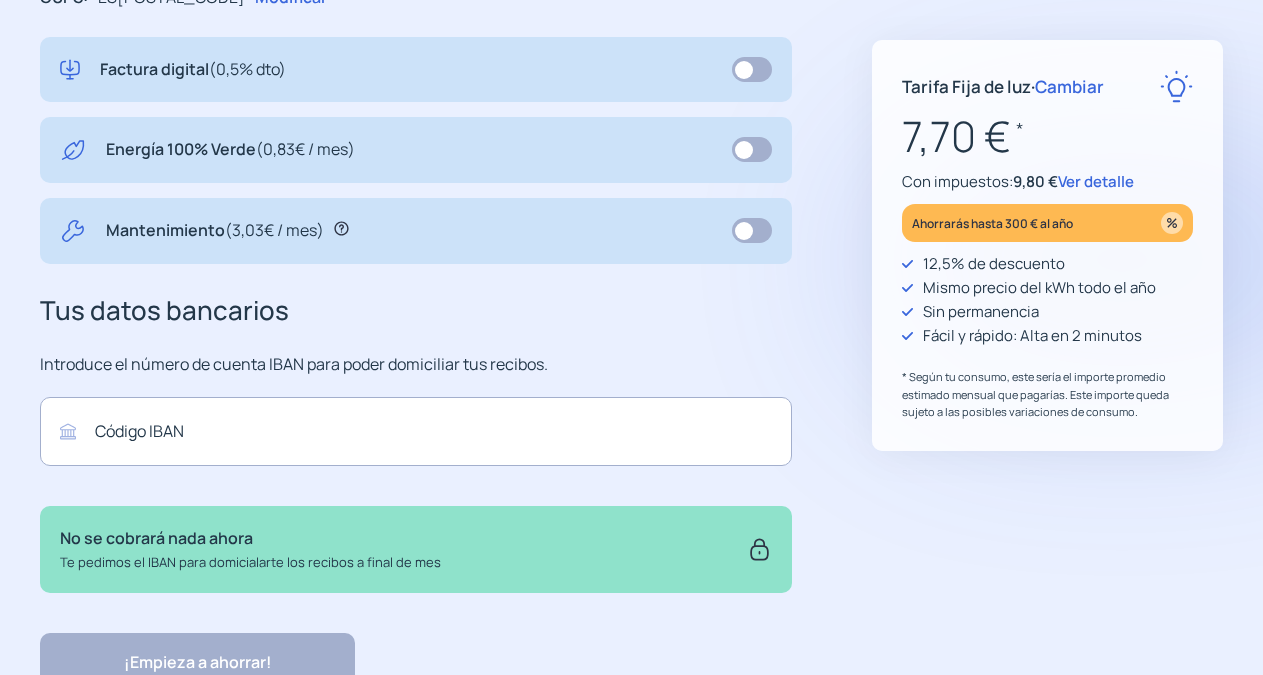 scroll, scrollTop: 1005, scrollLeft: 0, axis: vertical 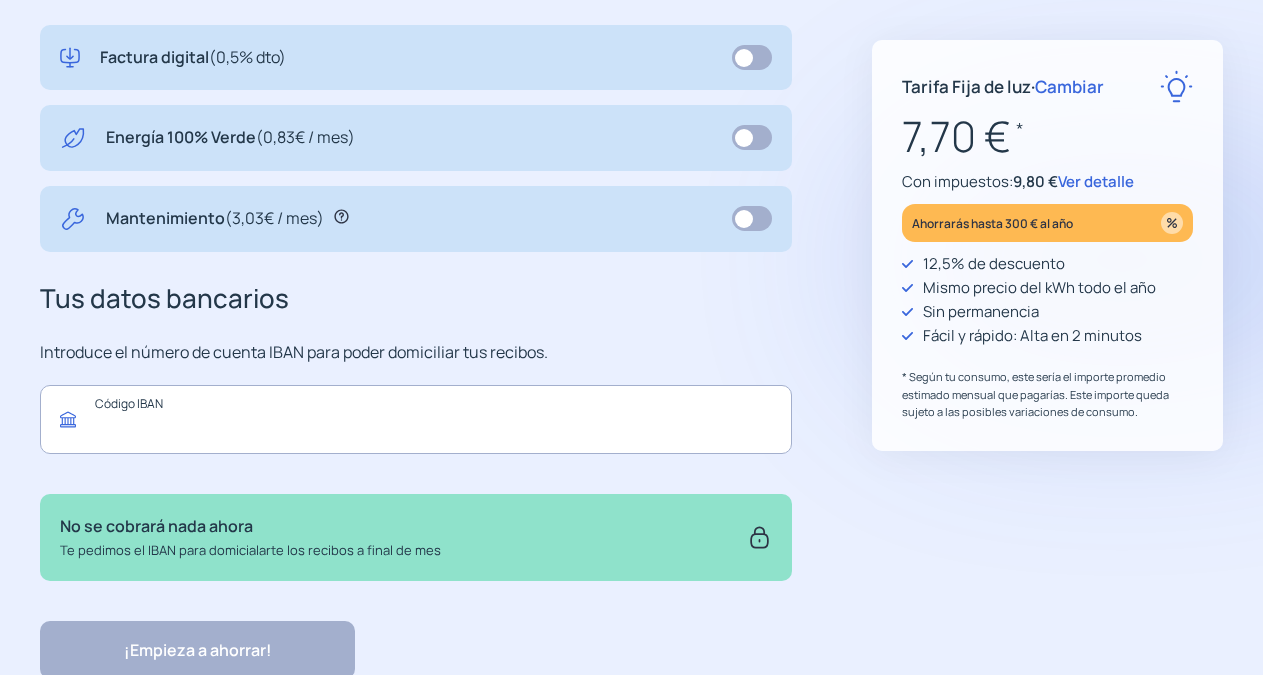 click 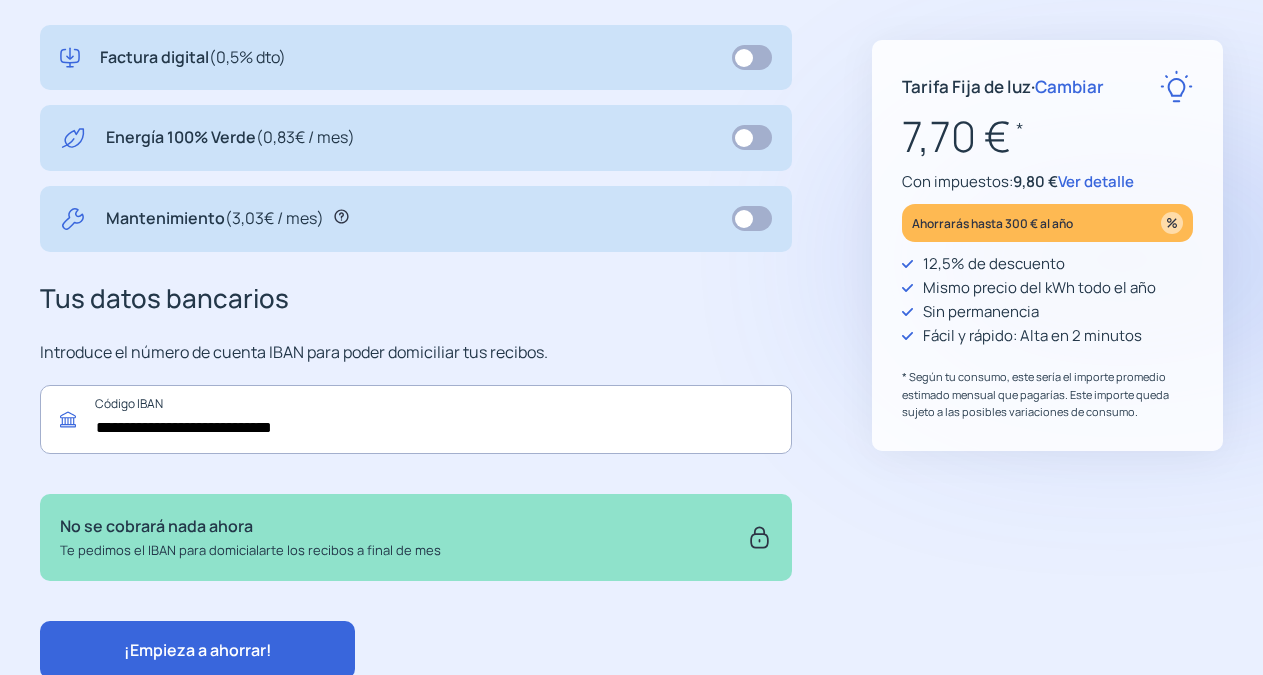type on "**********" 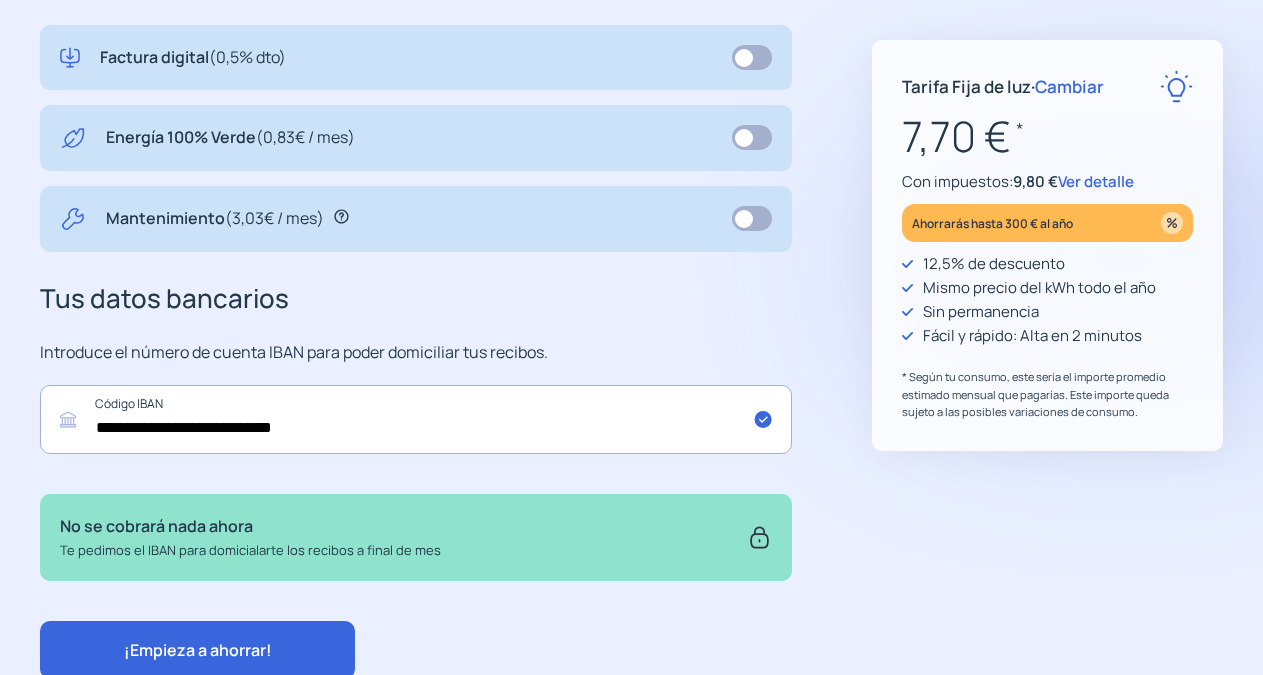 click on "¡Empieza a ahorrar!" 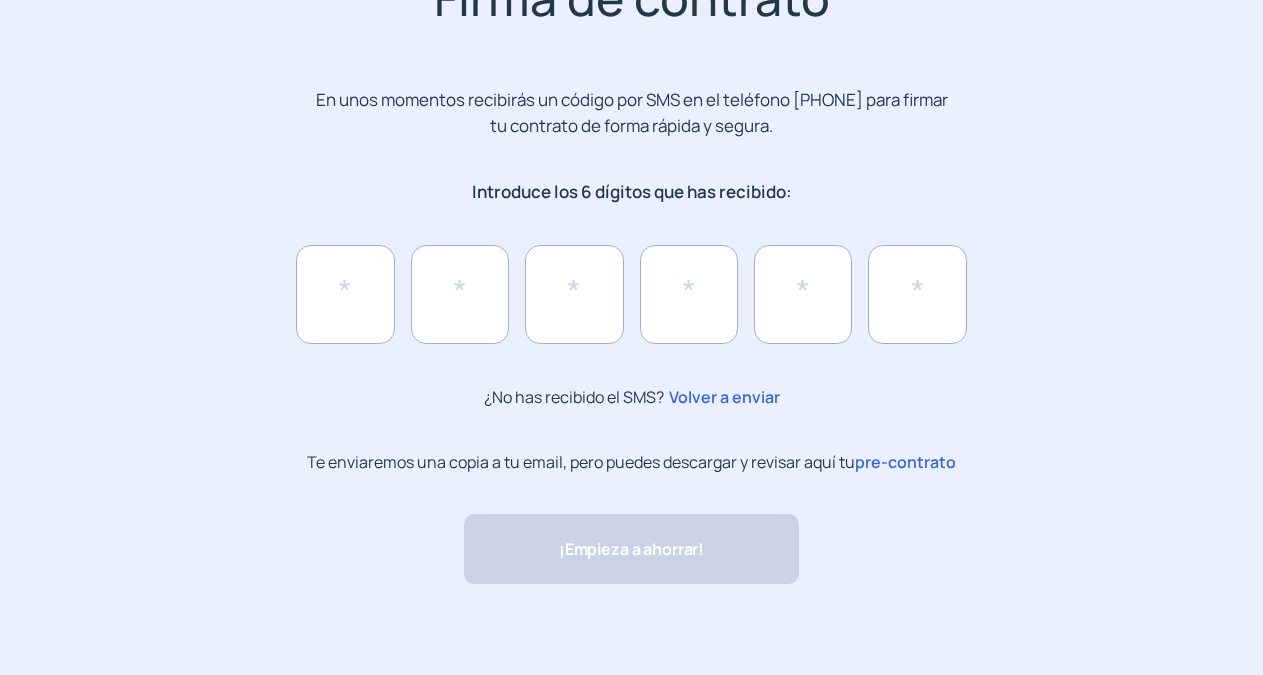 scroll, scrollTop: 0, scrollLeft: 0, axis: both 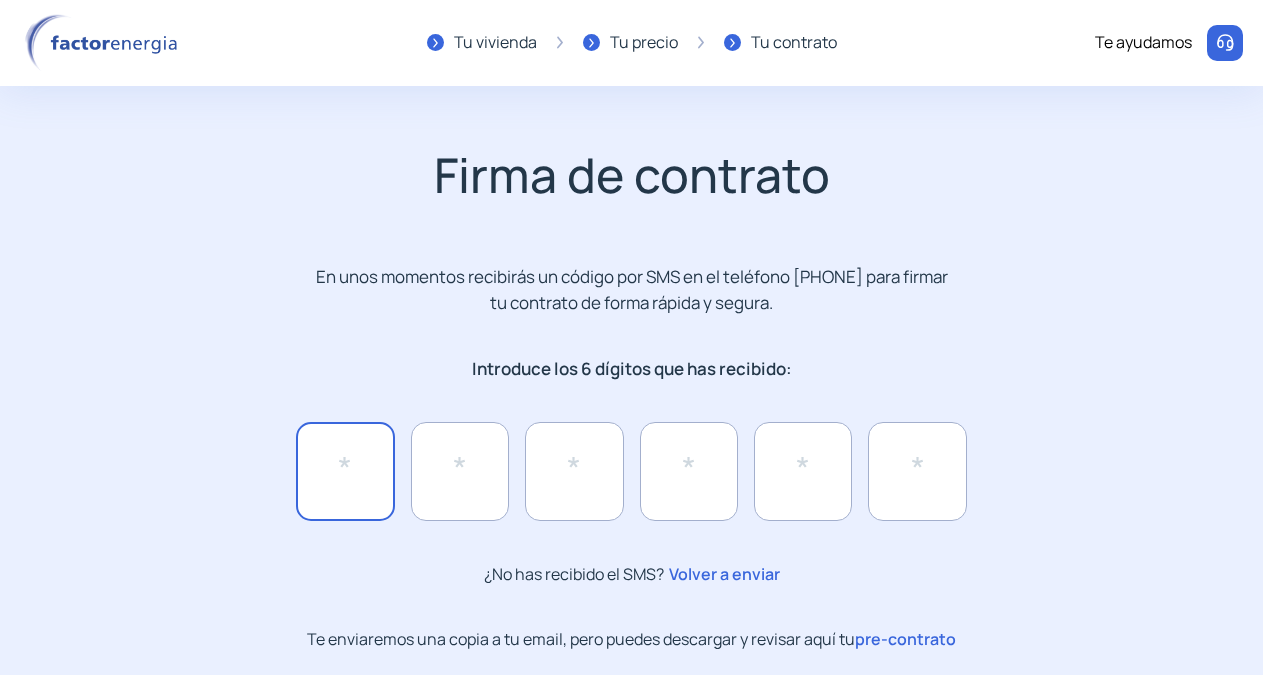 click 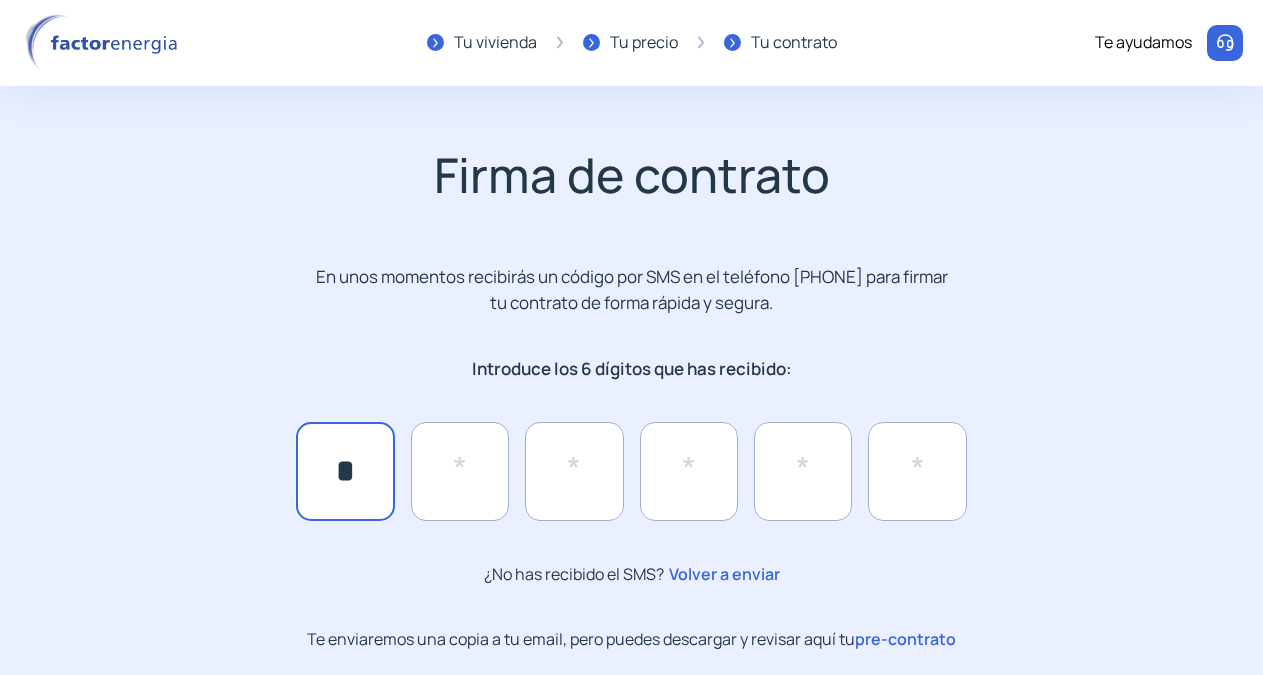 type on "*" 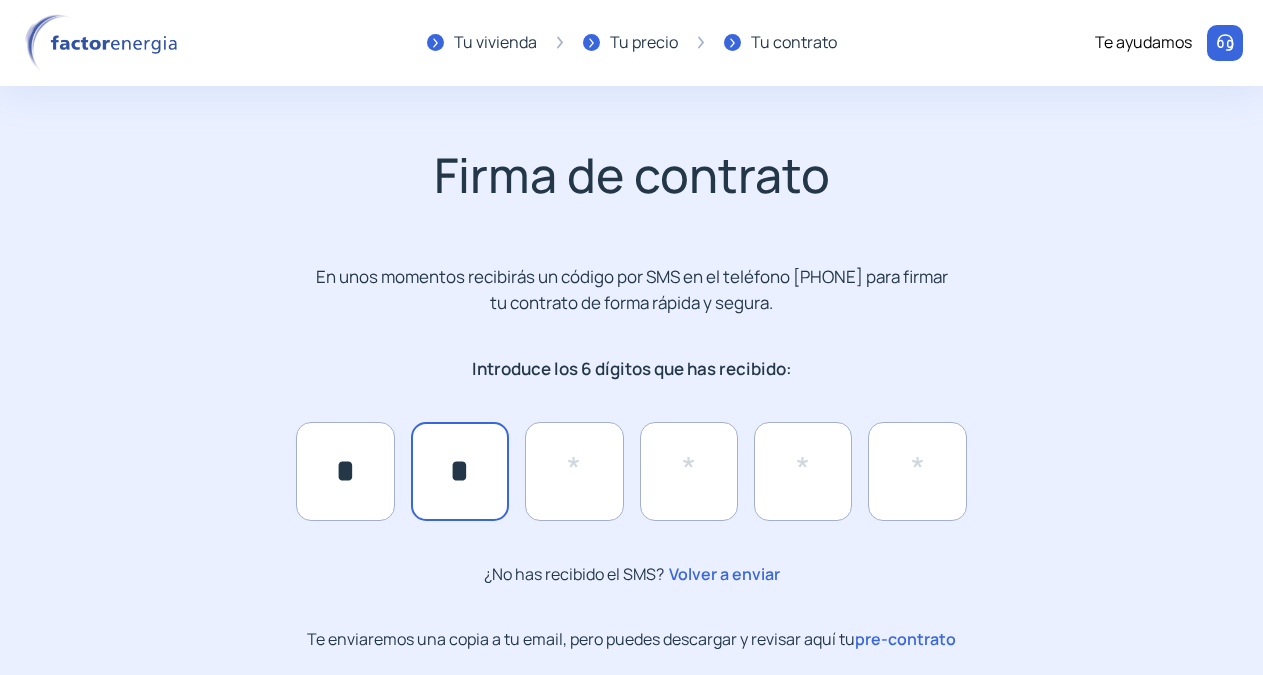 type on "*" 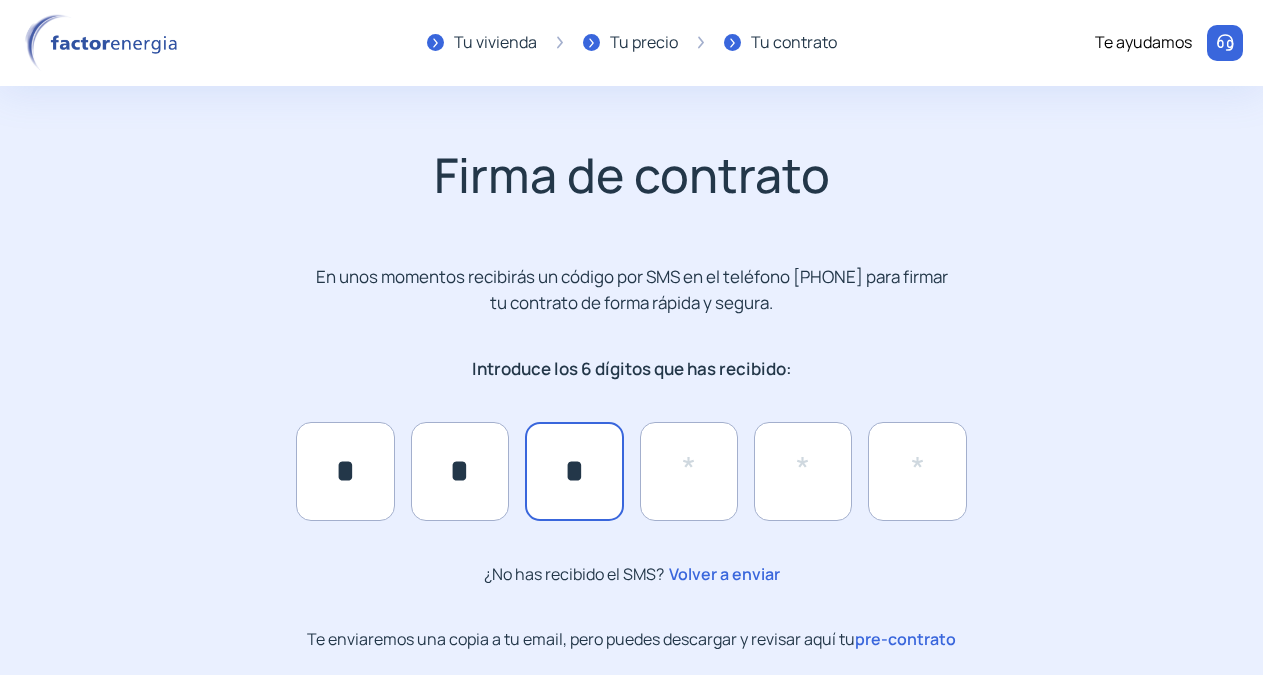 type on "*" 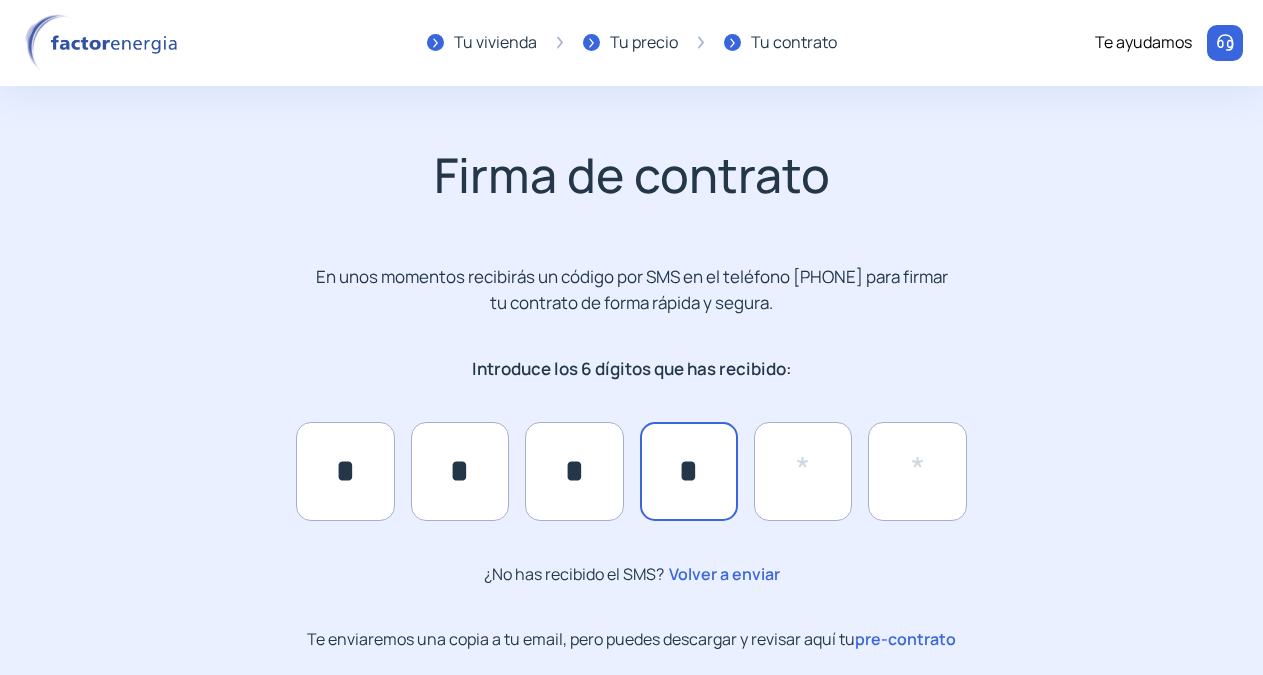 type on "*" 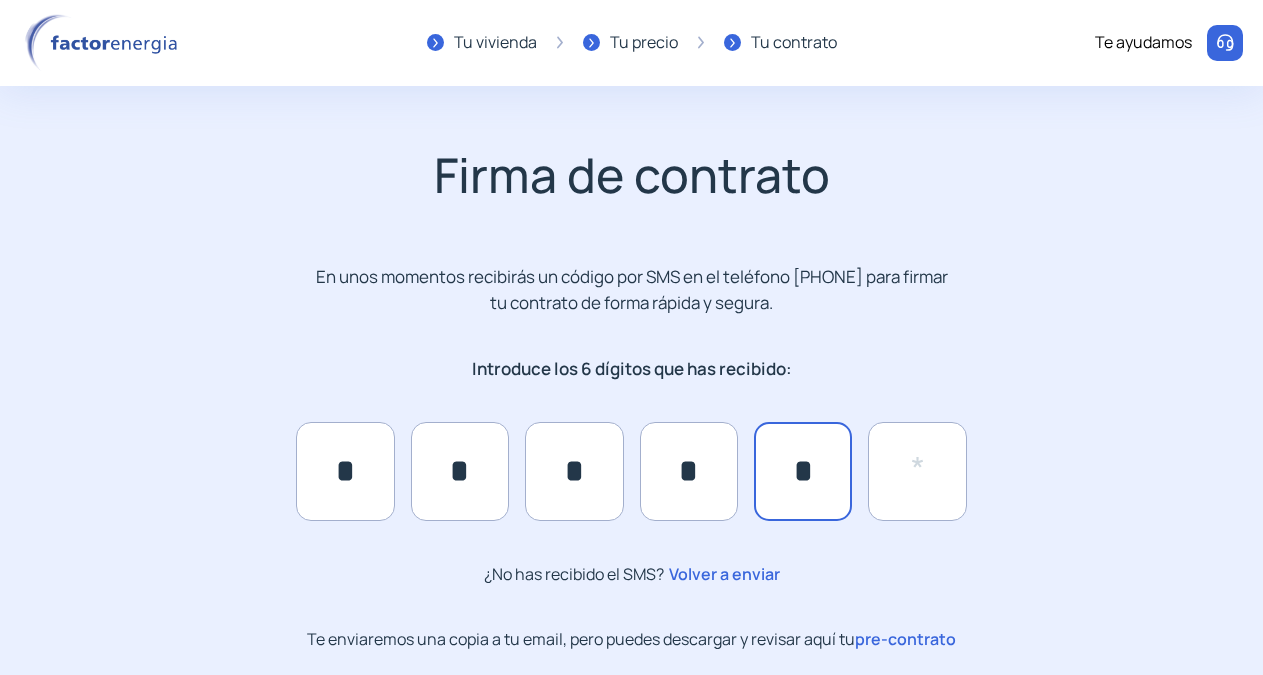 type on "*" 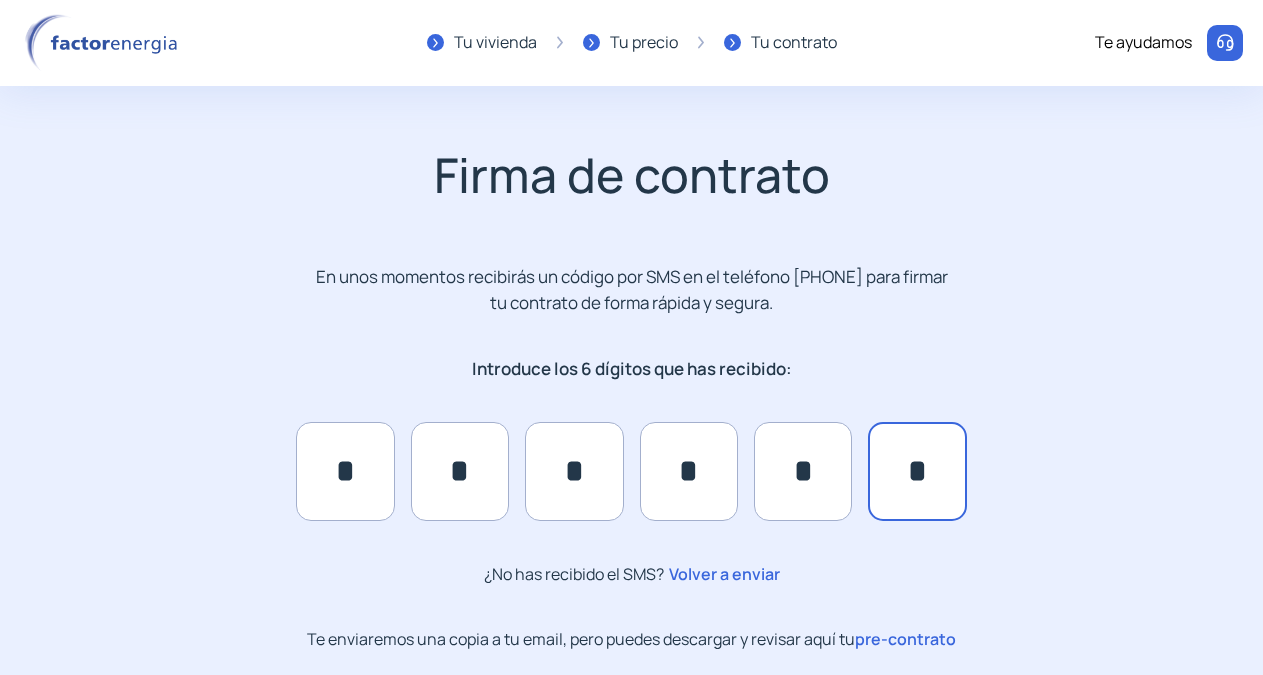 type on "*" 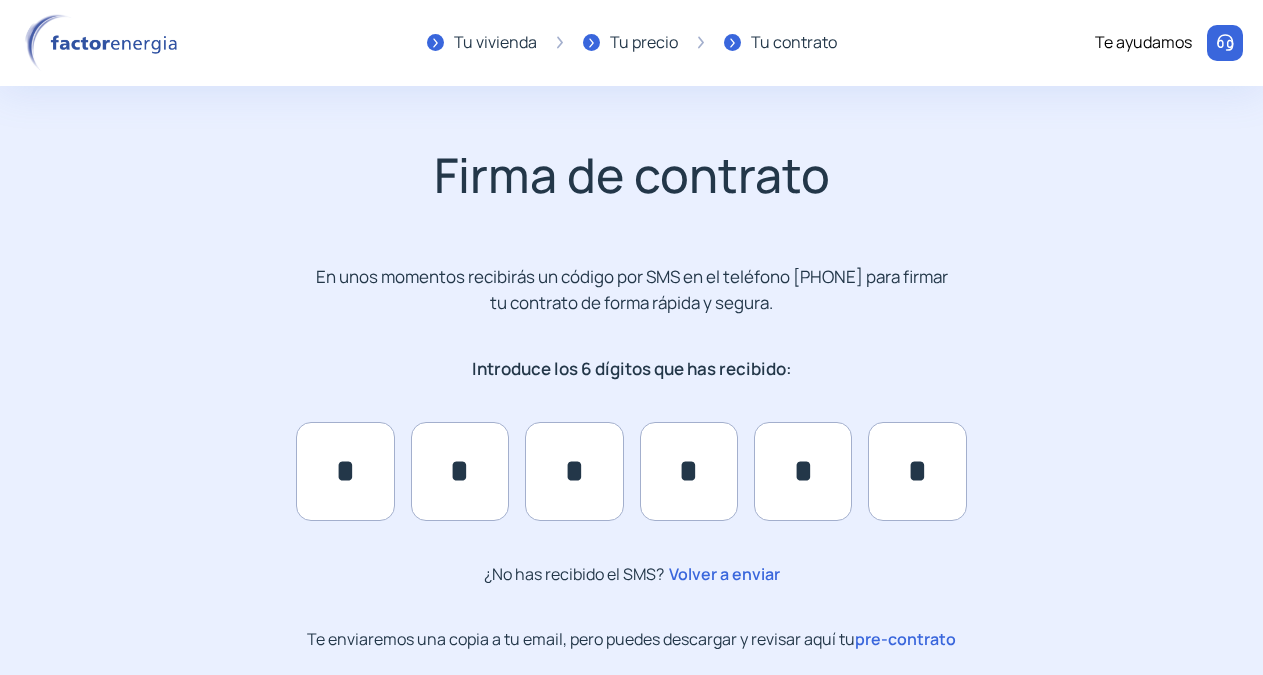 click on "pre-contrato" 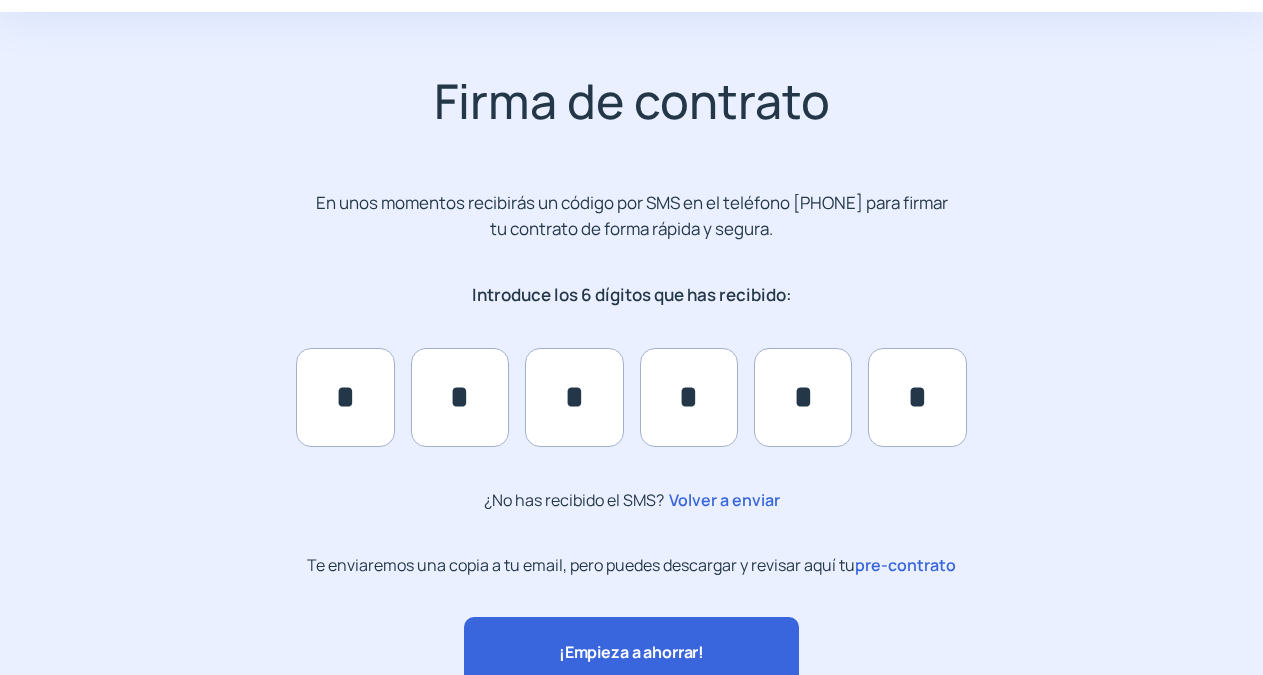 scroll, scrollTop: 153, scrollLeft: 0, axis: vertical 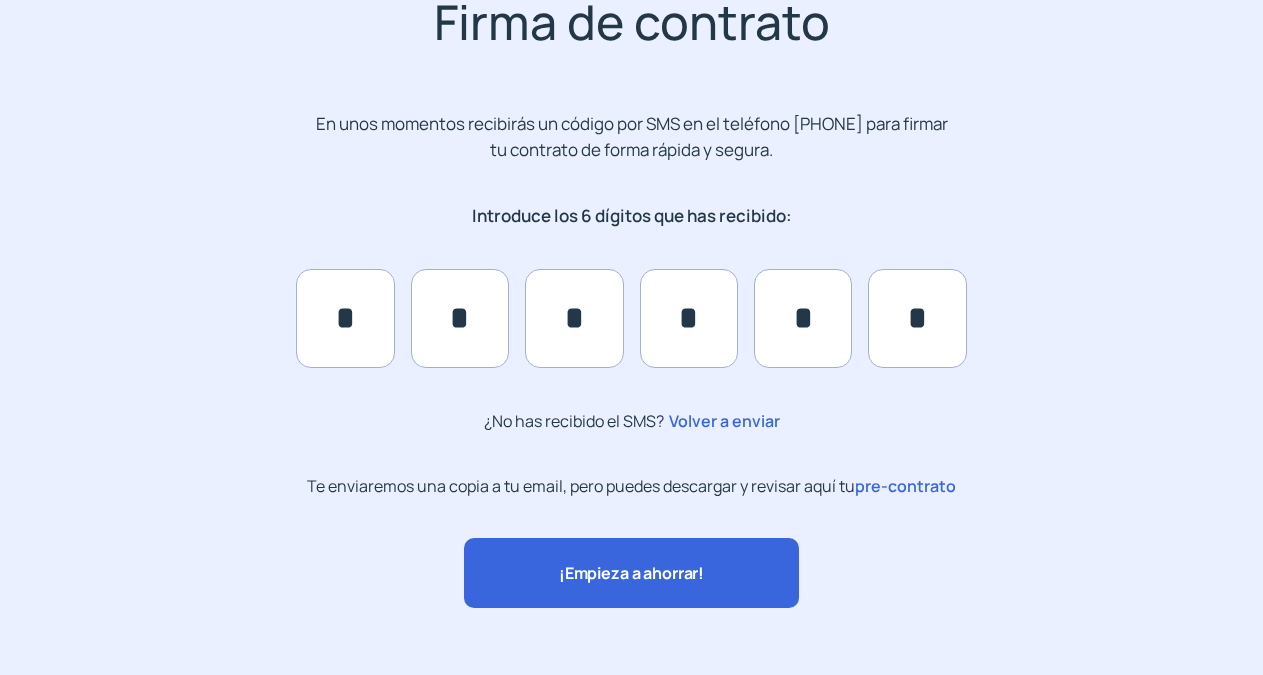 click on "¡Empieza a ahorrar!" 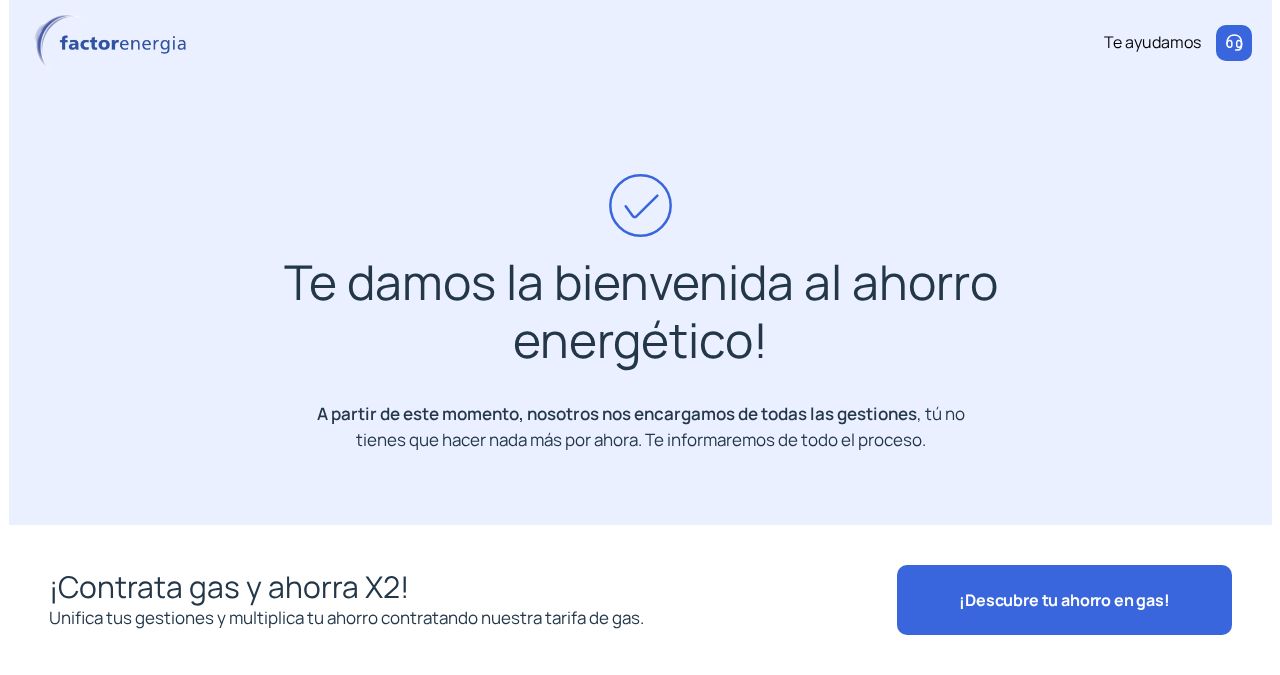scroll, scrollTop: 0, scrollLeft: 0, axis: both 